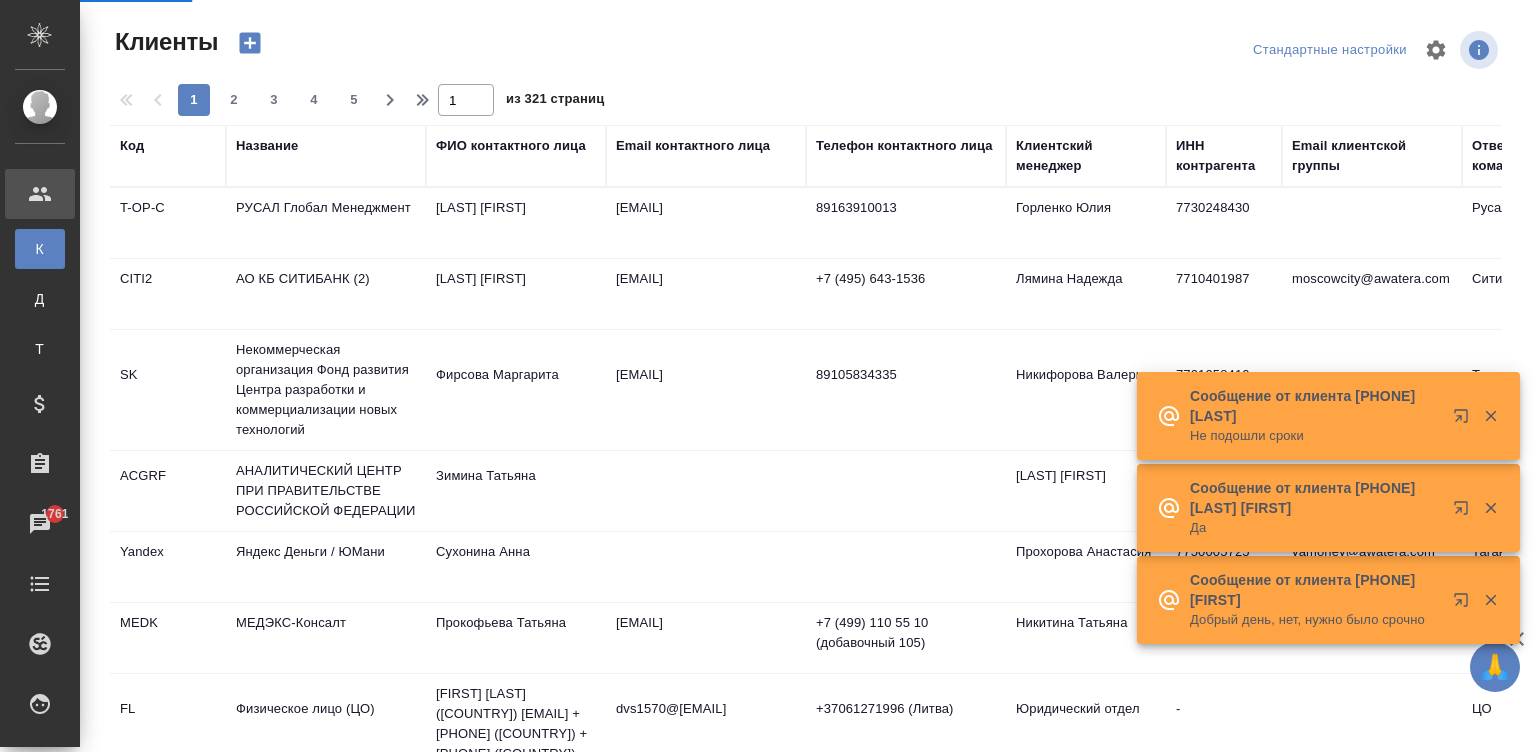 select on "RU" 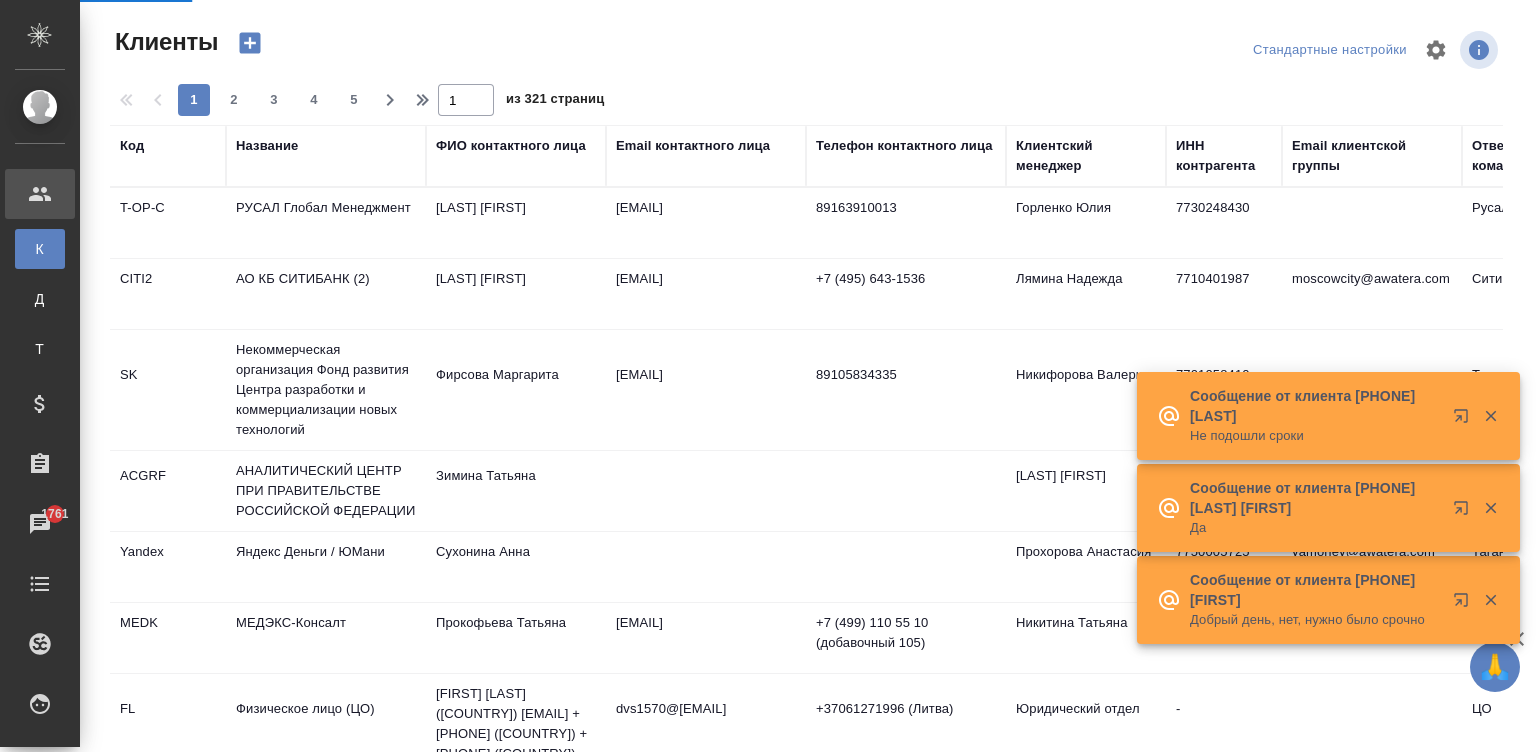 scroll, scrollTop: 209, scrollLeft: 0, axis: vertical 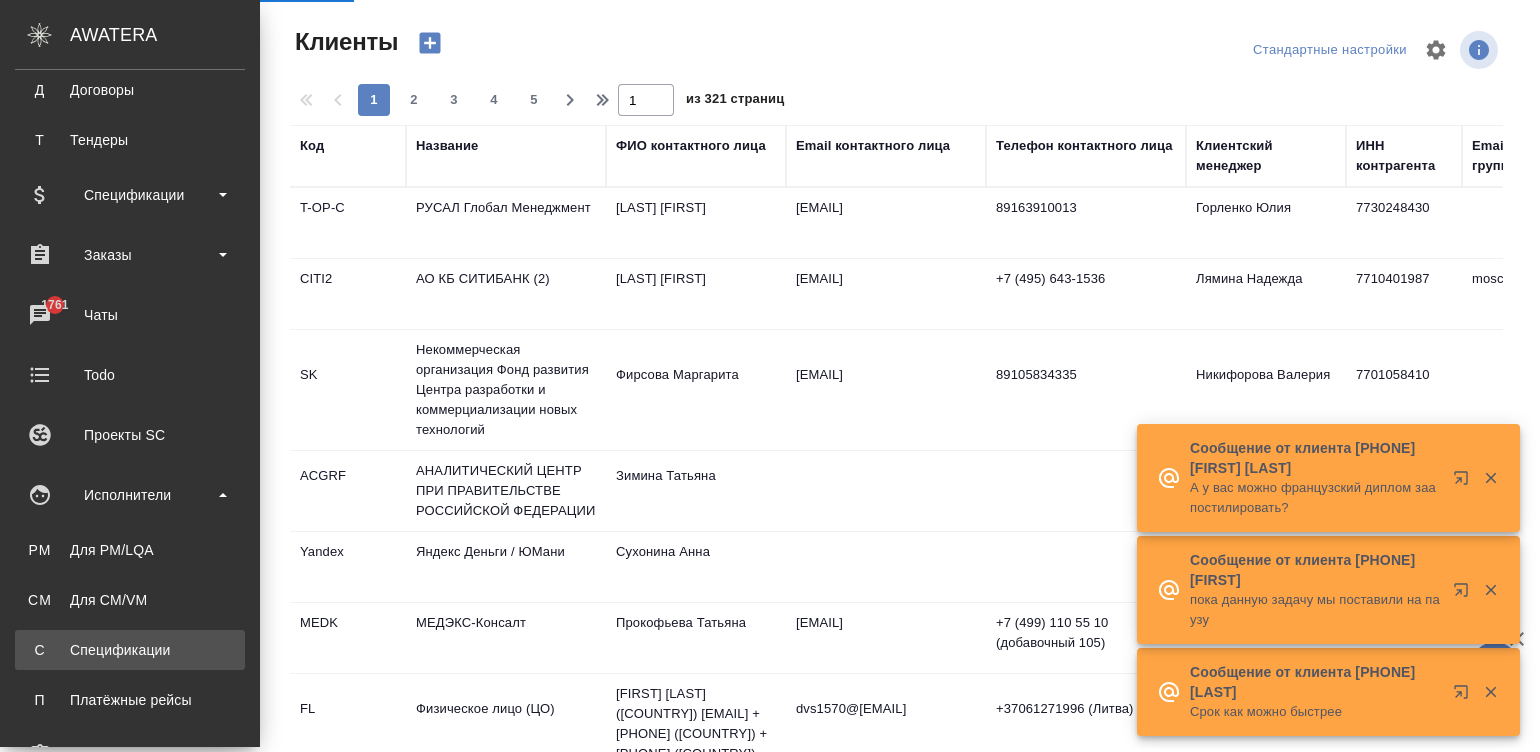 click on "Спецификации" at bounding box center (130, 650) 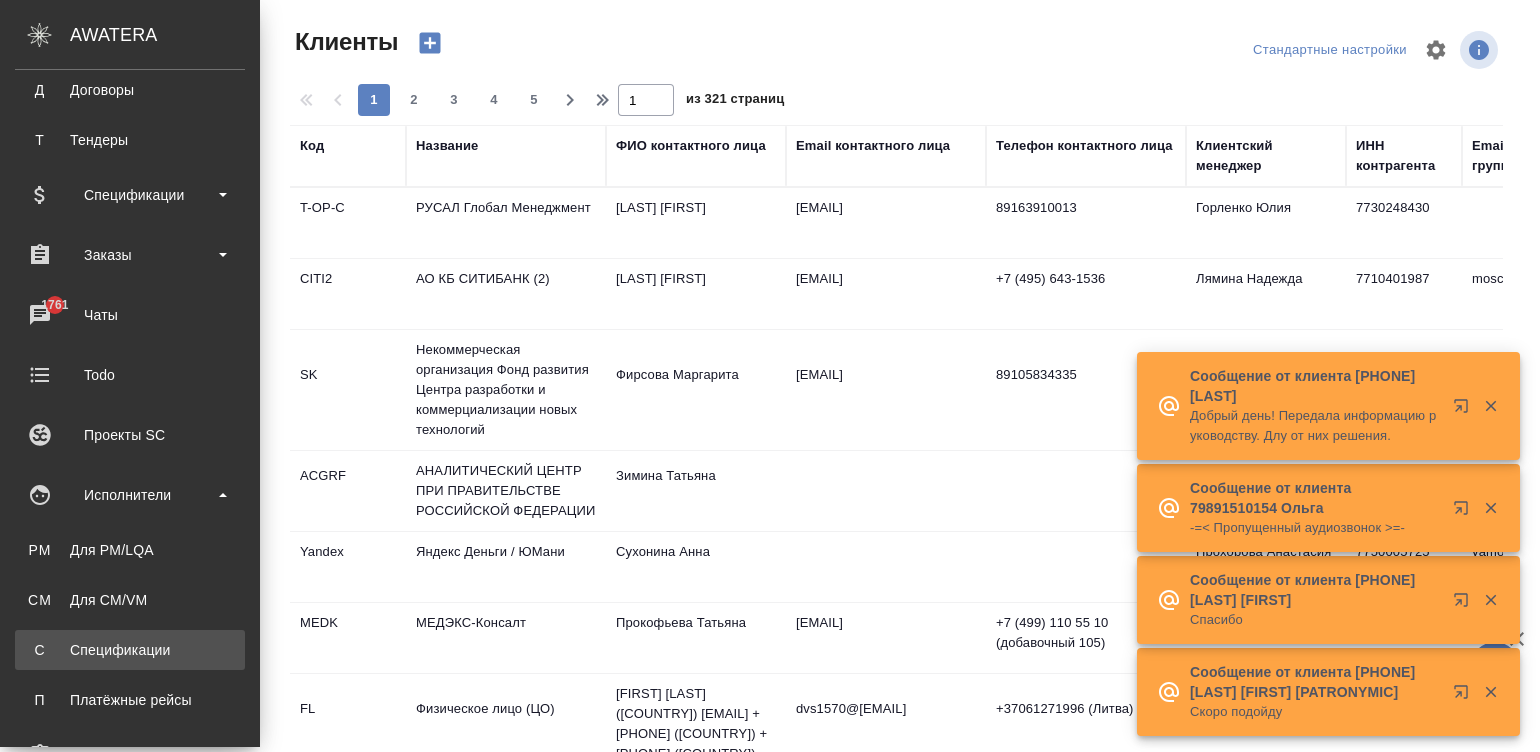 click on "Спецификации" at bounding box center [130, 650] 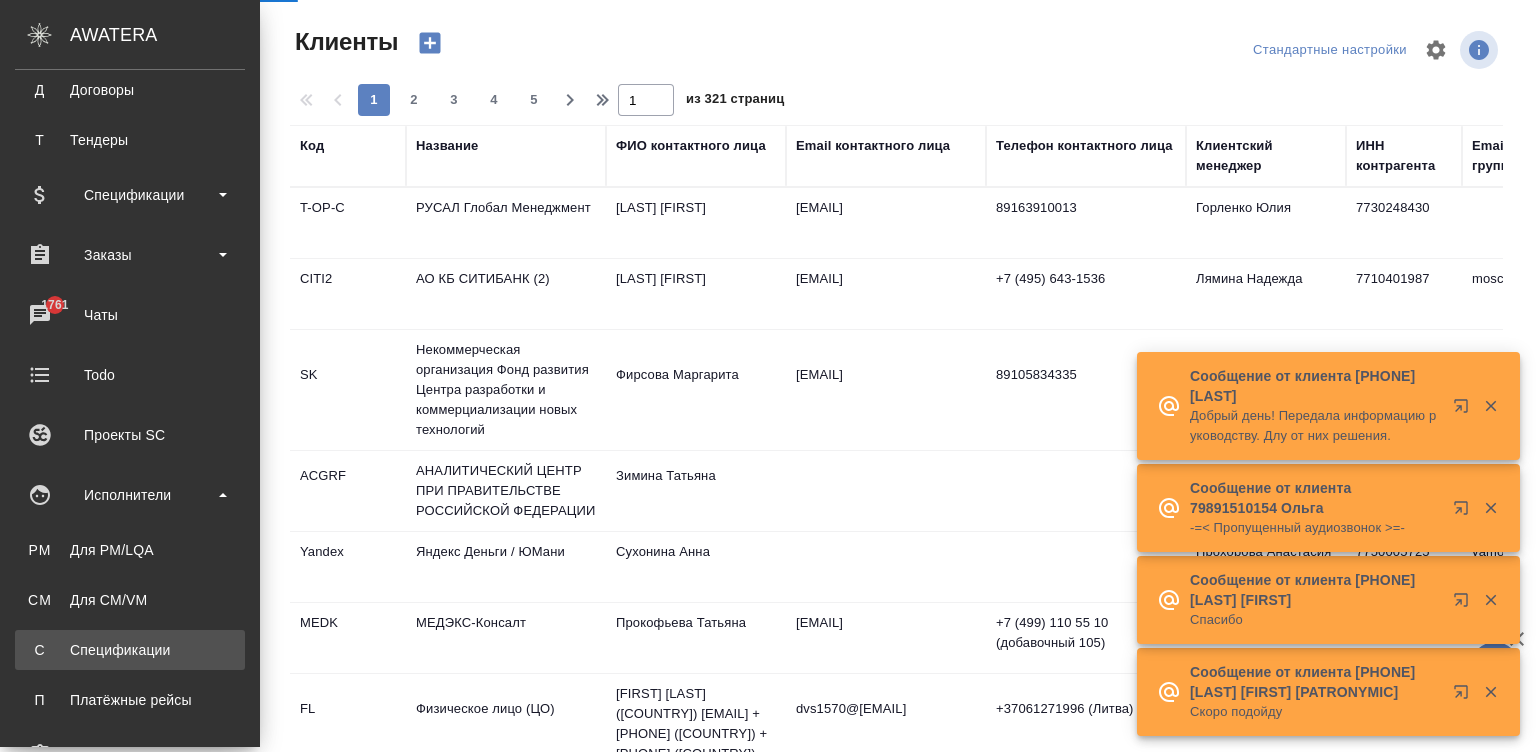 click on "Спецификации" at bounding box center [130, 650] 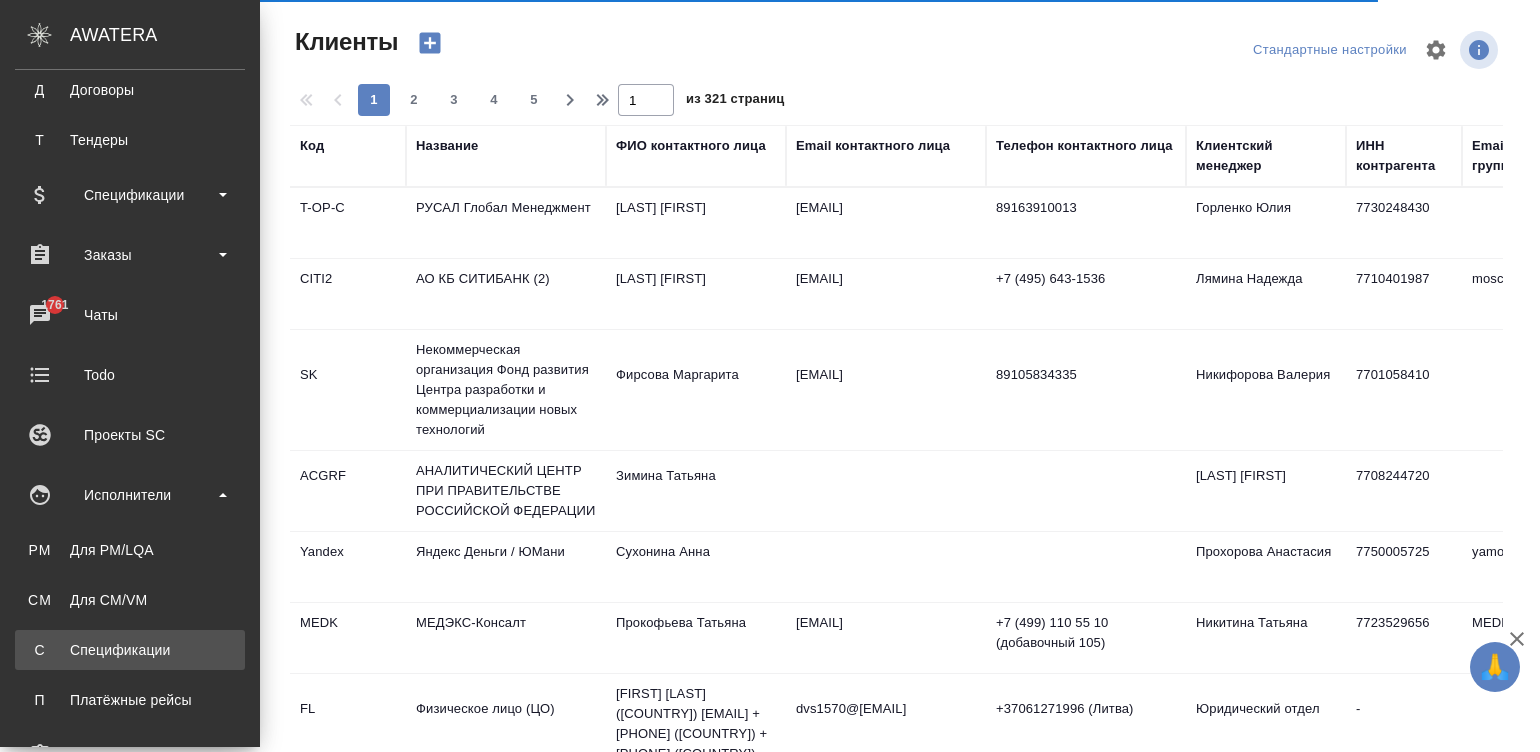 click on "Спецификации" at bounding box center [130, 650] 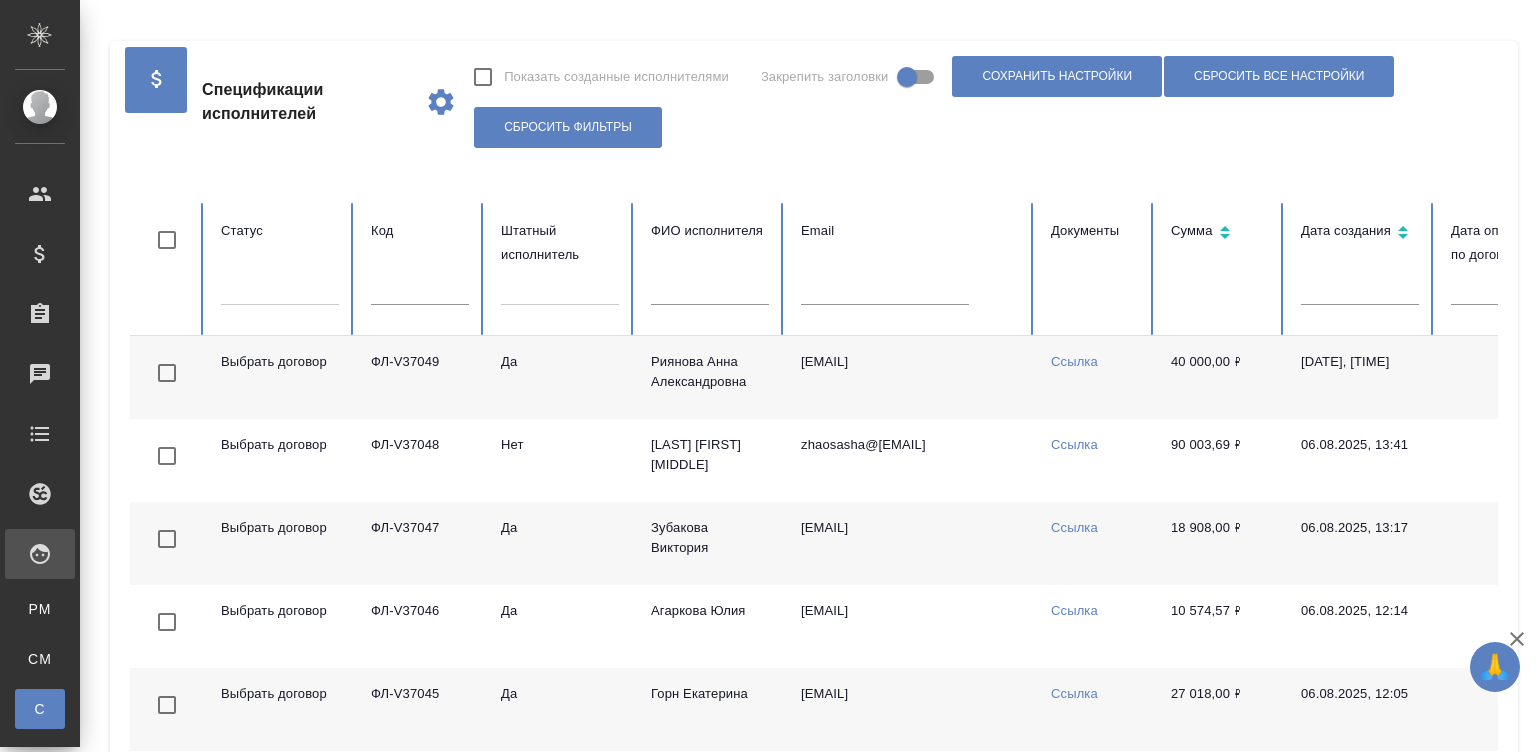 checkbox on "false" 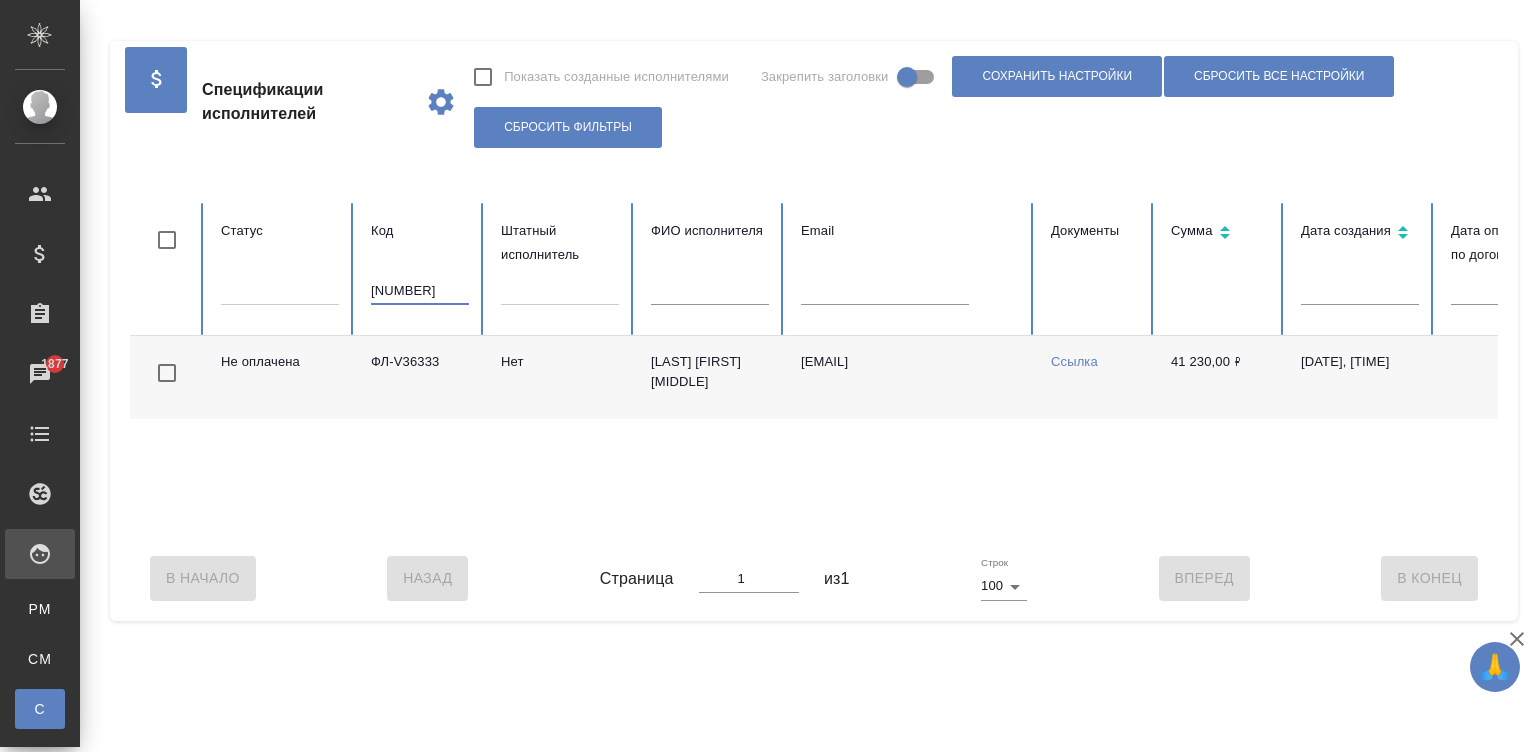 type on "[NUMBER]" 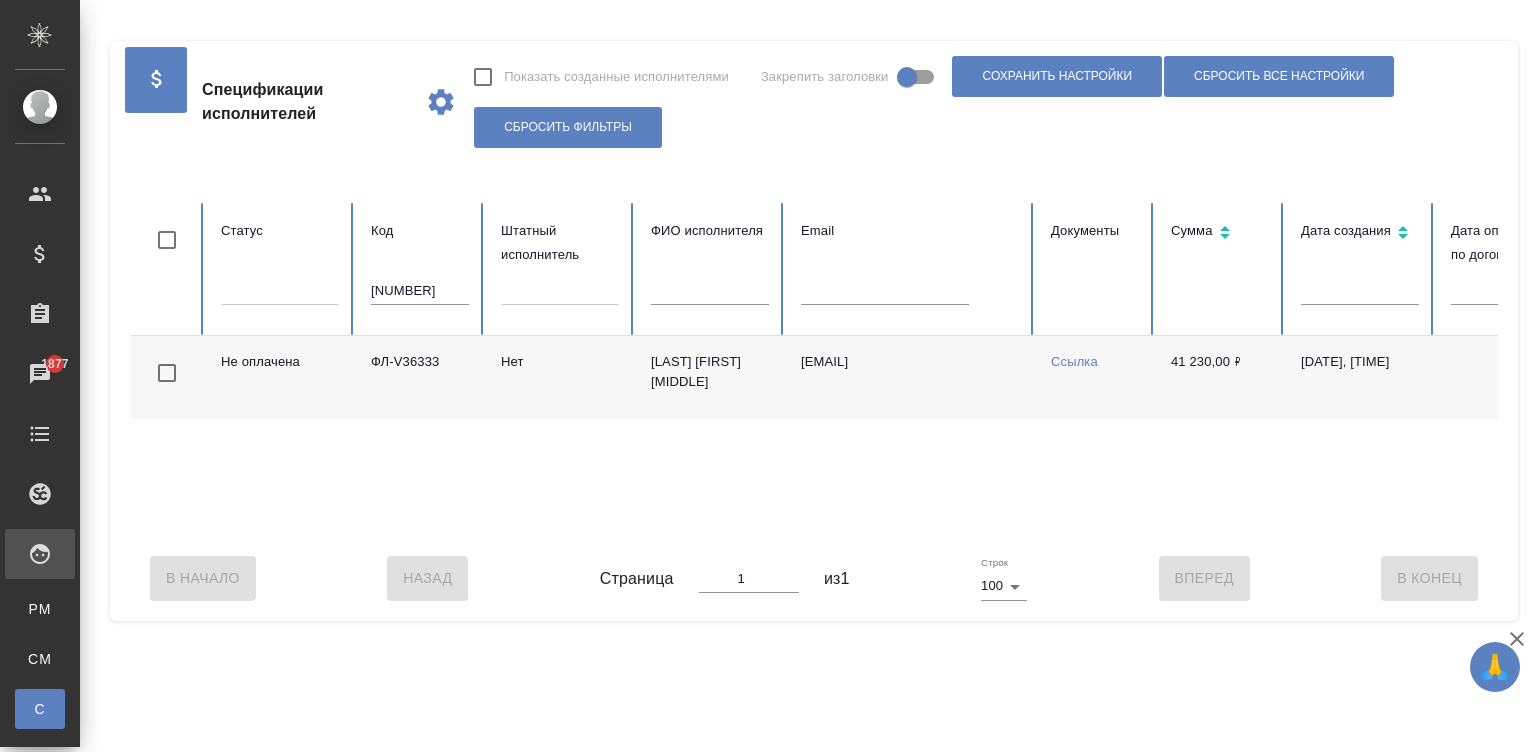 click on "[LAST] [FIRST] [MIDDLE]" at bounding box center (710, 377) 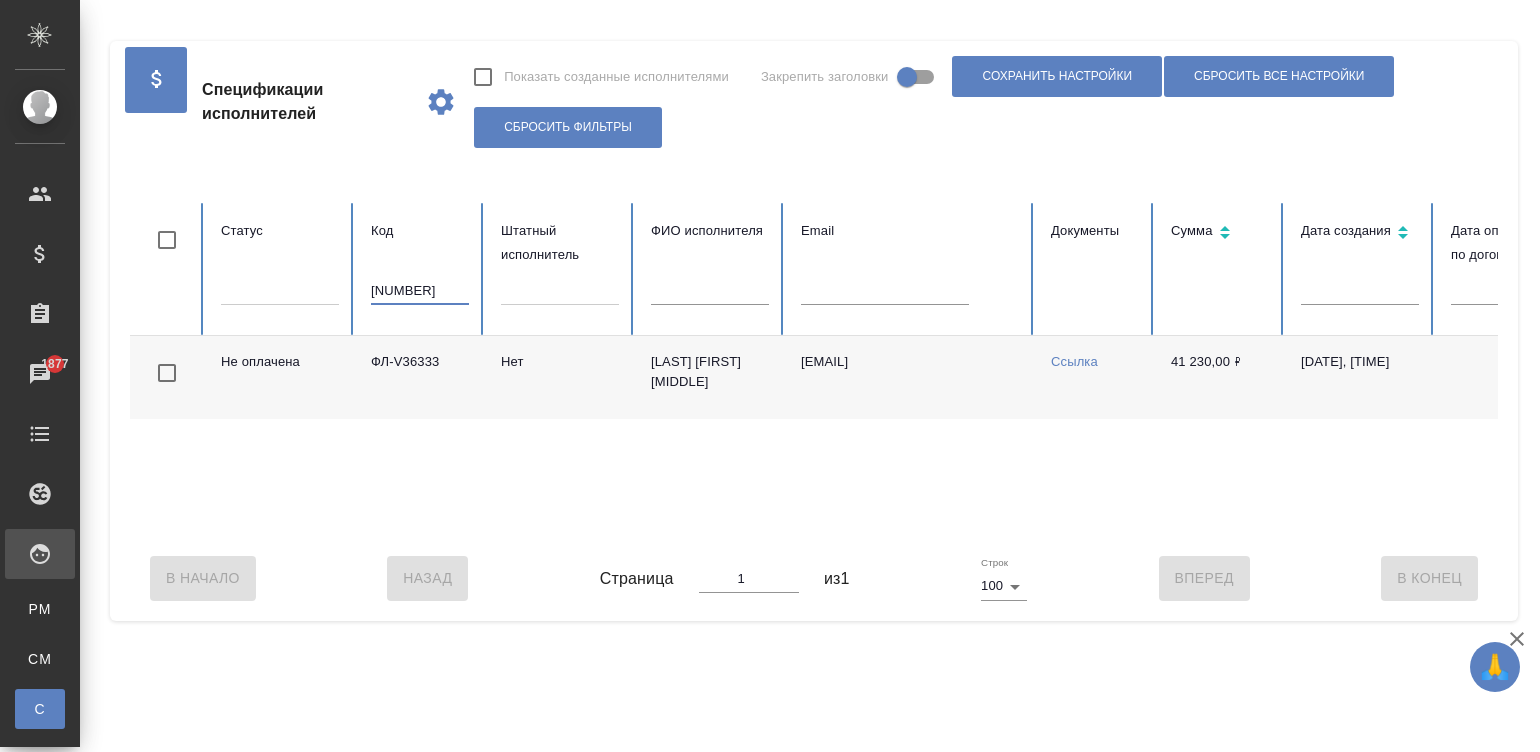click on "[NUMBER]" at bounding box center [420, 291] 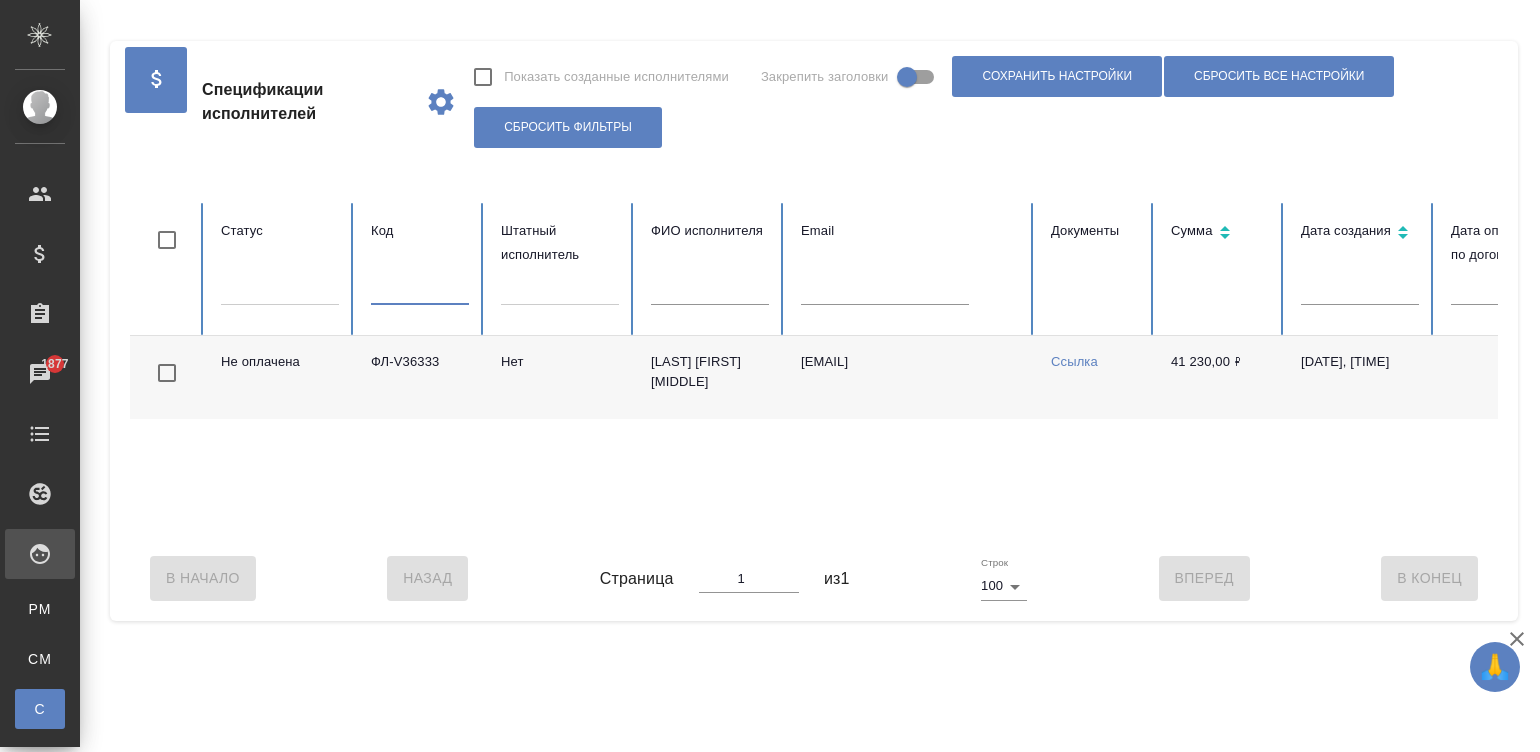 type 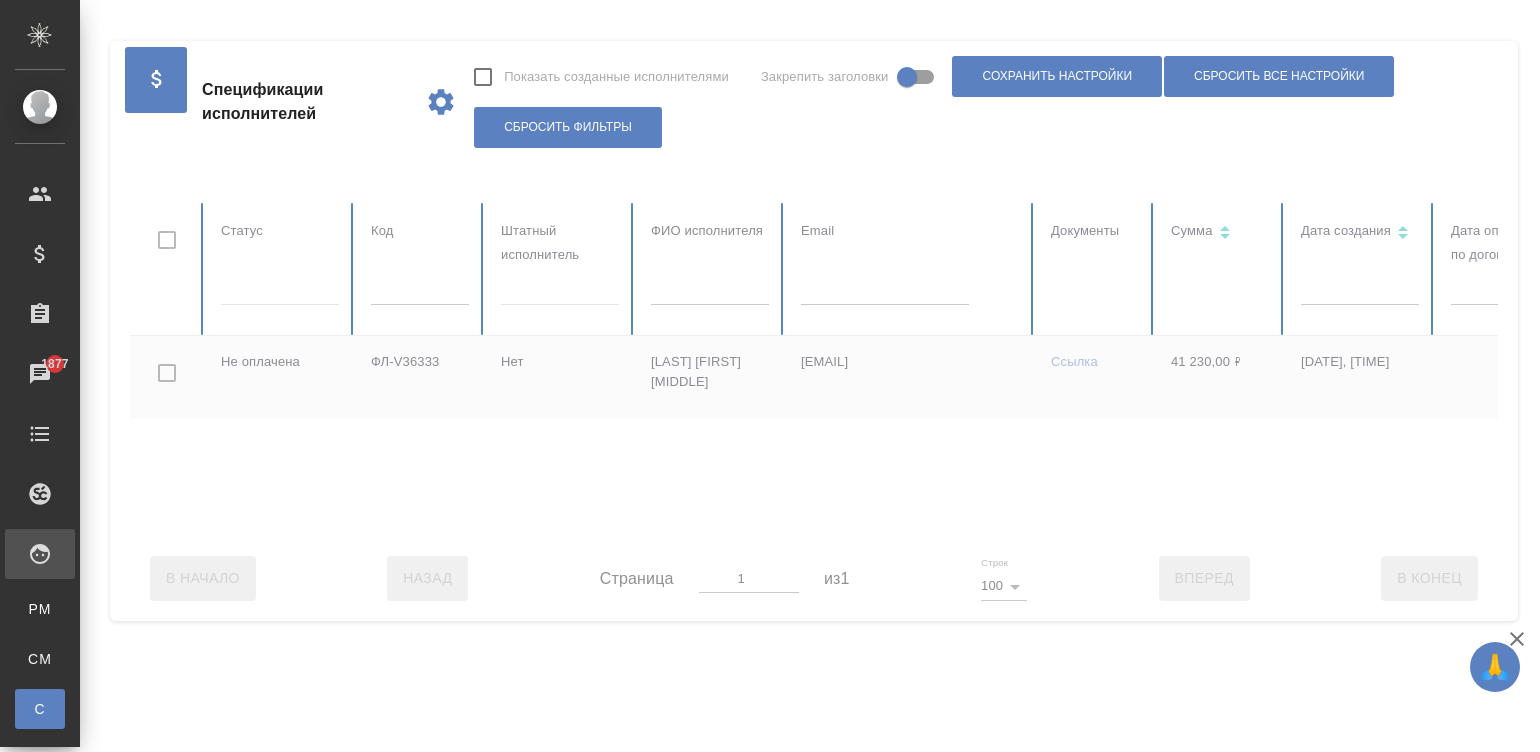 click at bounding box center (1201, 369) 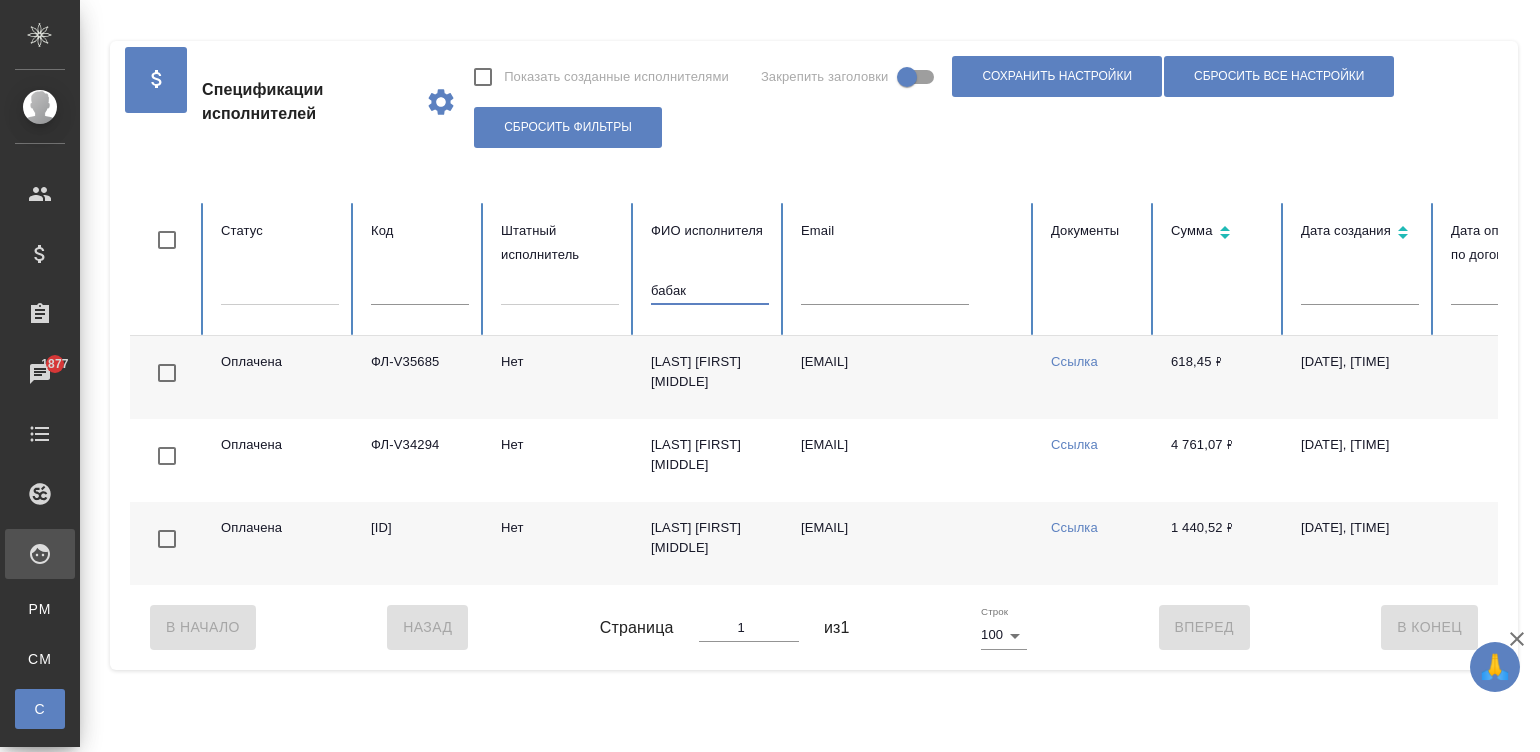 type on "бабак" 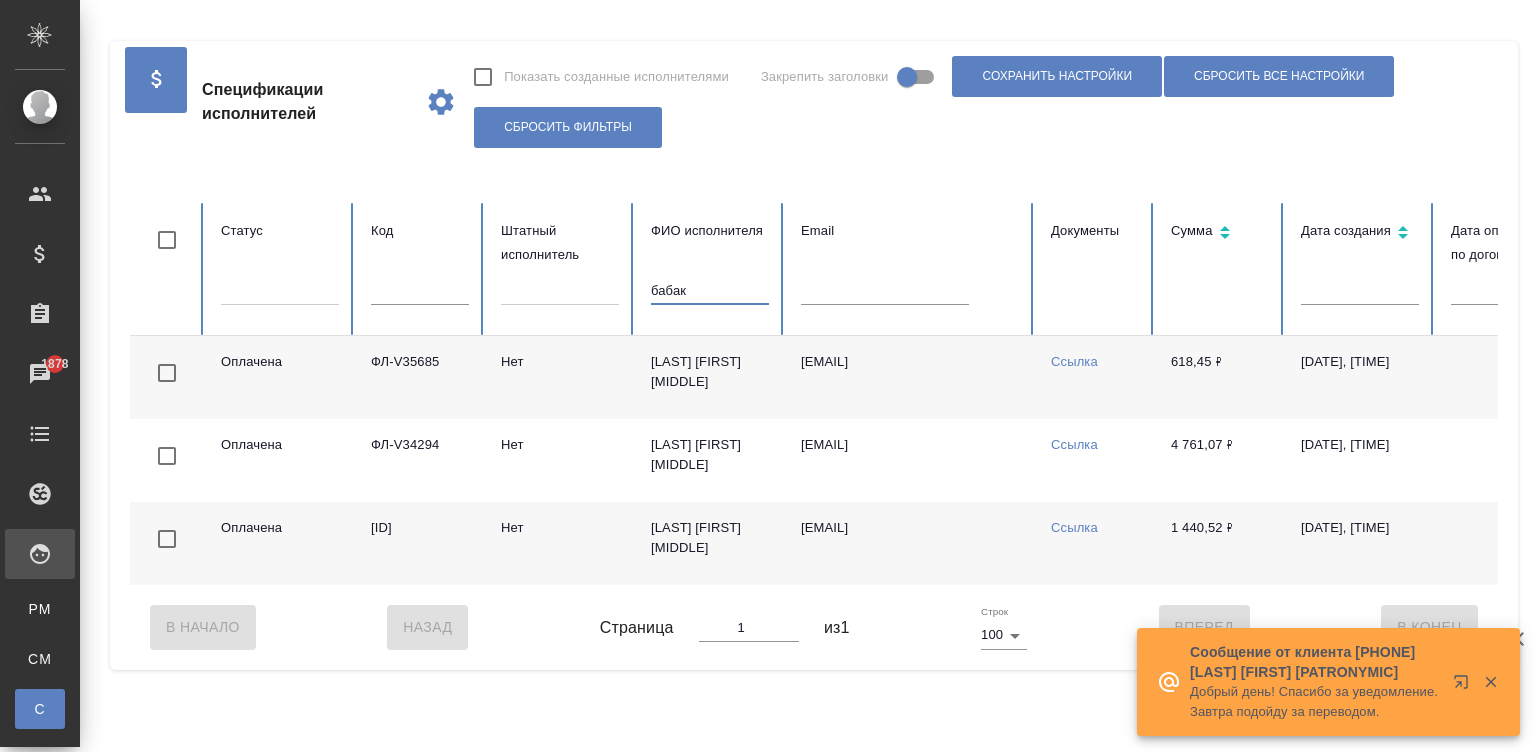 click on "бабак" at bounding box center [710, 291] 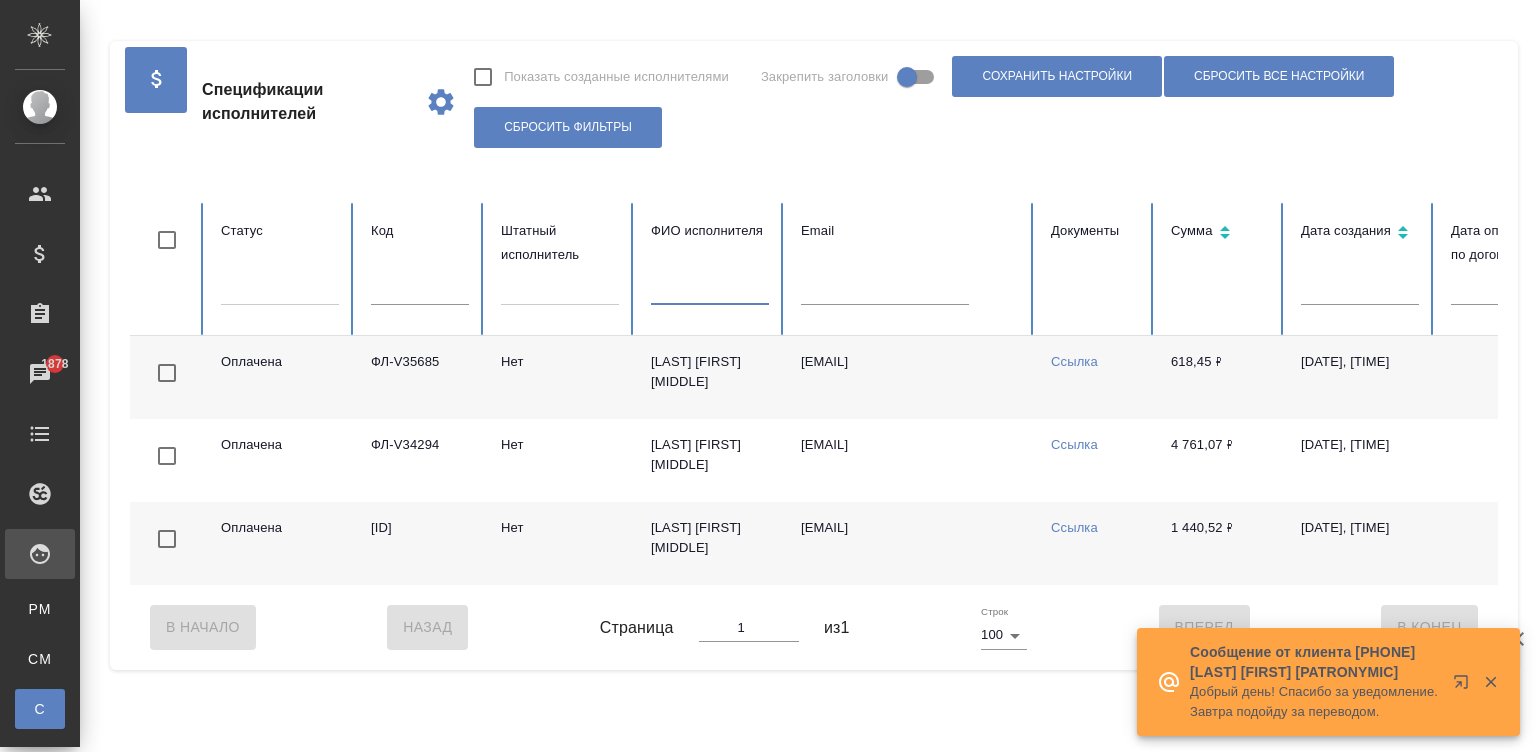 type 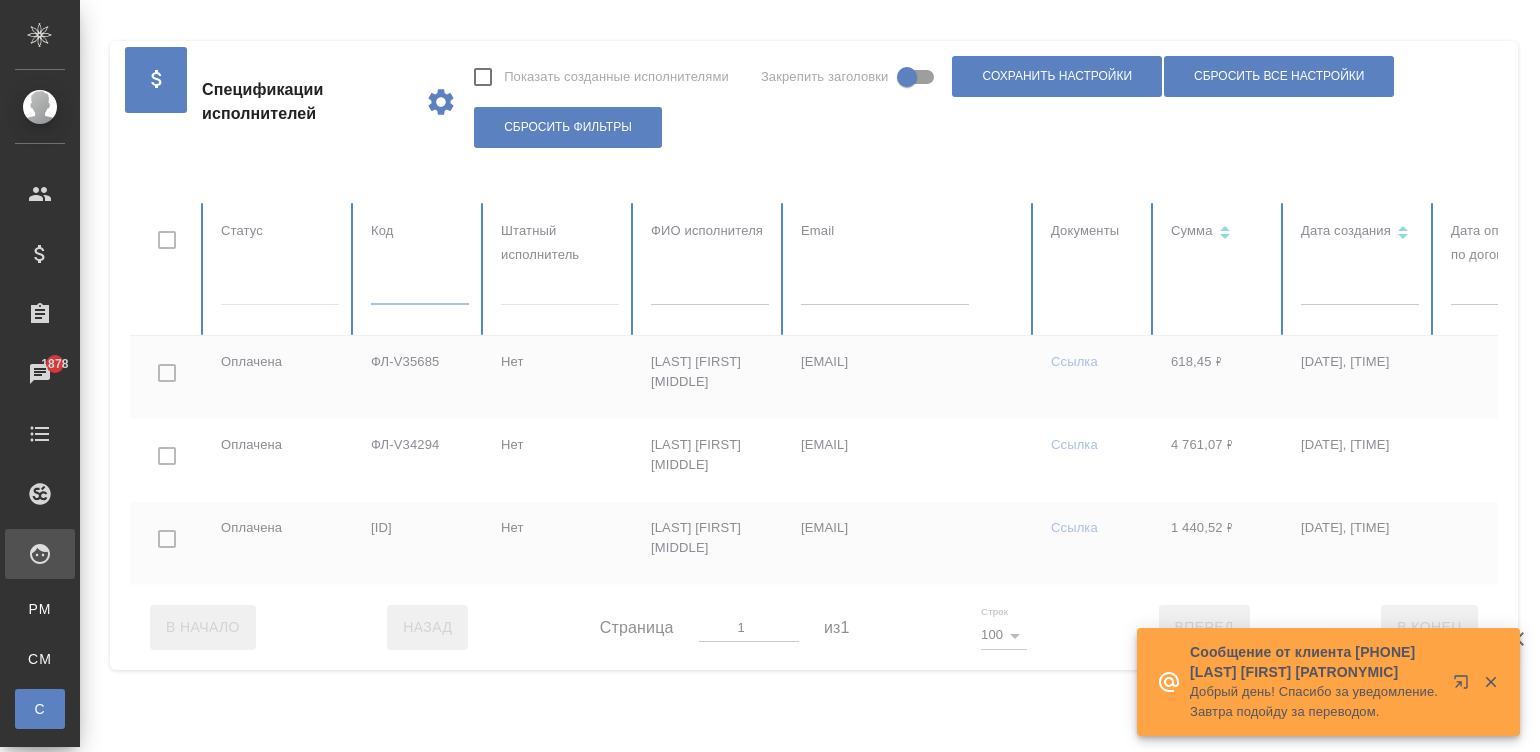 click at bounding box center (420, 291) 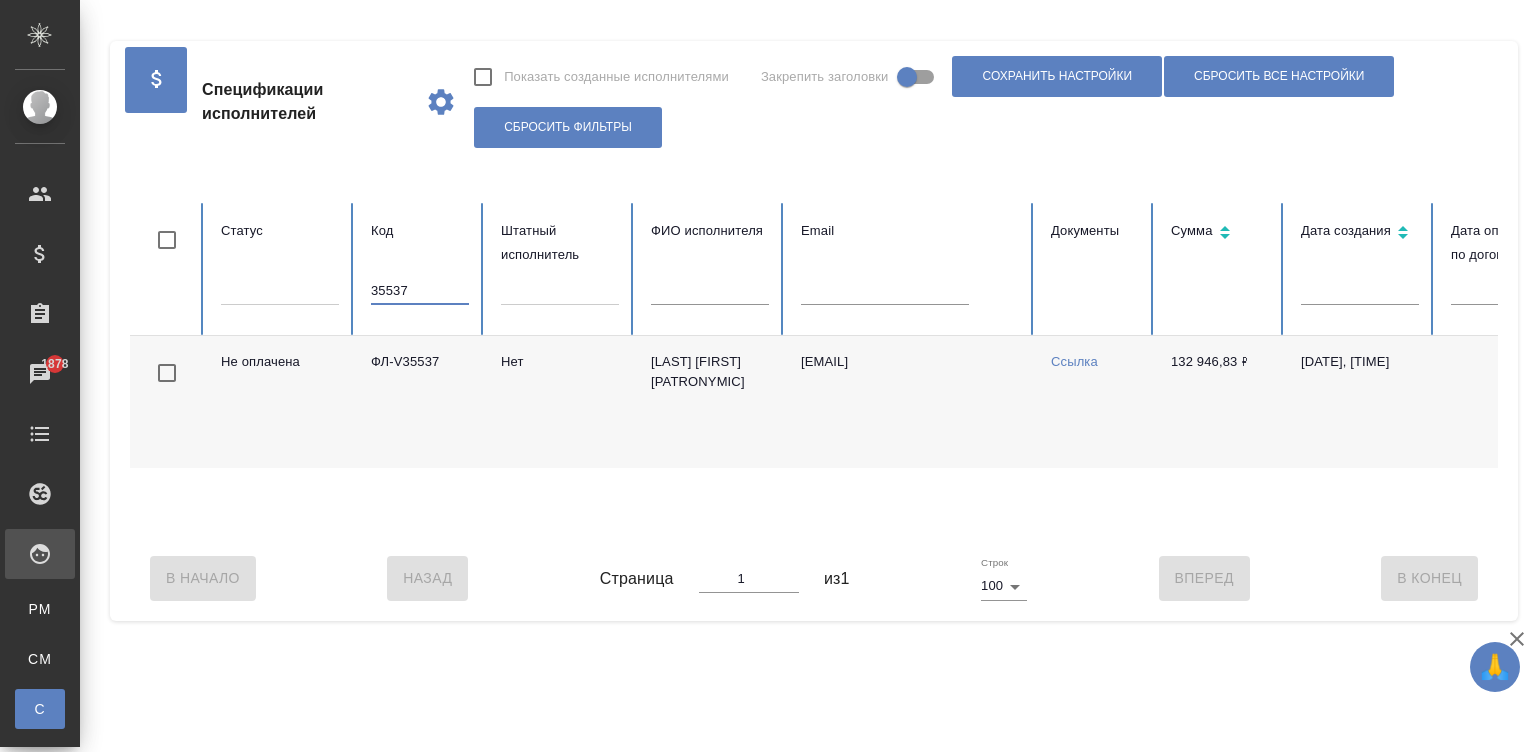 scroll, scrollTop: 0, scrollLeft: 773, axis: horizontal 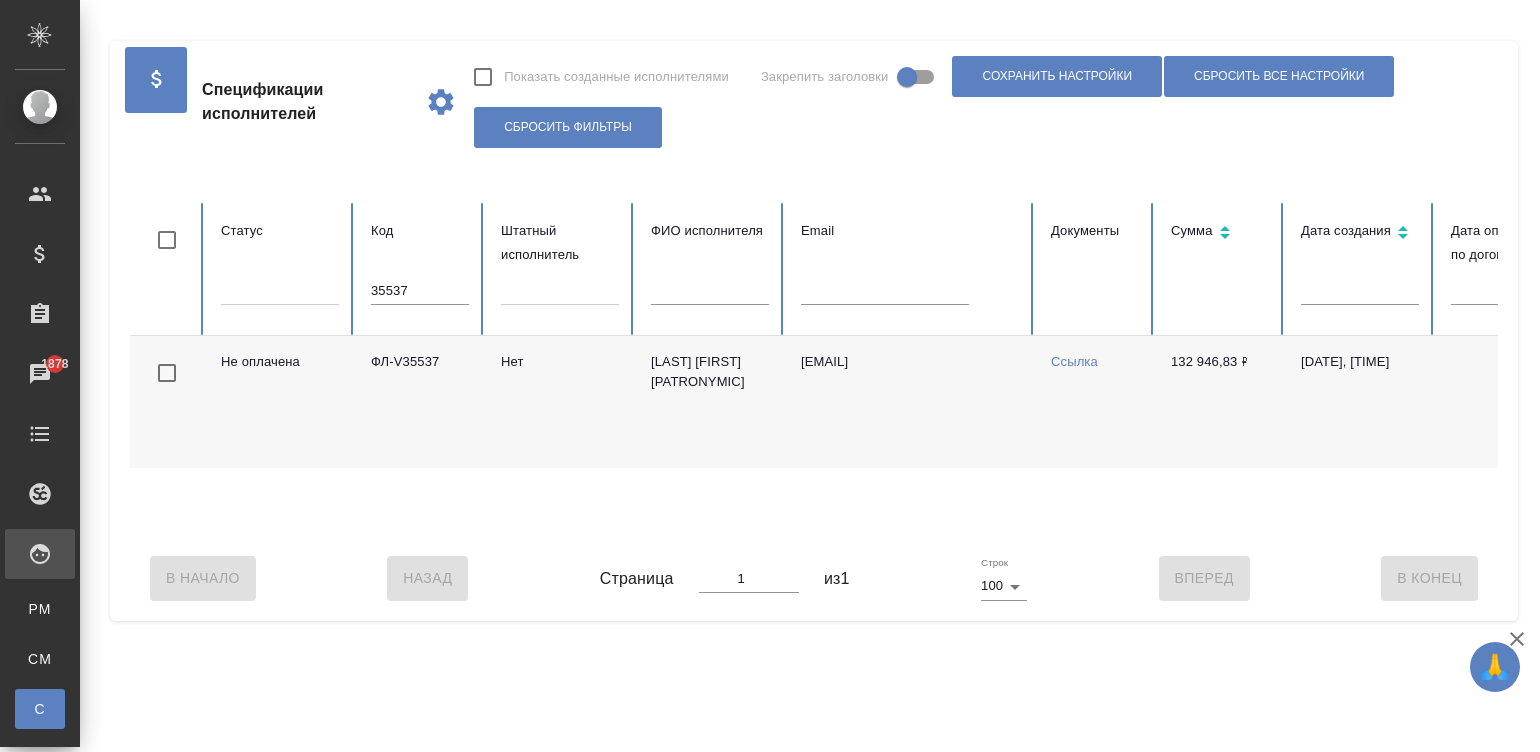 click on "Ссылка" at bounding box center (1074, 361) 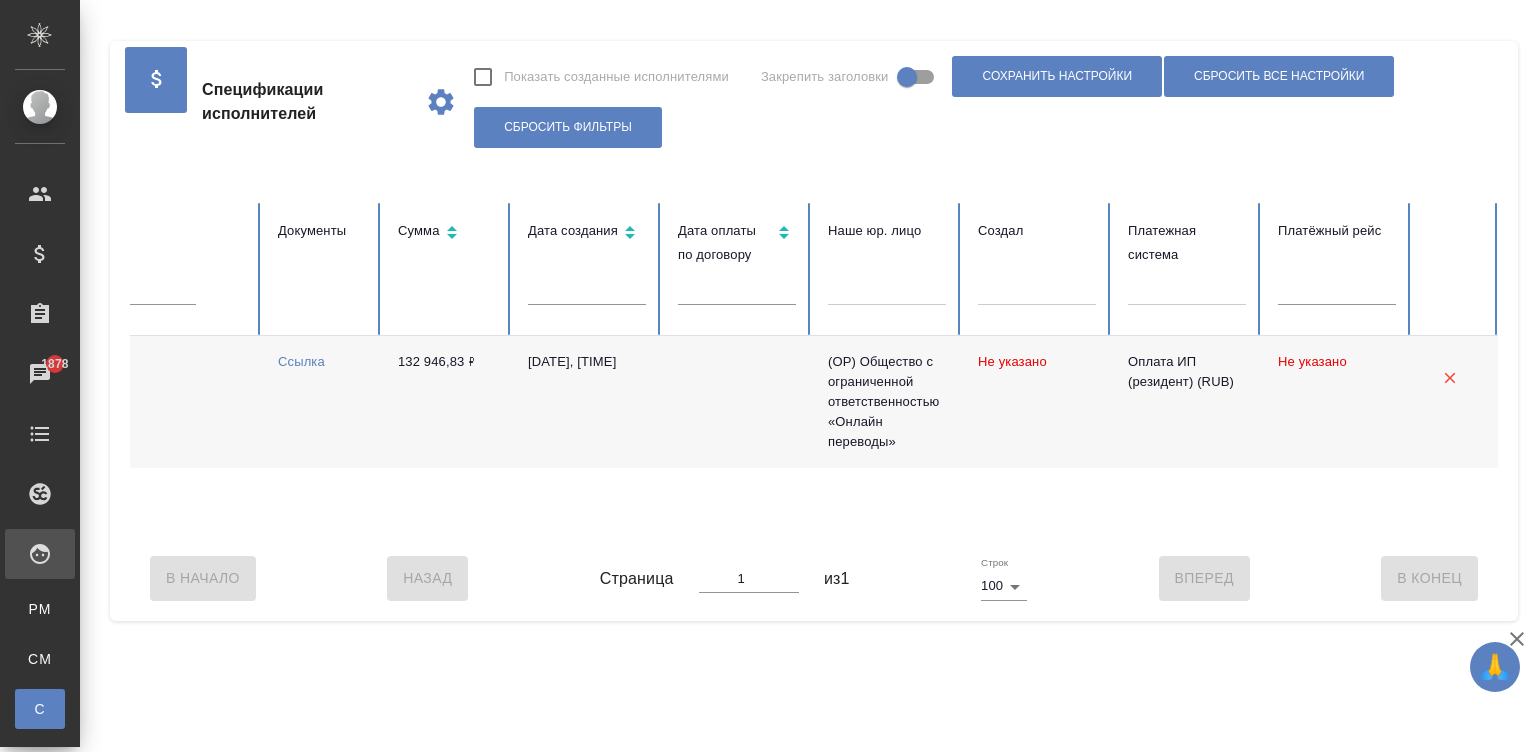 click on "Не оплачена ФЛ-V35537 Нет [LAST] [FIRST] [PATRONYMIC] [EMAIL] Ссылка [CURRENCY] [NUMBER] [DATE], [TIME] (OP) Общество с ограниченной ответственностью «Онлайн переводы» Не указано Оплата ИП (резидент) (RUB) Не указано" at bounding box center (428, 436) 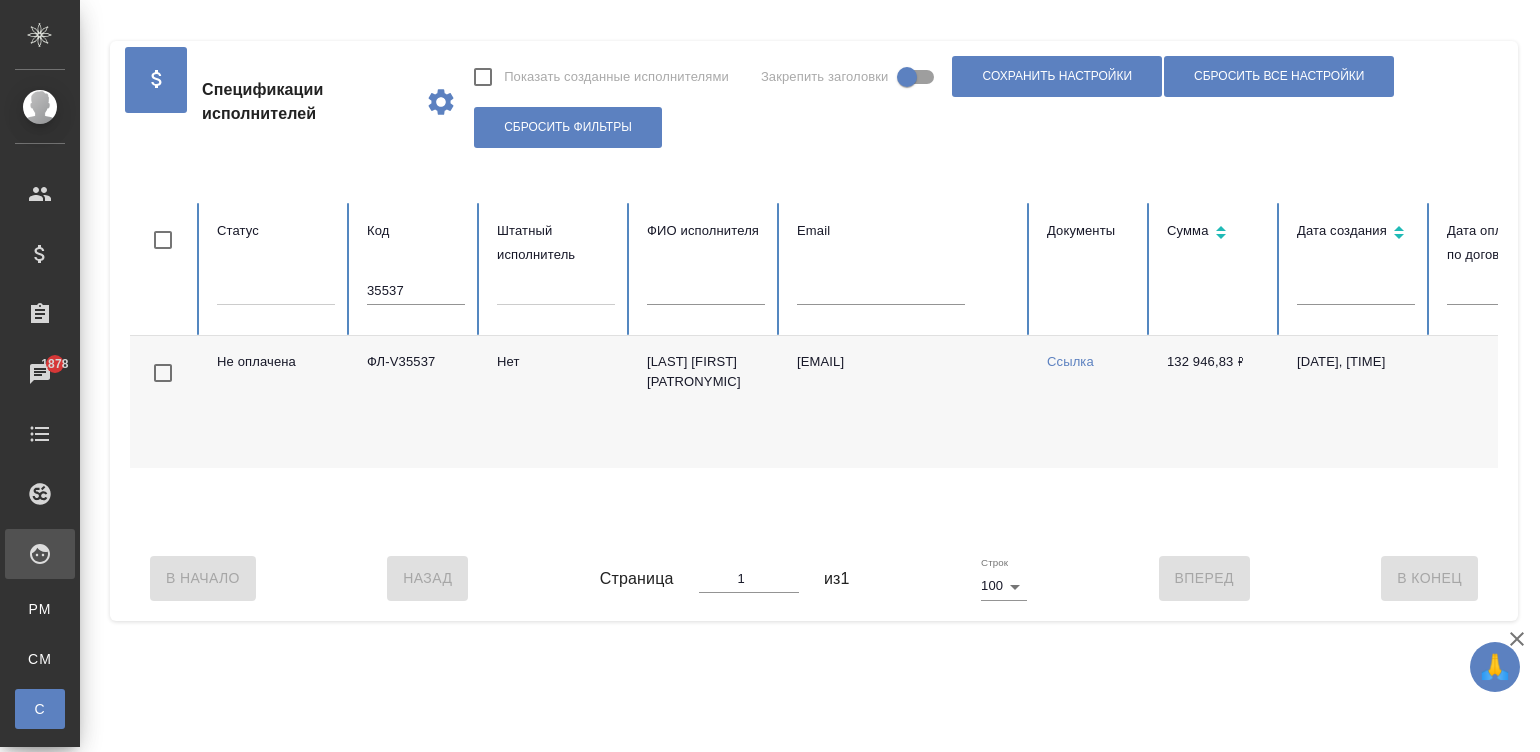 scroll, scrollTop: 0, scrollLeft: 0, axis: both 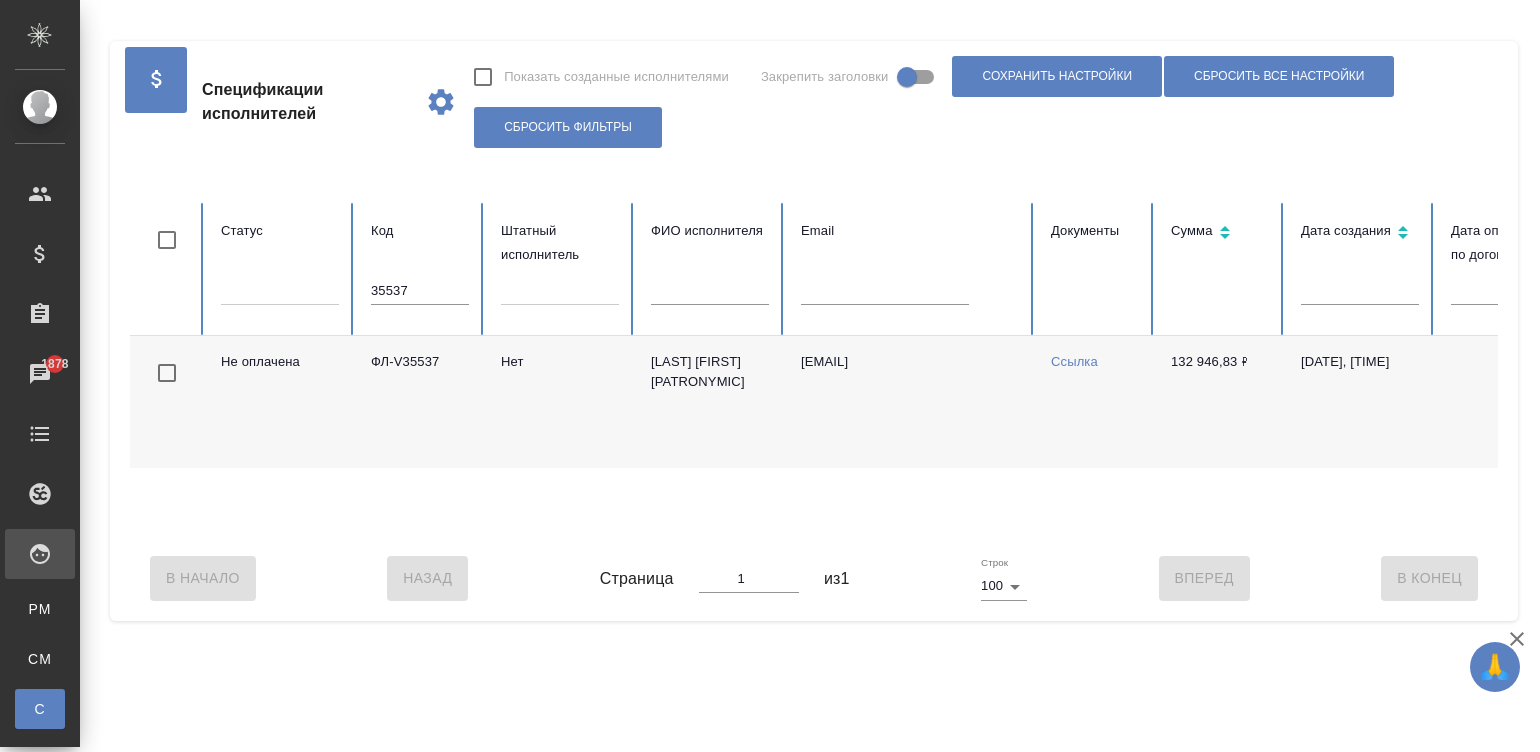 click on "Код [NUMBER]" at bounding box center [420, 269] 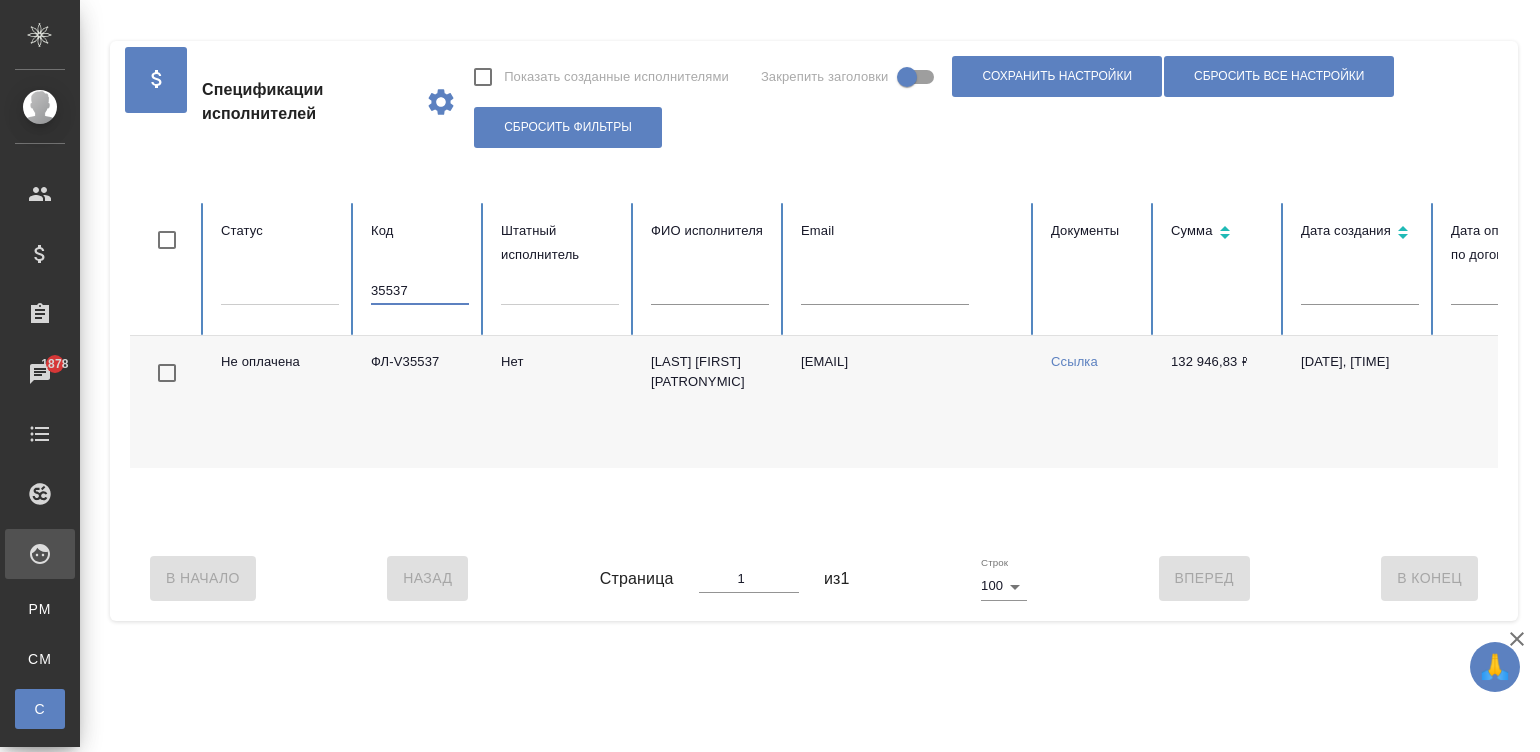 click on "35537" at bounding box center (420, 291) 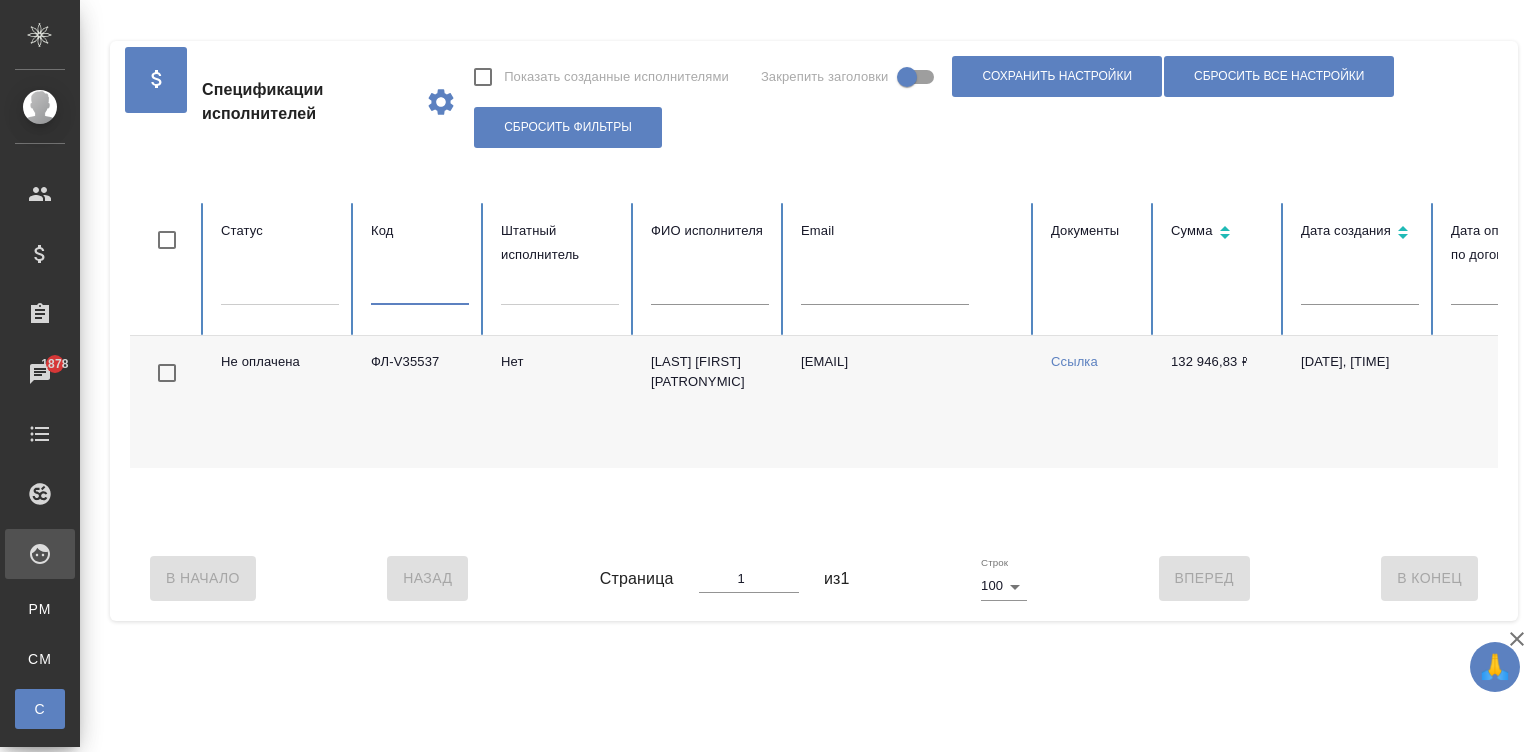 type 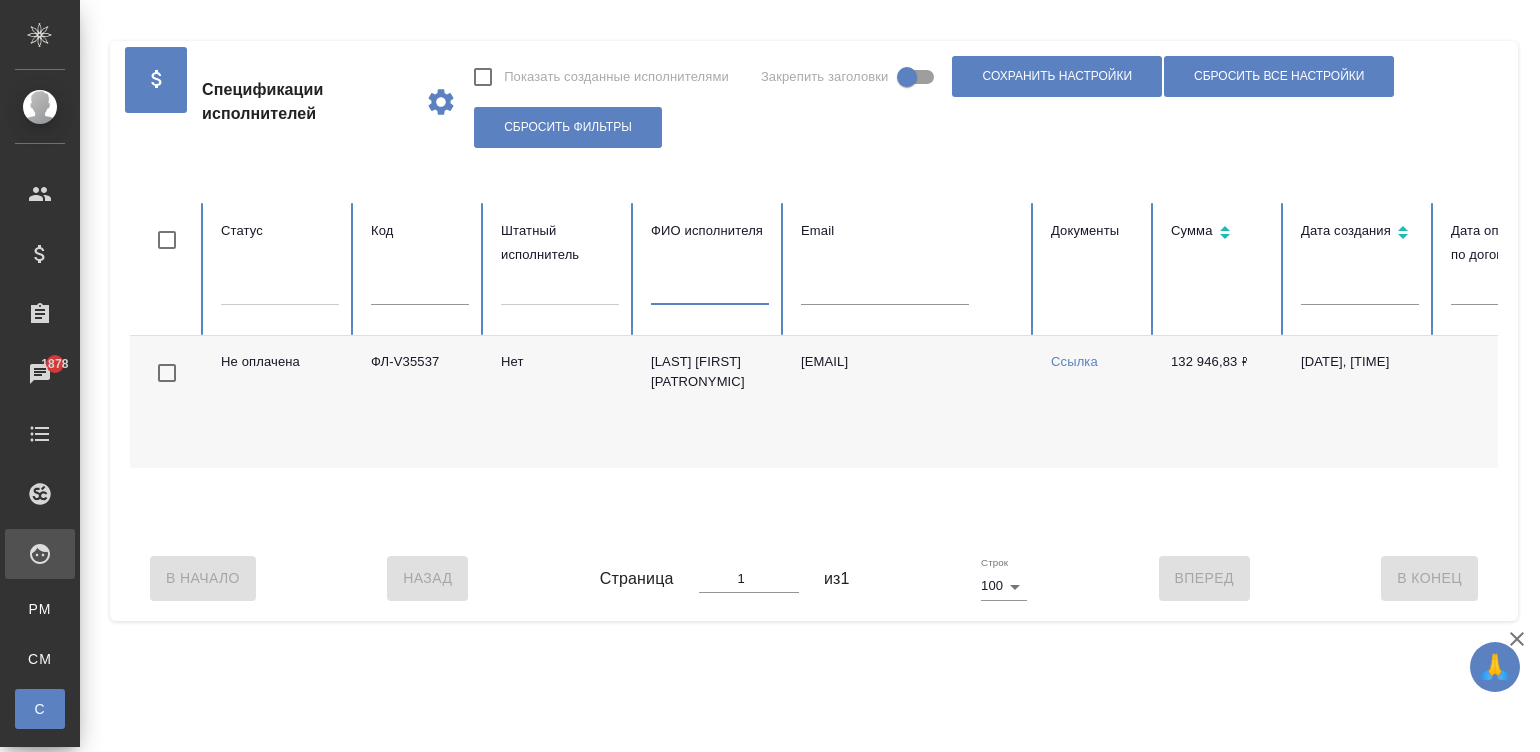 click on "Статус   Код Штатный исполнитель   ФИО исполнителя Email Документы Сумма Дата создания Дата оплаты по договору Наше юр. лицо   Создал   Платежная система   Платёжный рейс Не оплачена [ID] Нет [LAST] [FIRST] [MIDDLE] [EMAIL] Ссылка [PRICE] [DATE], [TIME] ([CODE]) Общество с ограниченной ответственностью «Онлайн переводы» Не указано Оплата ИП (резидент) (RUB) Не указано" at bounding box center (1201, 369) 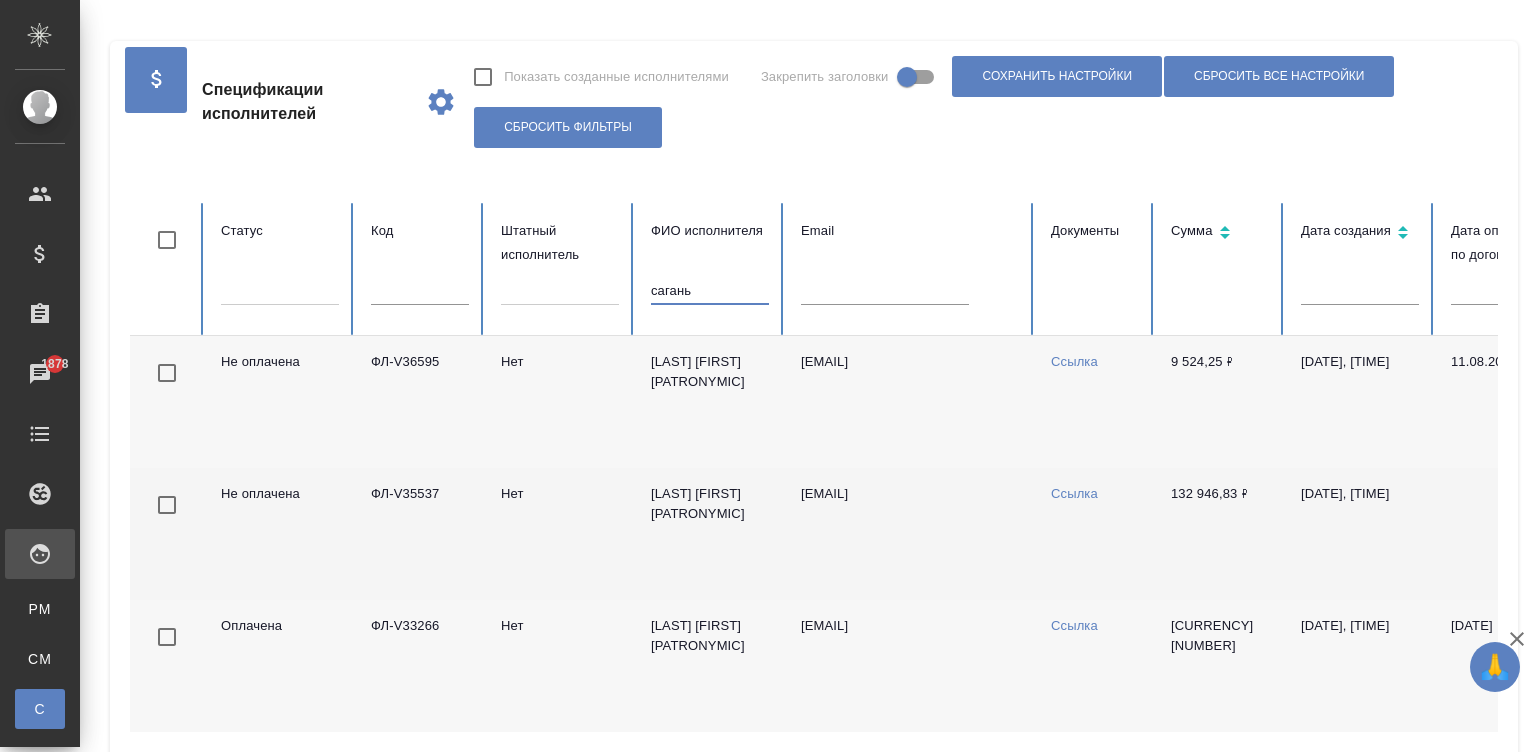 type on "сагань" 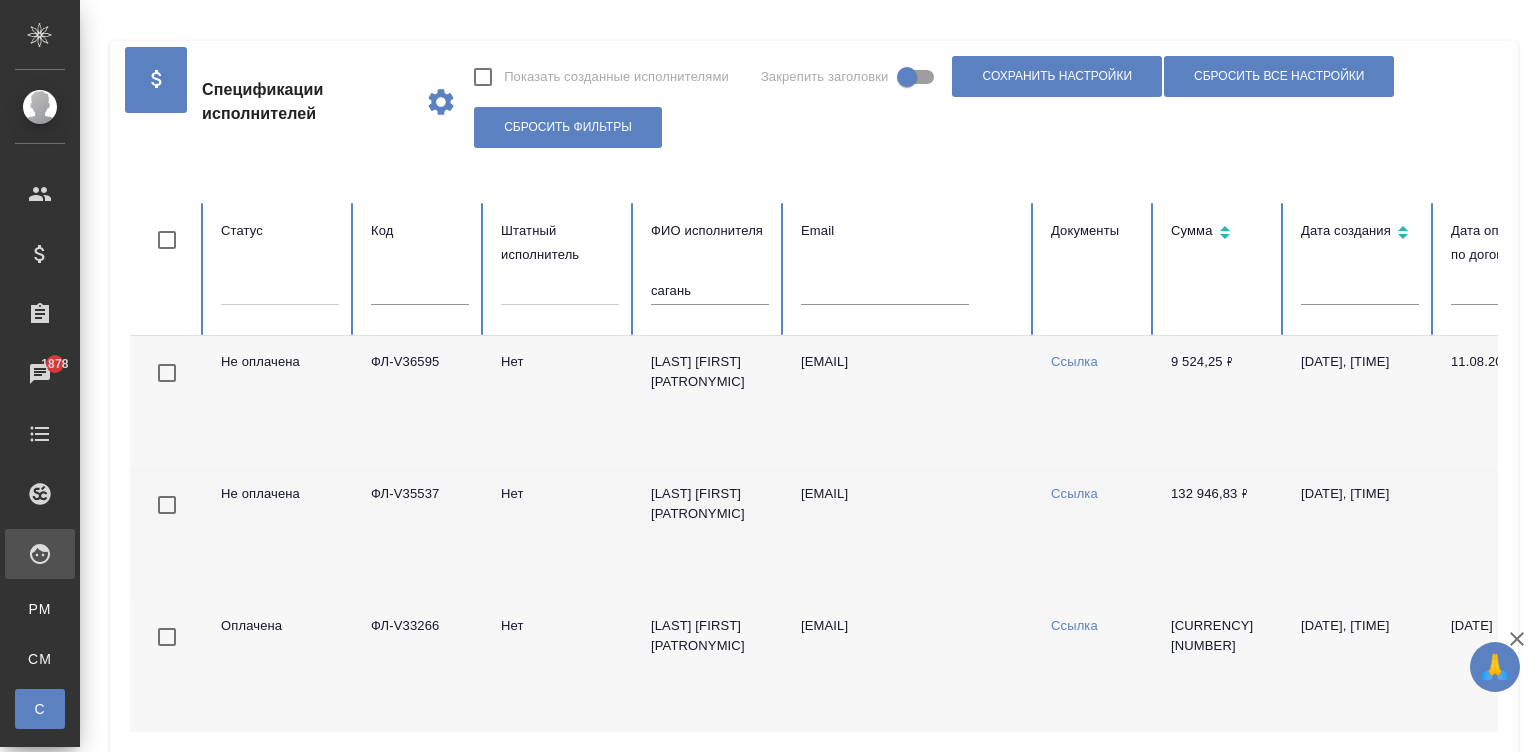 click on "132 946,83 ₽" at bounding box center (1220, 534) 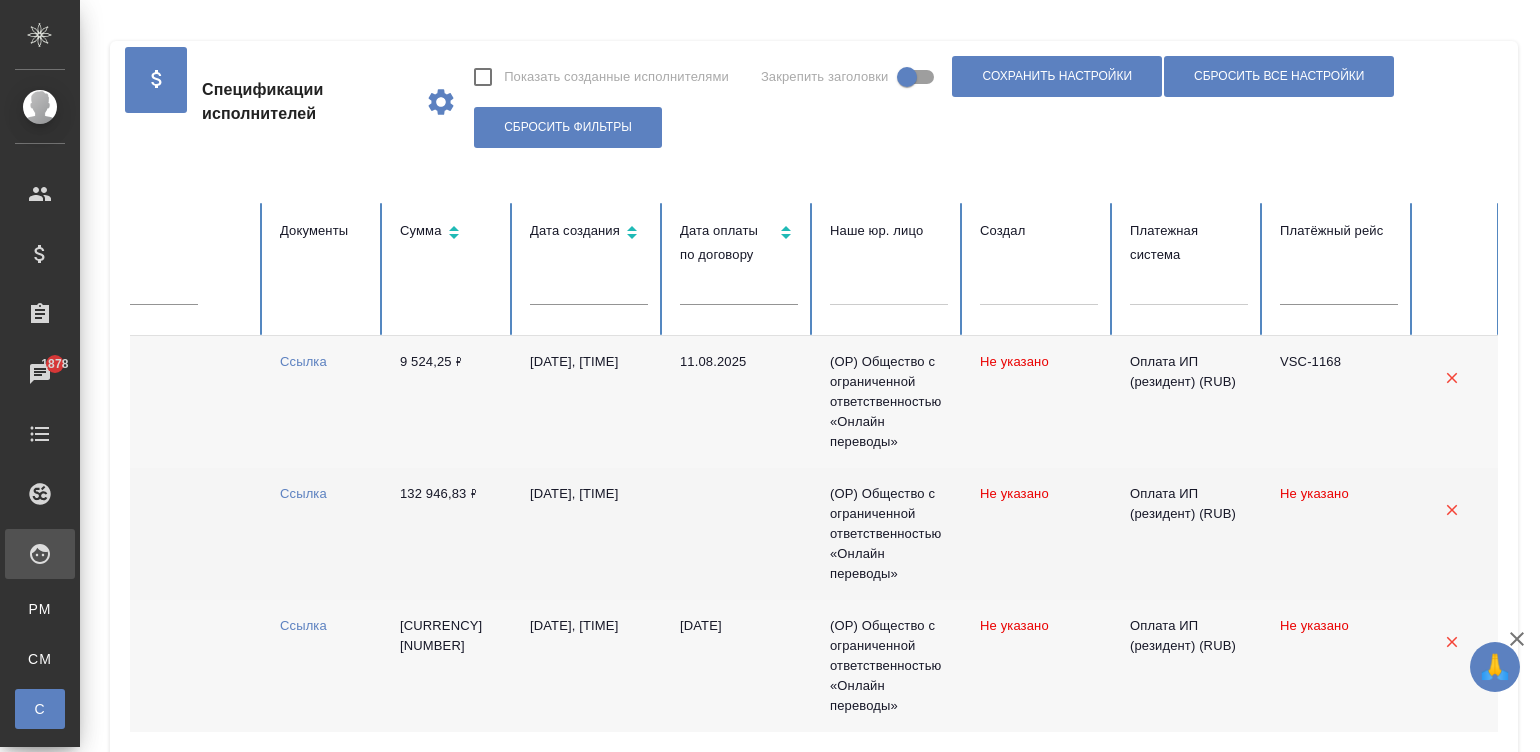 scroll, scrollTop: 0, scrollLeft: 773, axis: horizontal 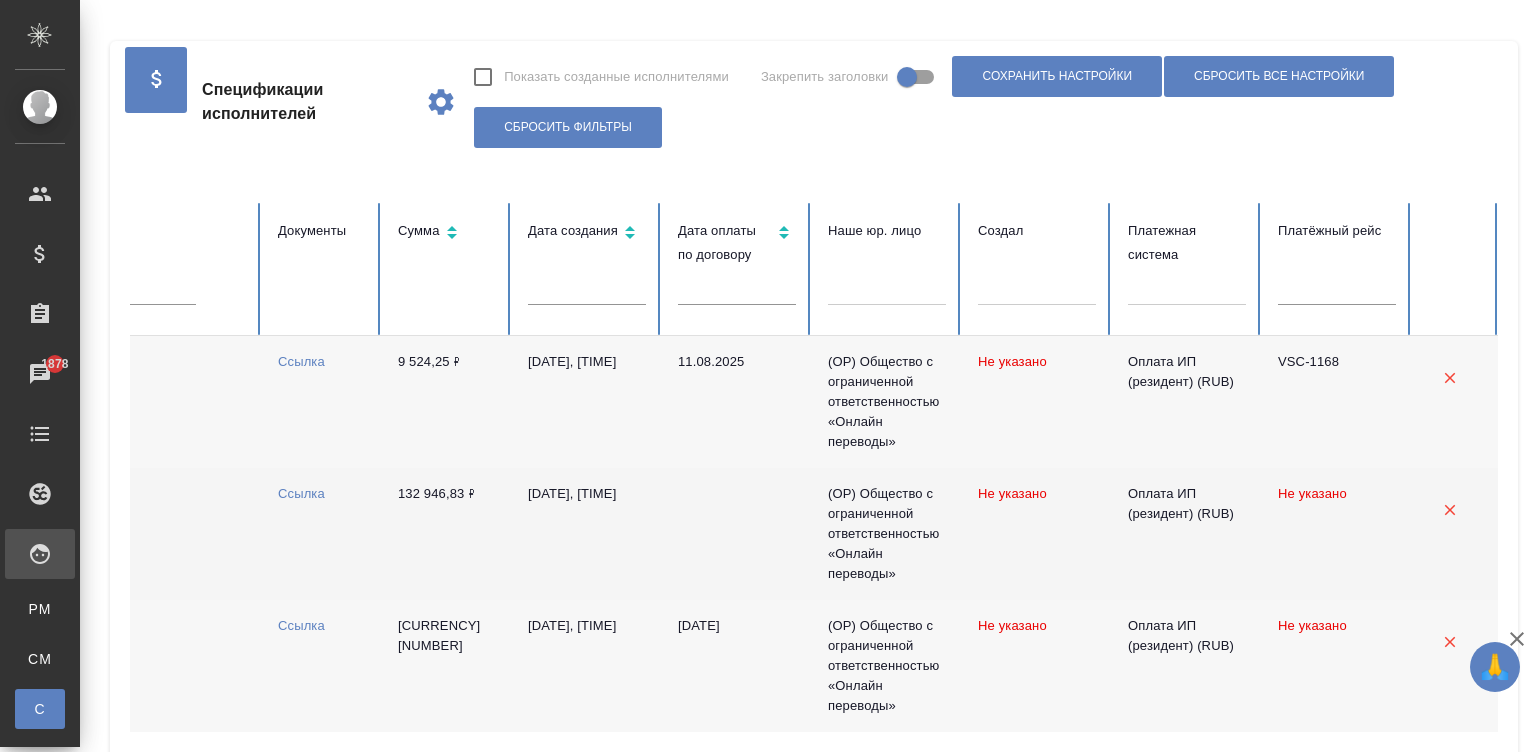 click at bounding box center [737, 534] 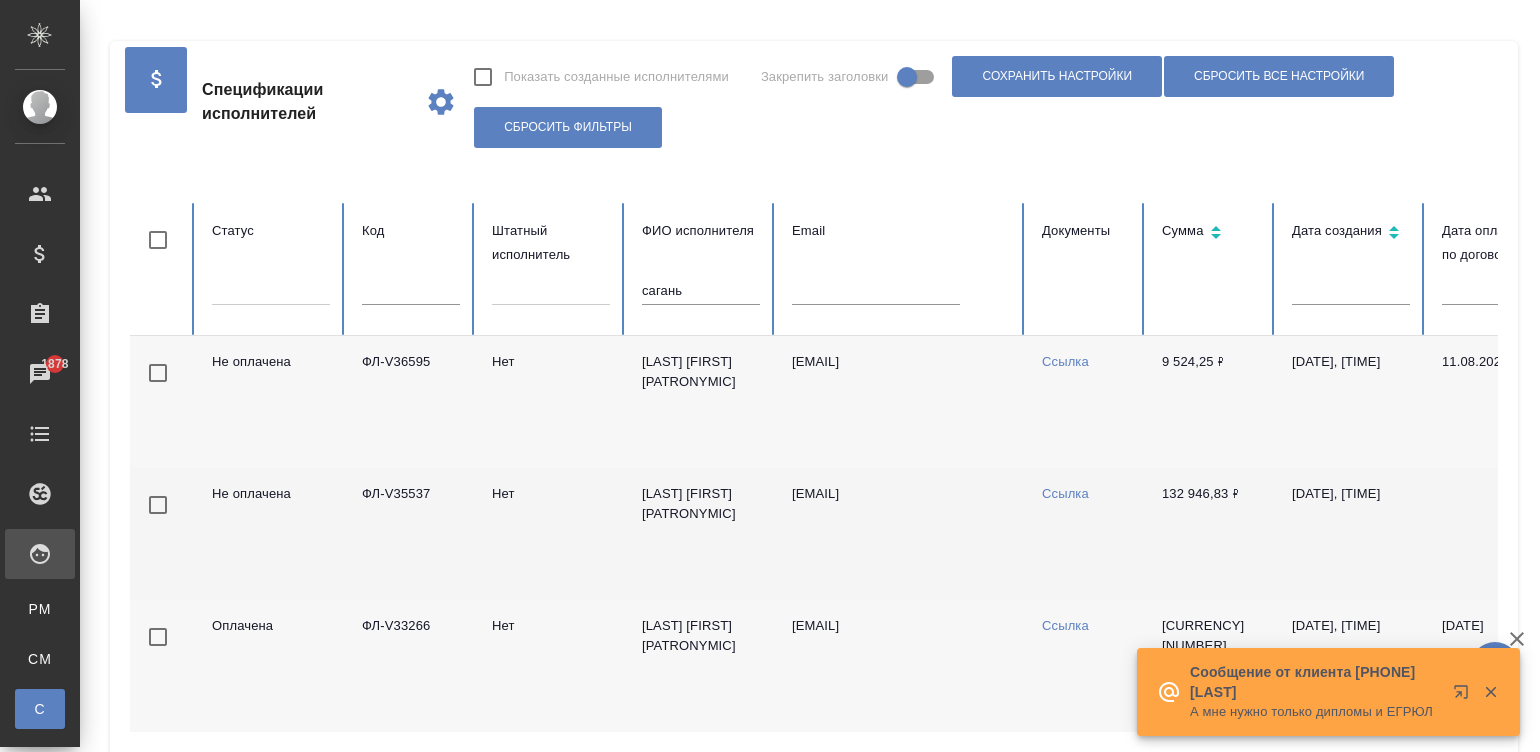 scroll, scrollTop: 0, scrollLeft: 0, axis: both 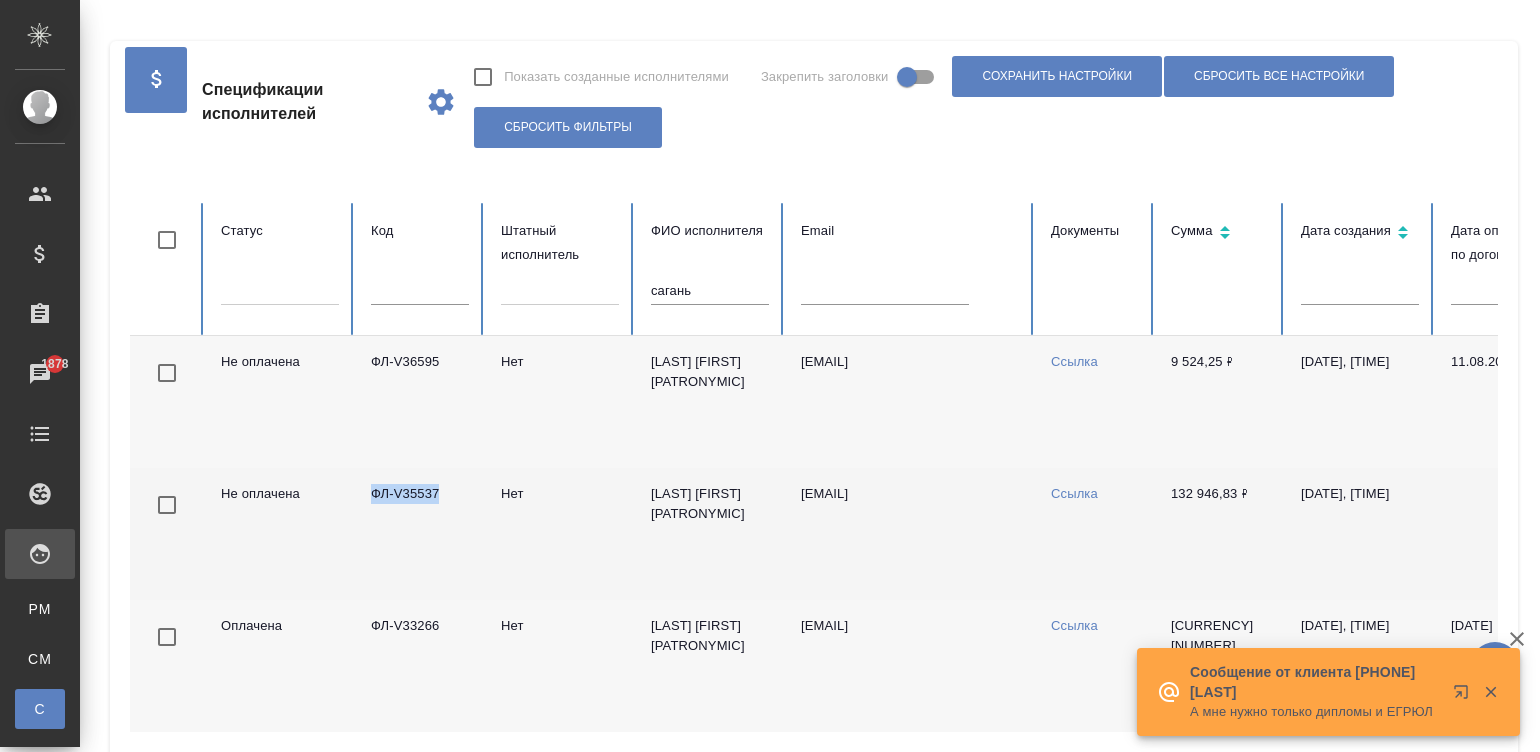 drag, startPoint x: 443, startPoint y: 493, endPoint x: 359, endPoint y: 503, distance: 84.59315 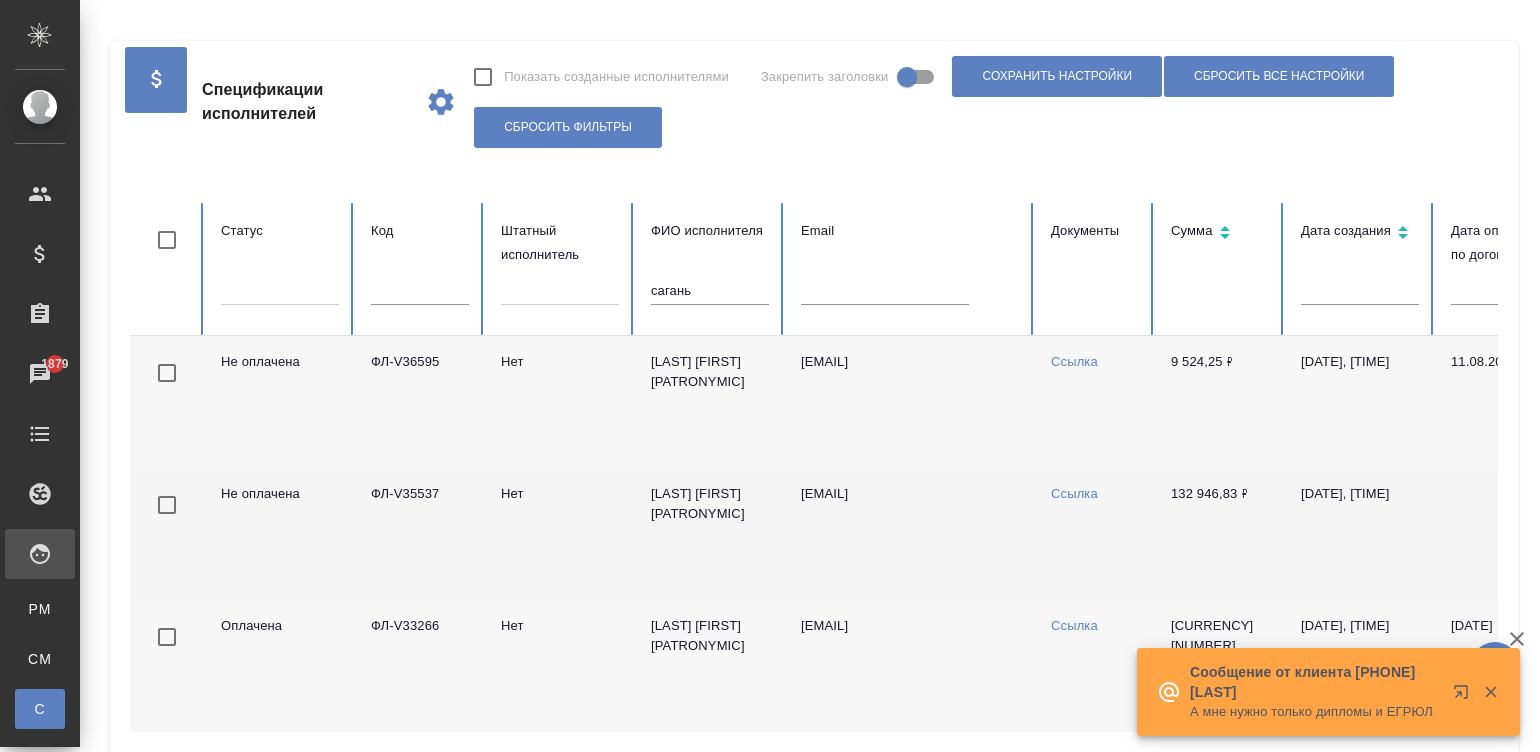 click on "Нет" at bounding box center (560, 534) 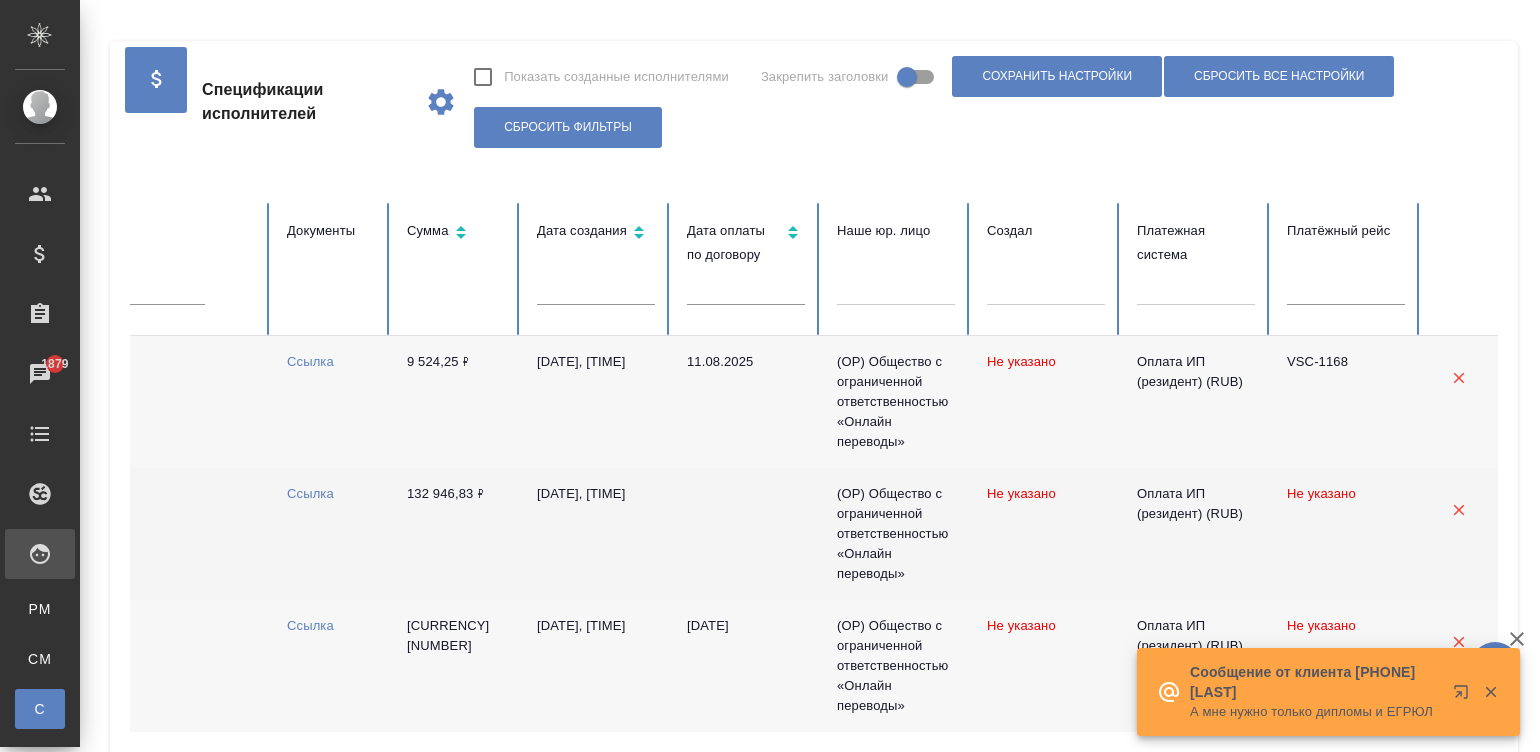 scroll, scrollTop: 0, scrollLeft: 773, axis: horizontal 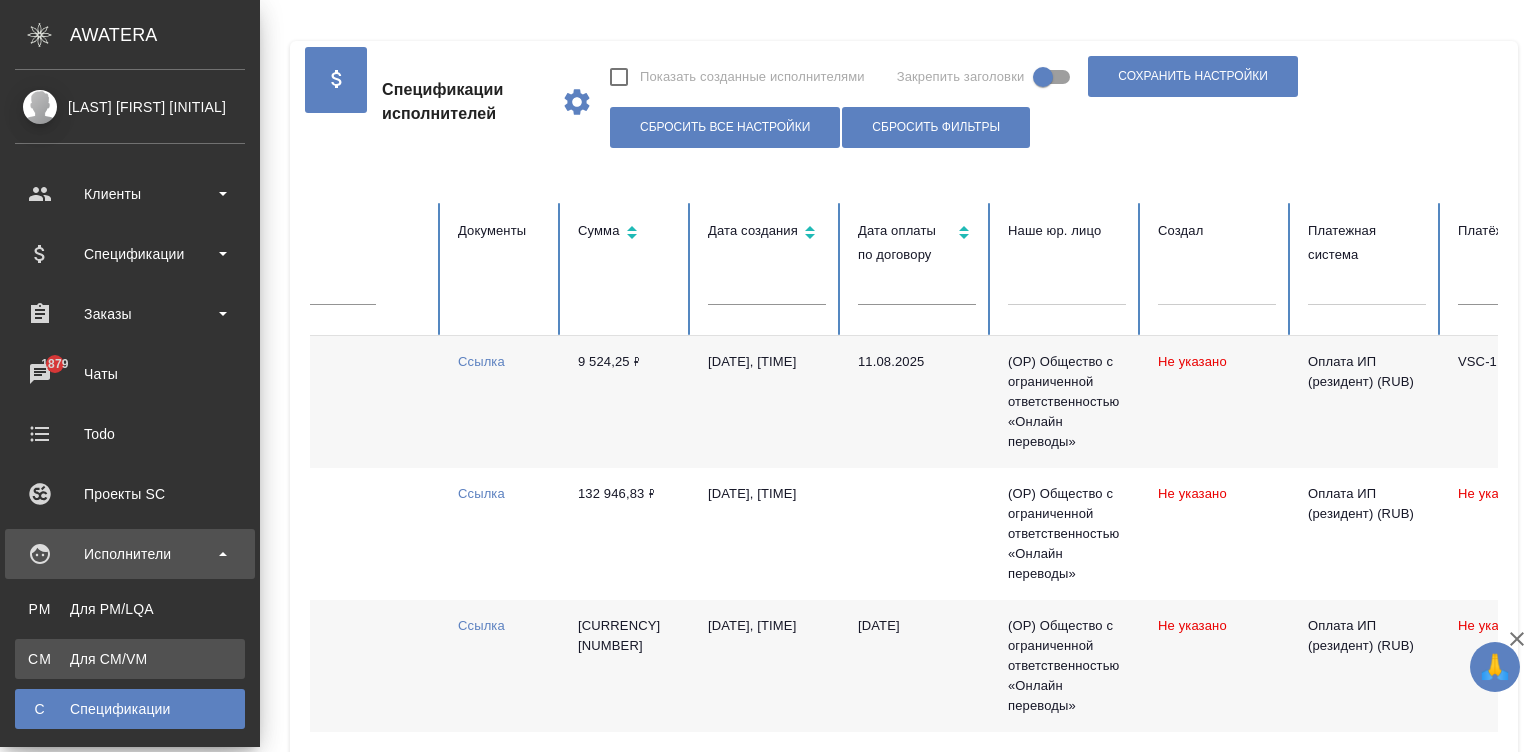click on "Для CM/VM" at bounding box center [130, 659] 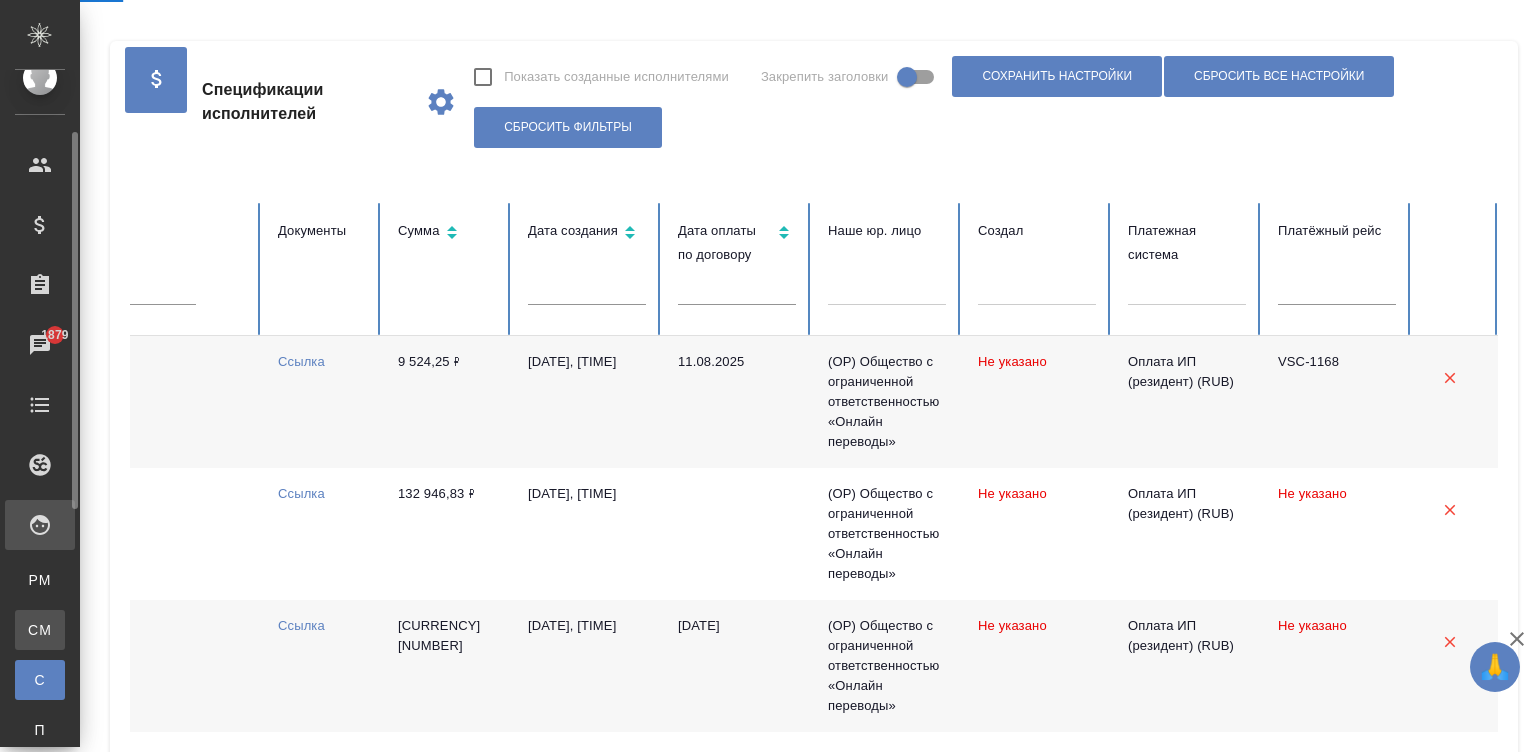 scroll, scrollTop: 90, scrollLeft: 0, axis: vertical 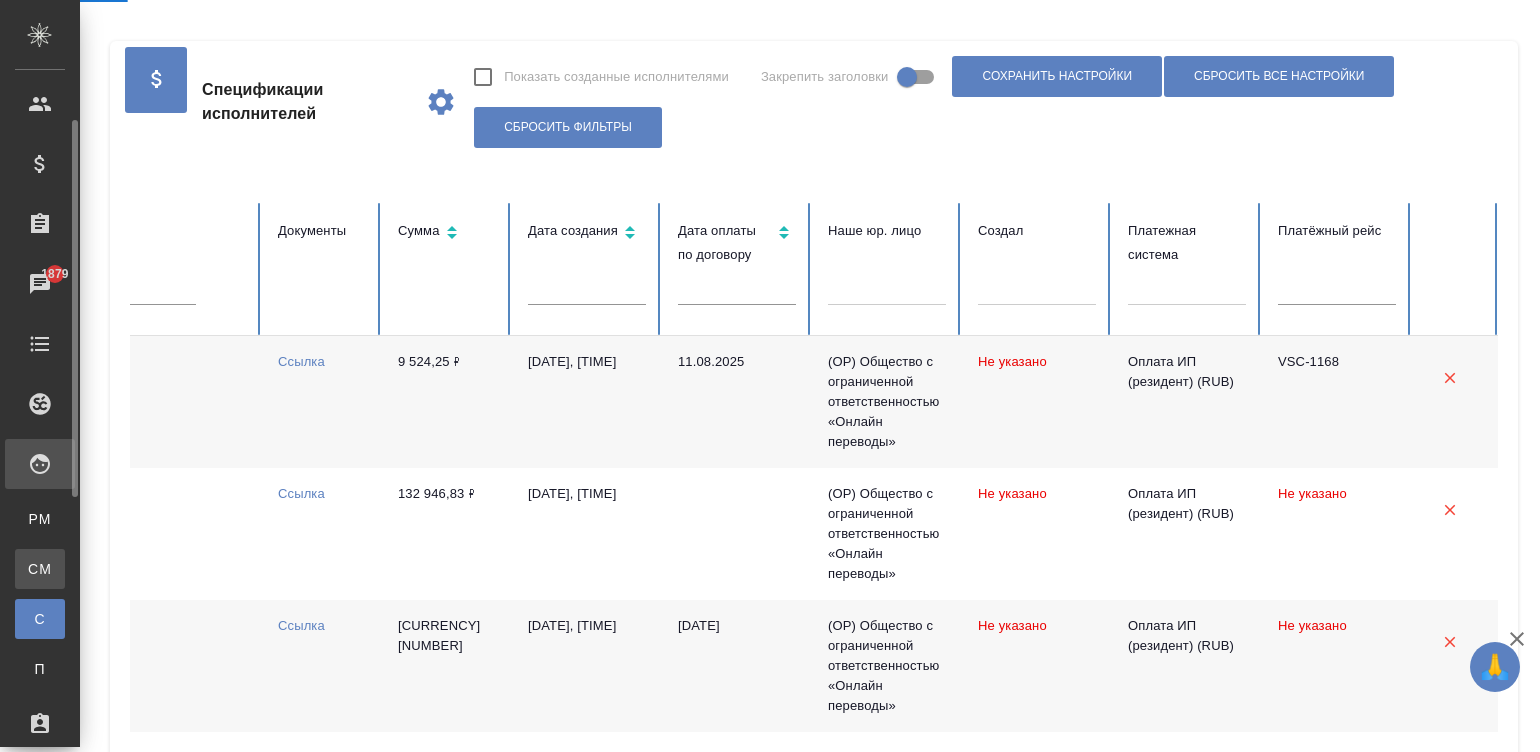 click on "Платёжные рейсы" at bounding box center [15, 669] 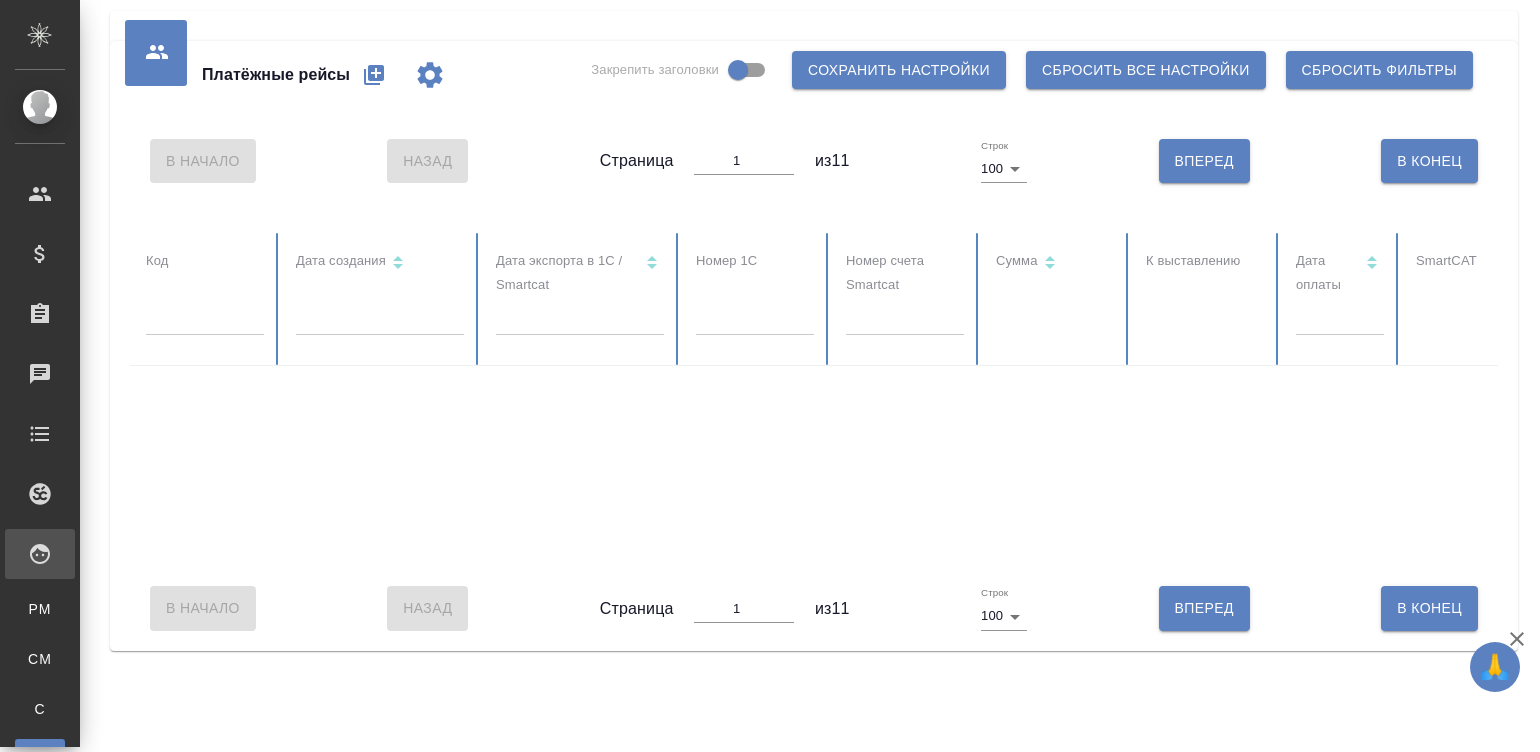select on "10" 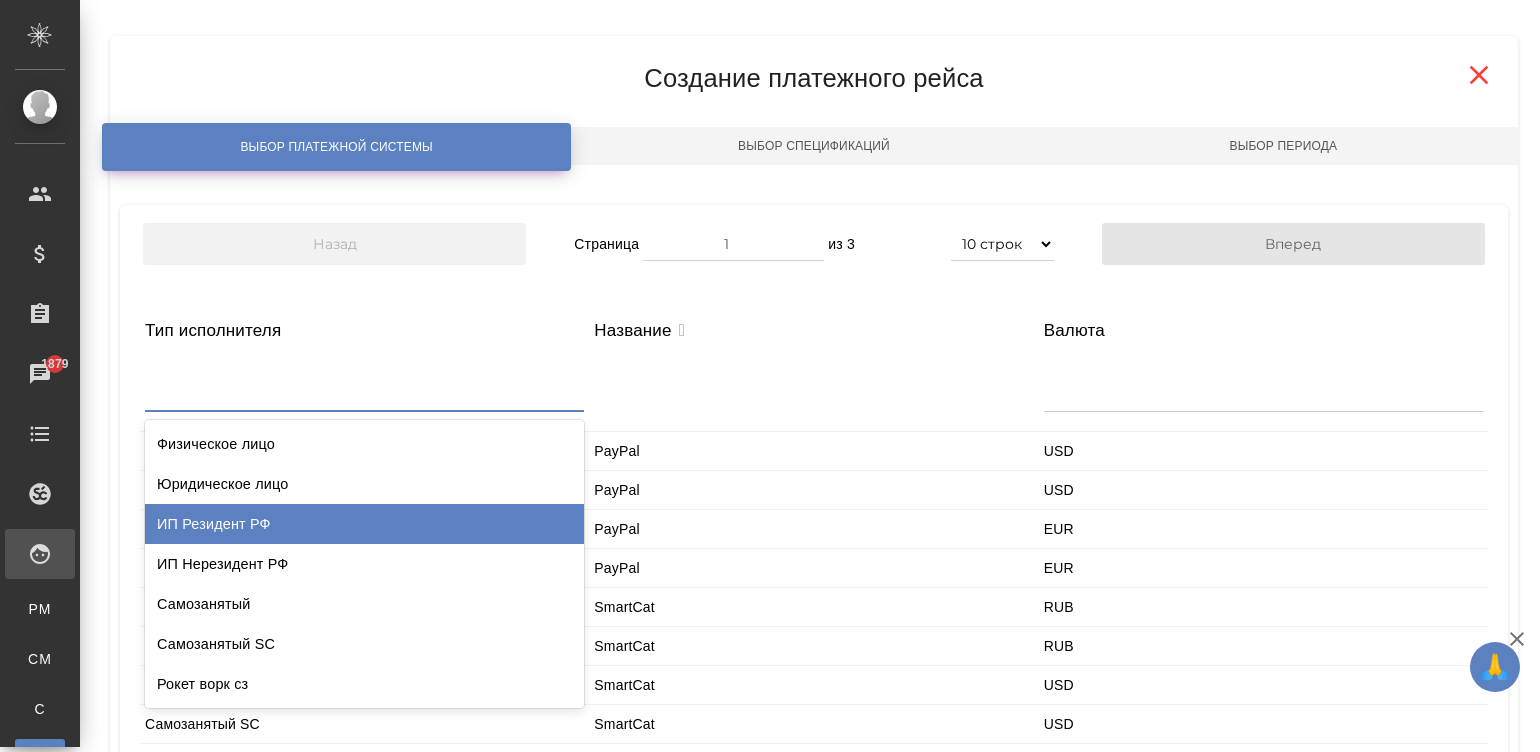 click on "ИП Резидент РФ" at bounding box center (364, 524) 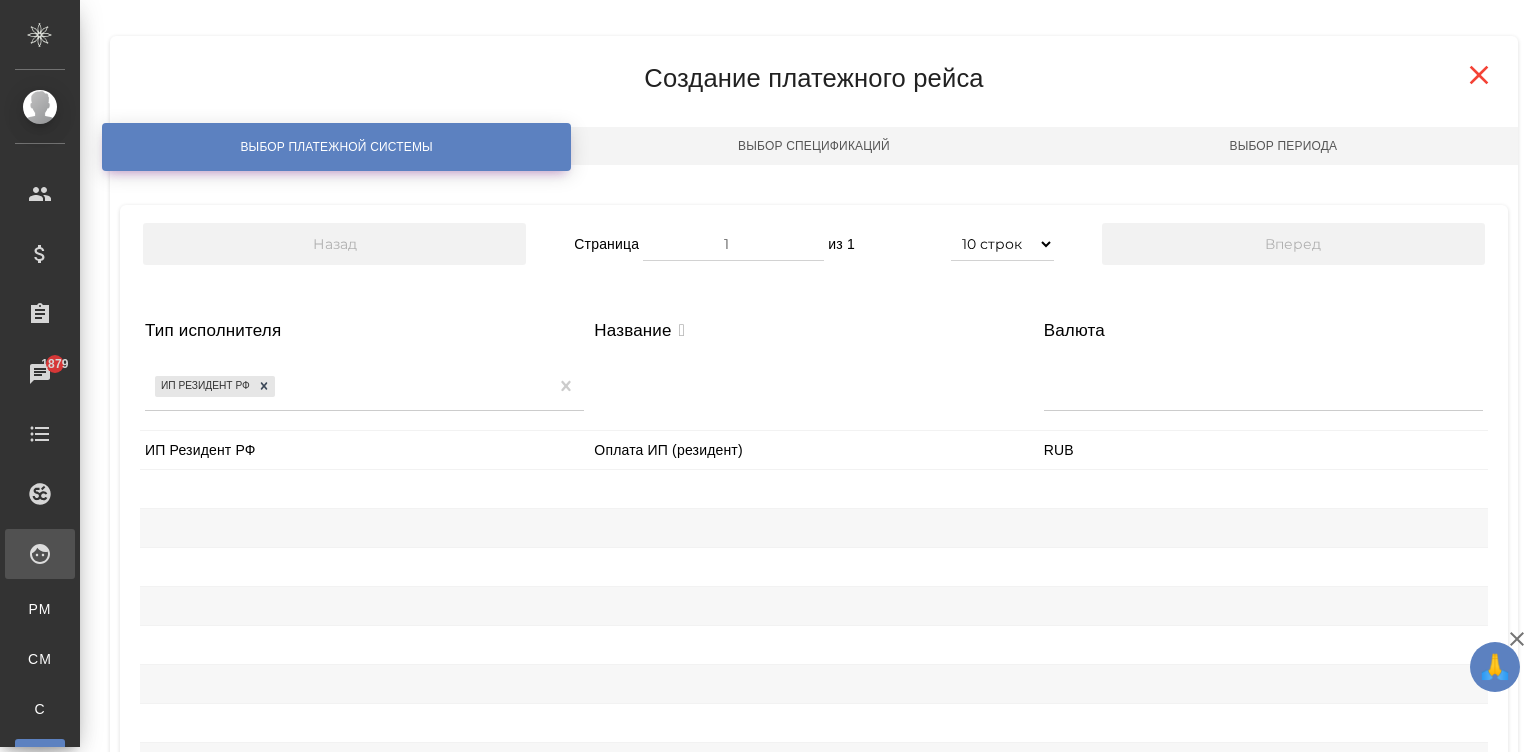 click on "ИП Резидент РФ" at bounding box center [364, 450] 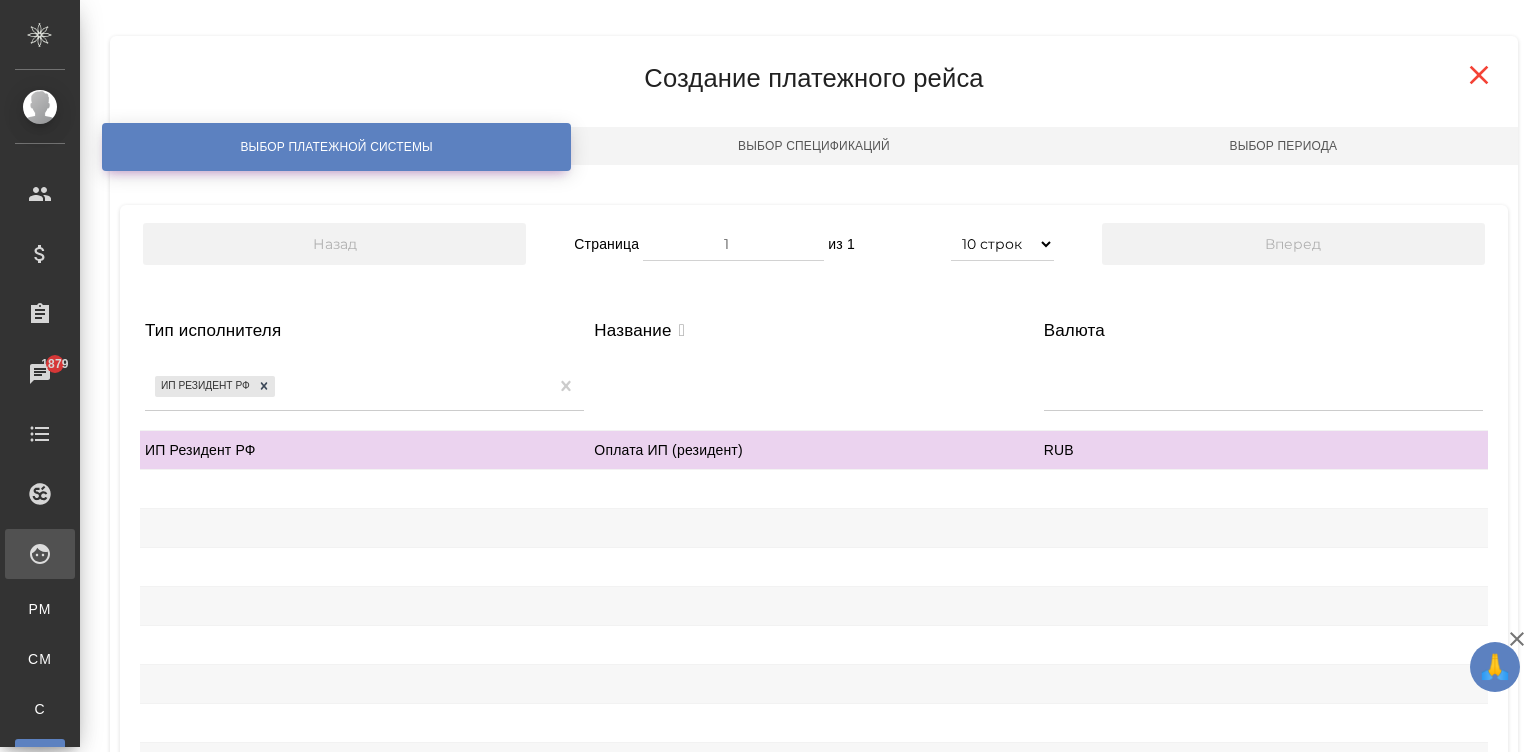 click at bounding box center (364, 528) 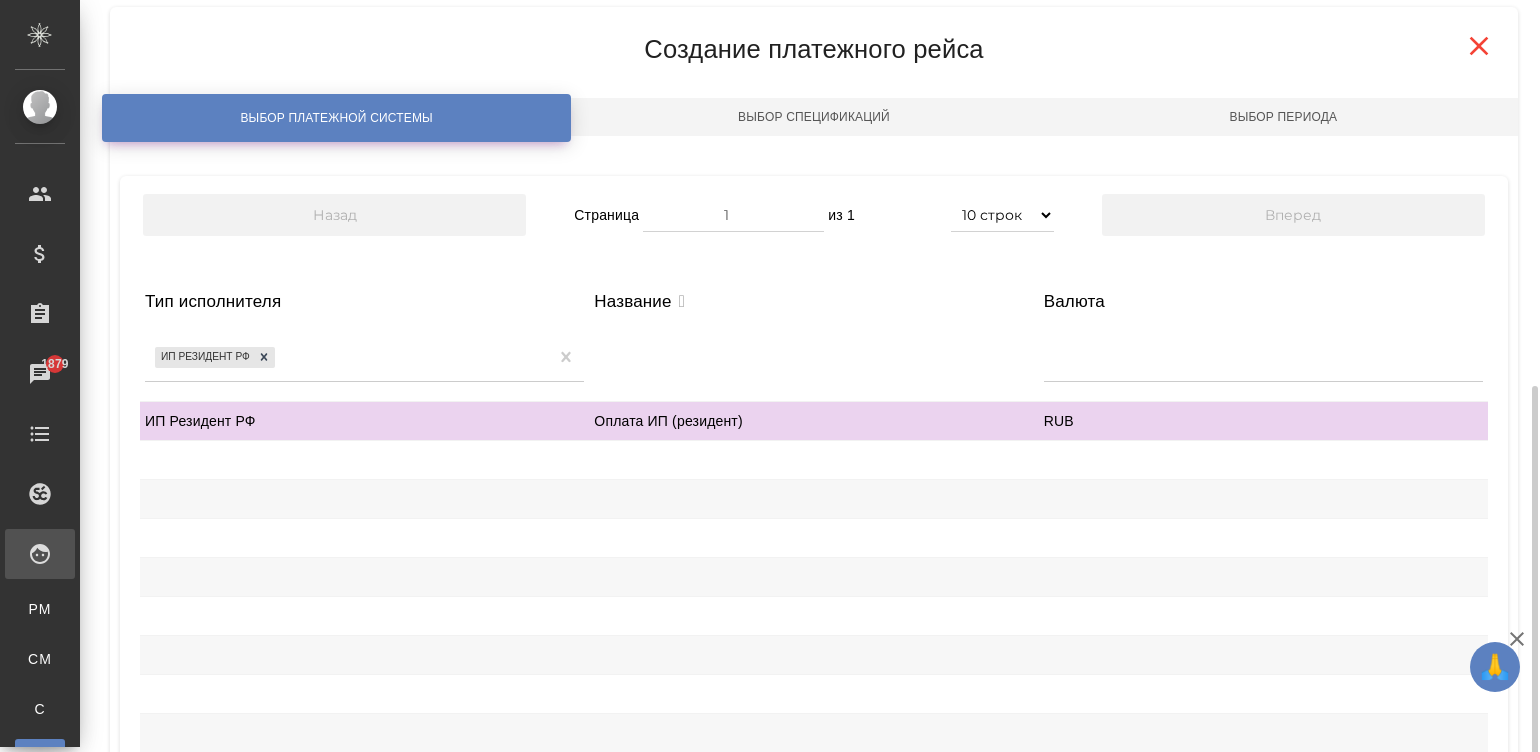 scroll, scrollTop: 235, scrollLeft: 0, axis: vertical 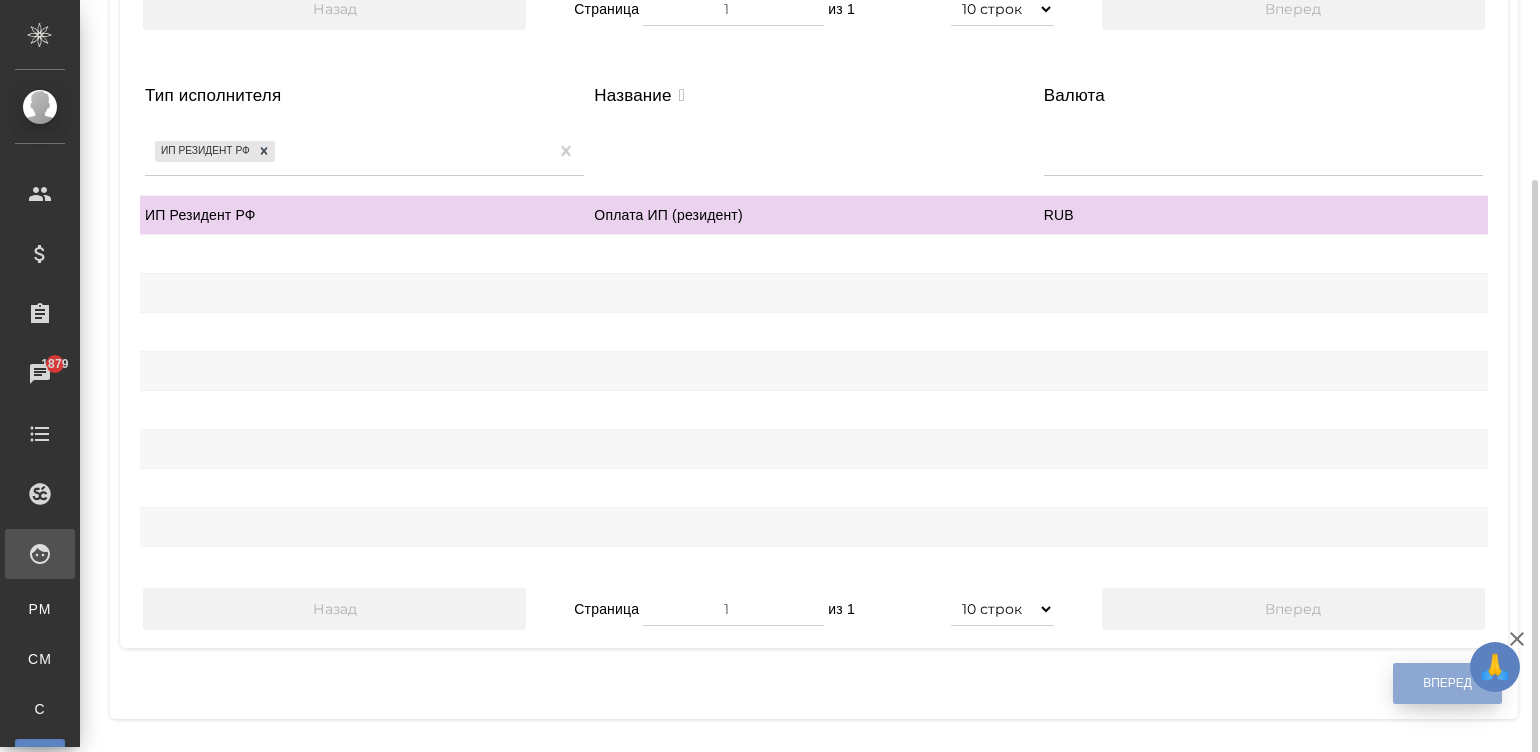 click on "Вперед" at bounding box center [1447, 683] 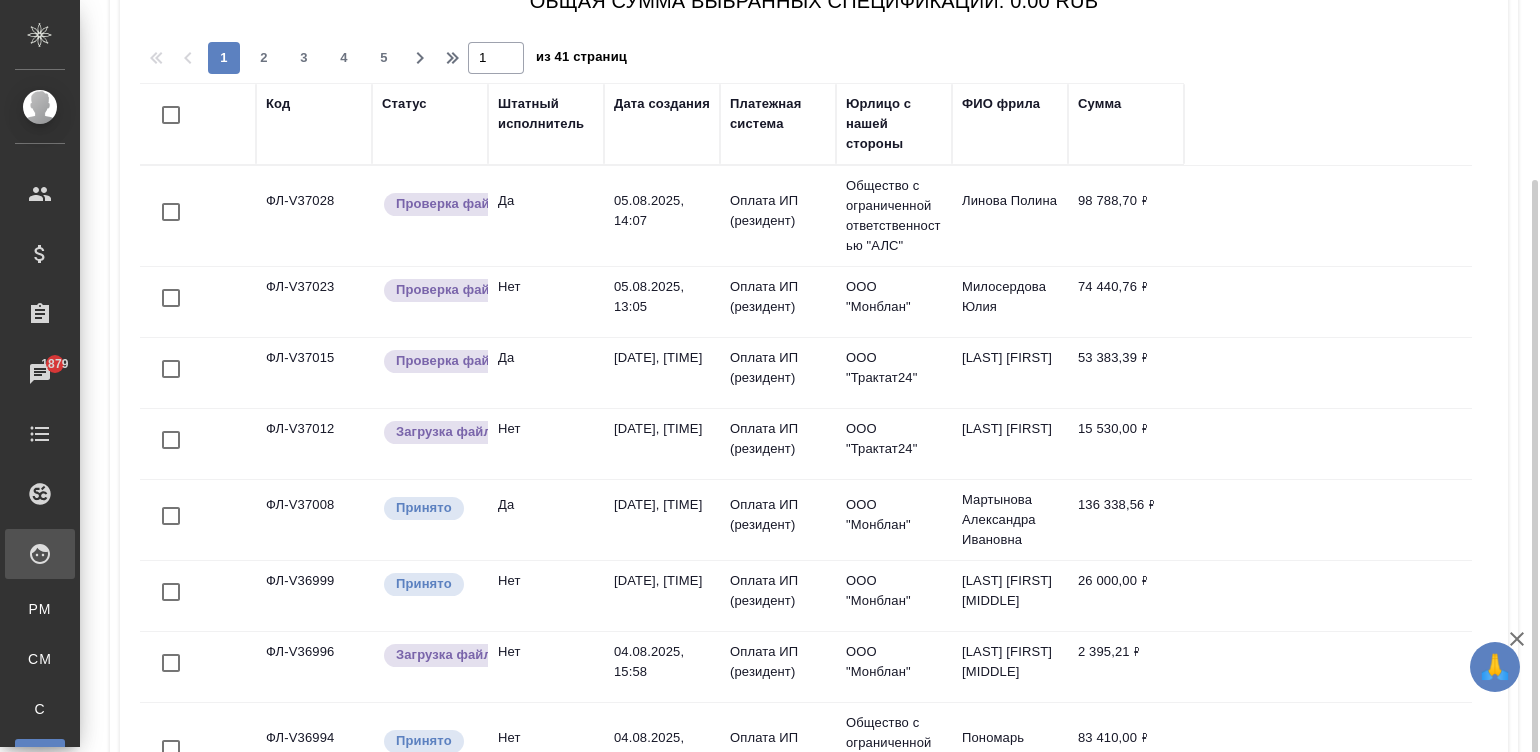 click on "Код" at bounding box center [278, 104] 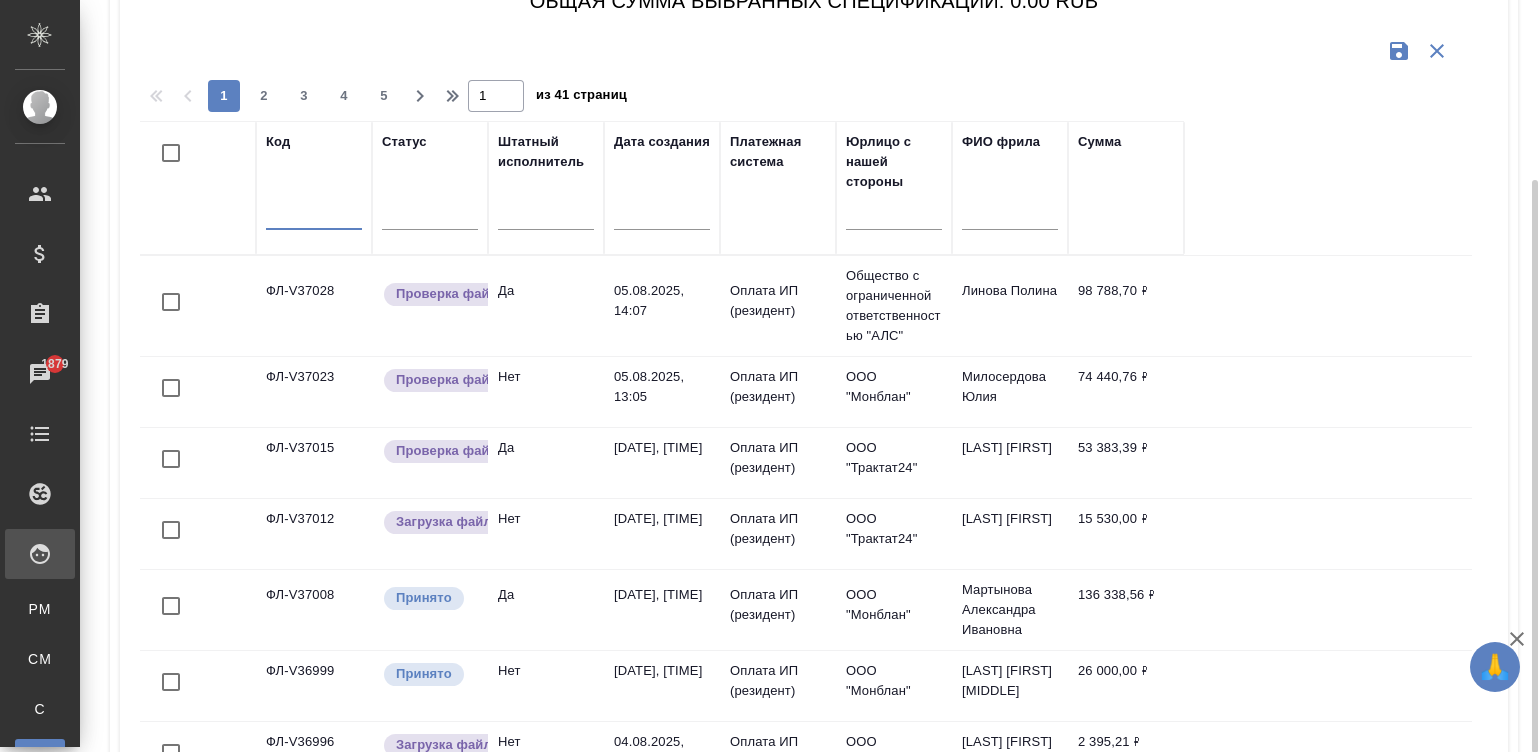 click at bounding box center [314, 216] 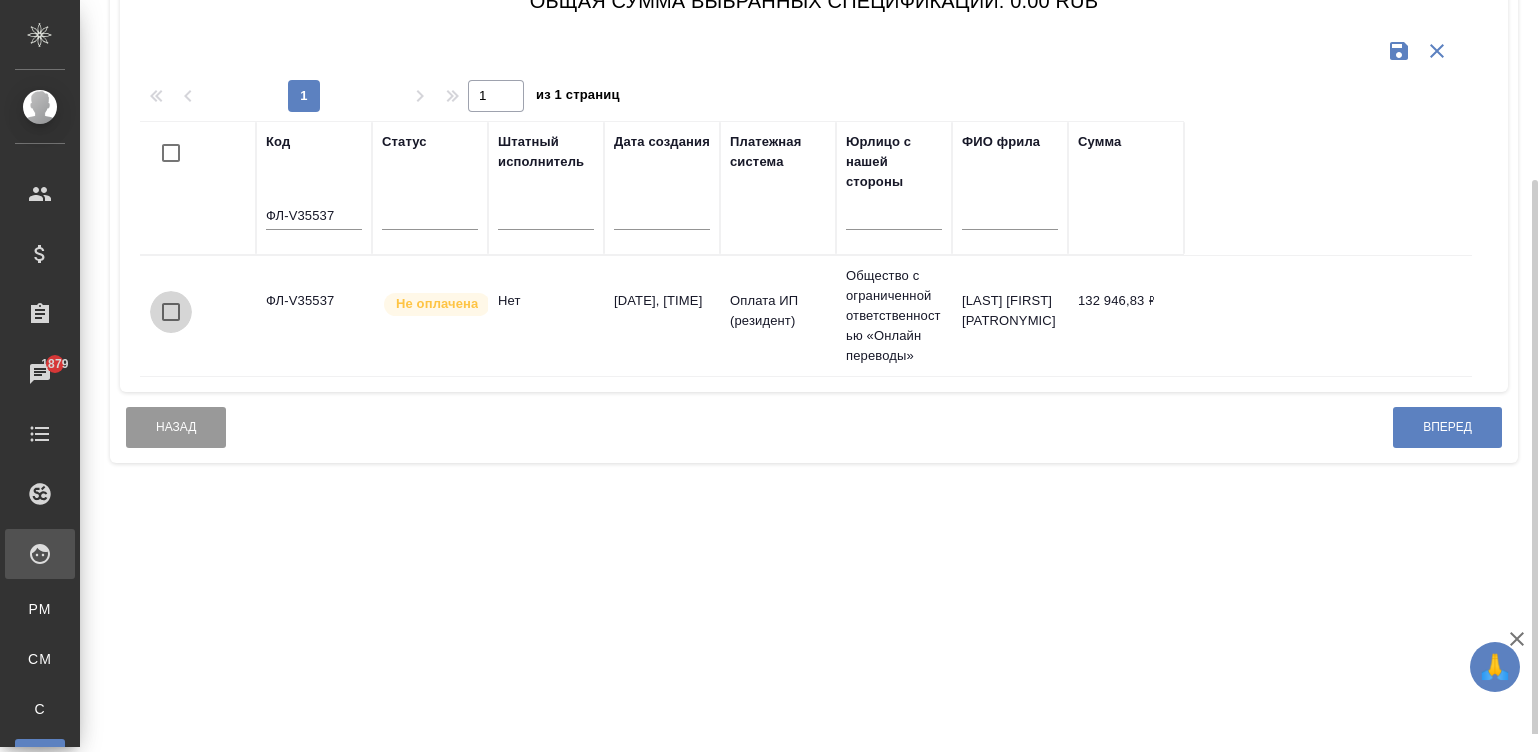 click at bounding box center [171, 312] 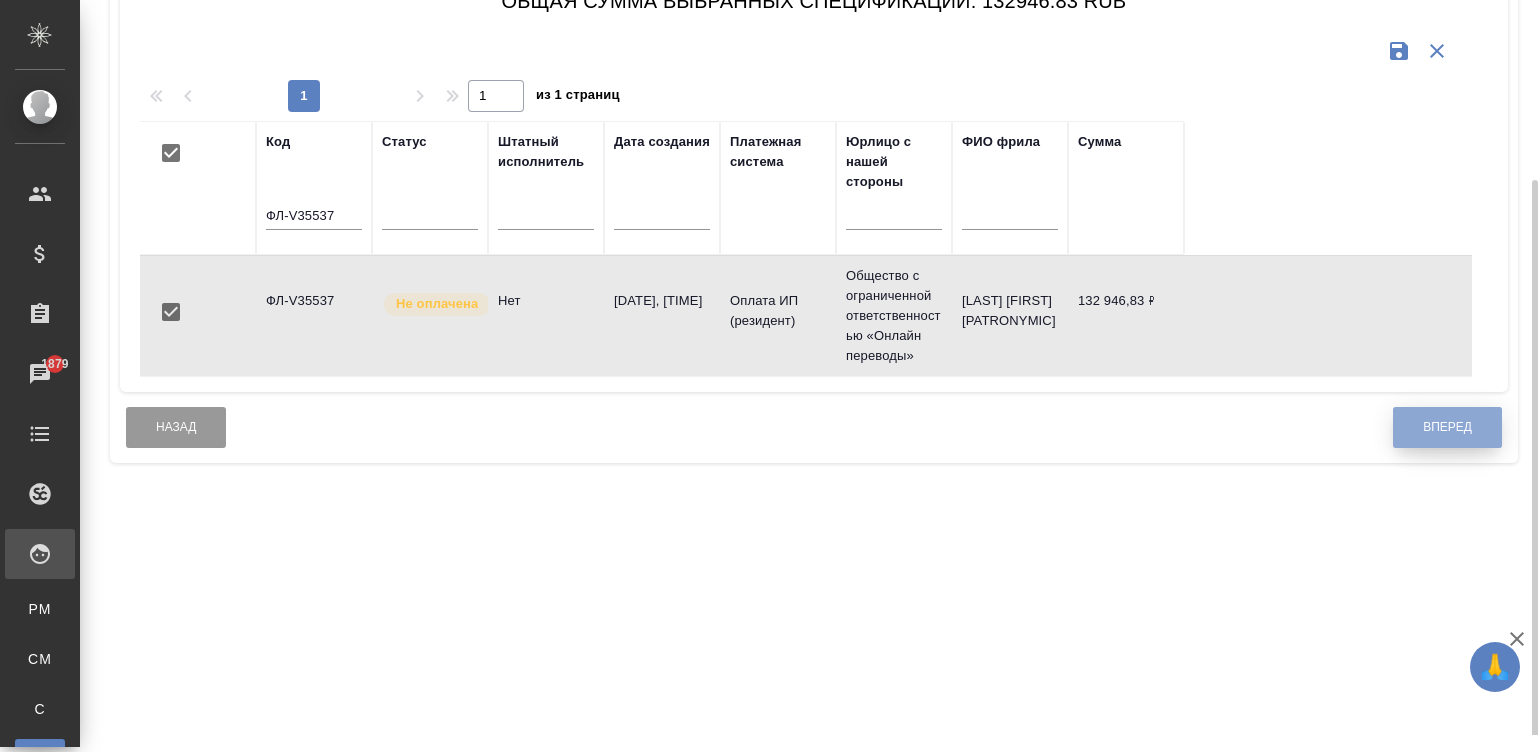 click on "Вперед" at bounding box center (1447, 427) 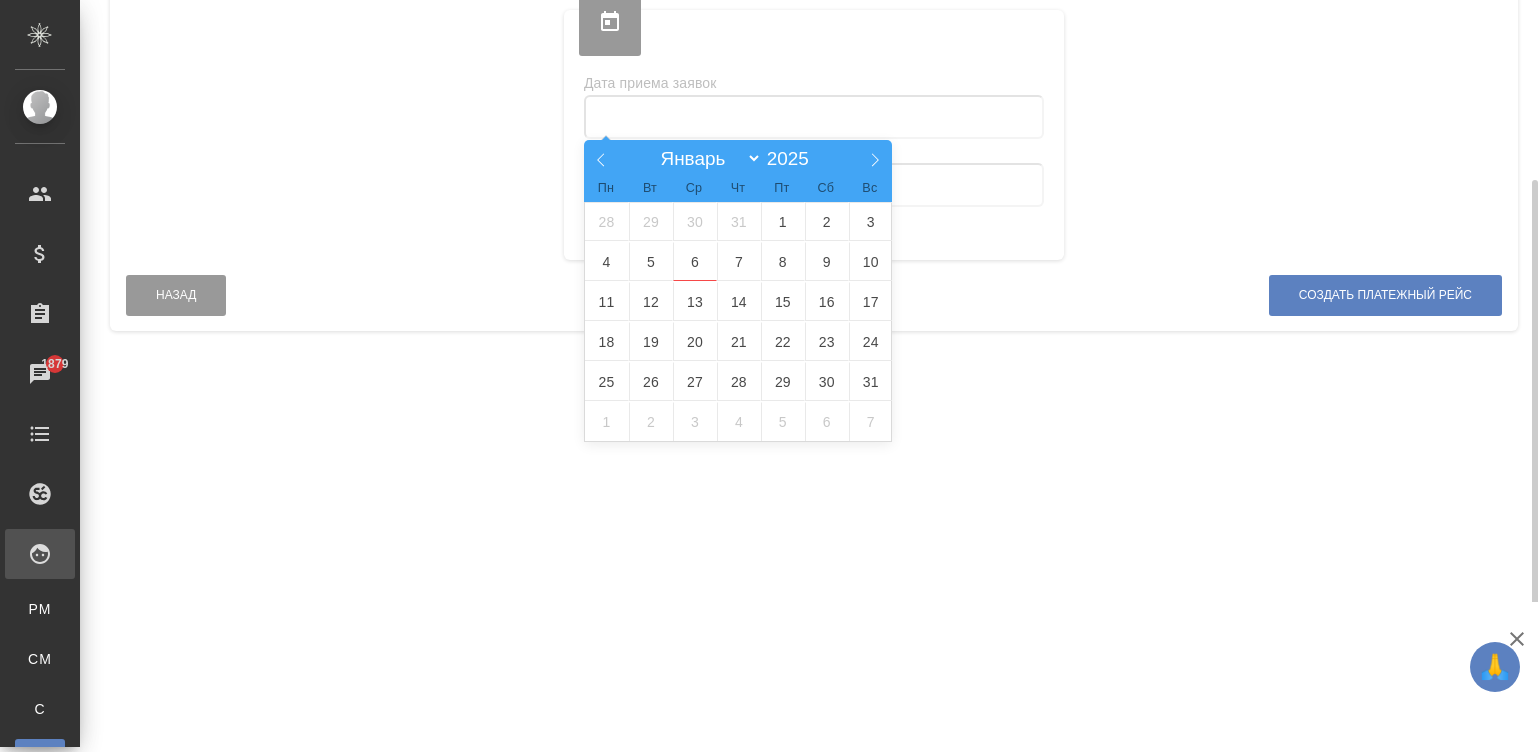 click at bounding box center [814, 117] 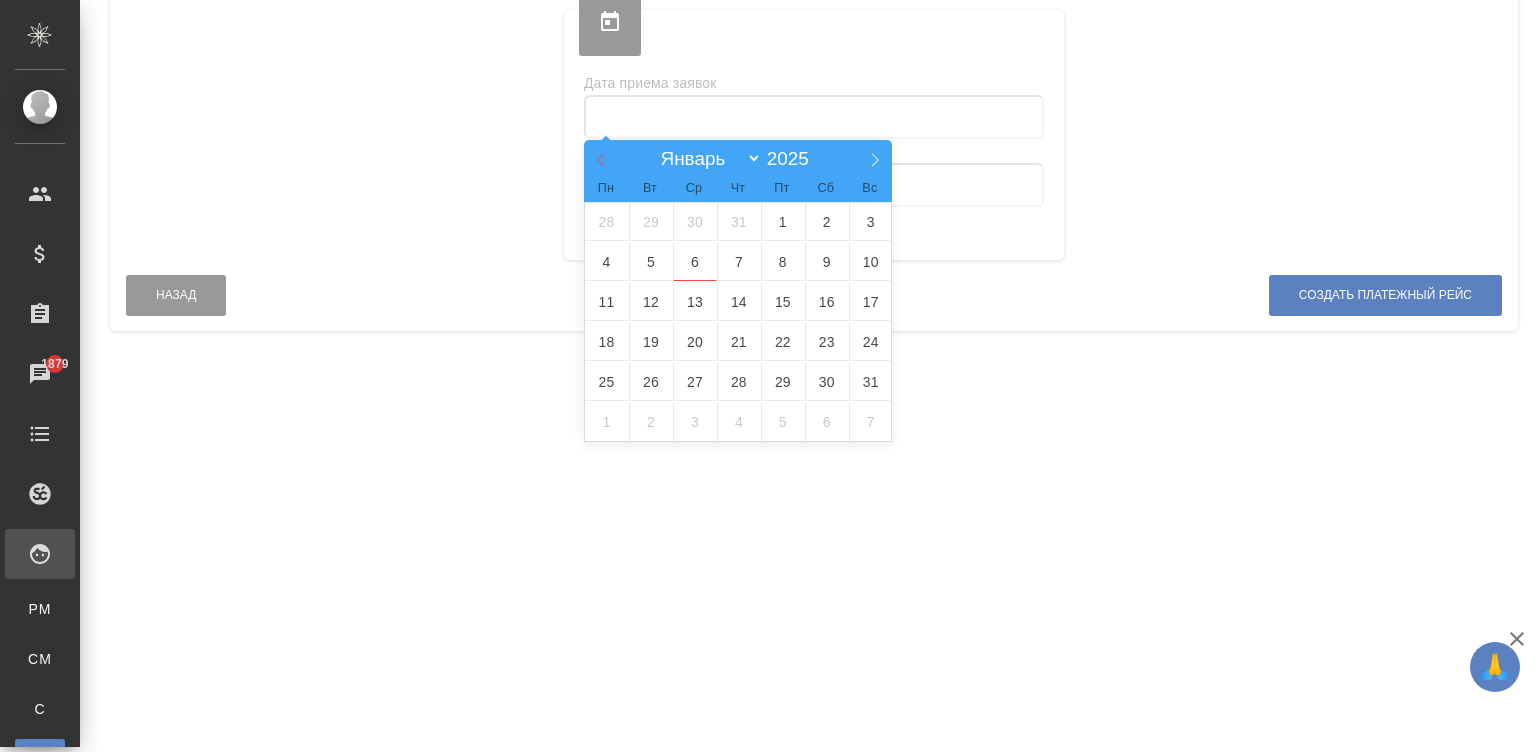 click at bounding box center [601, 157] 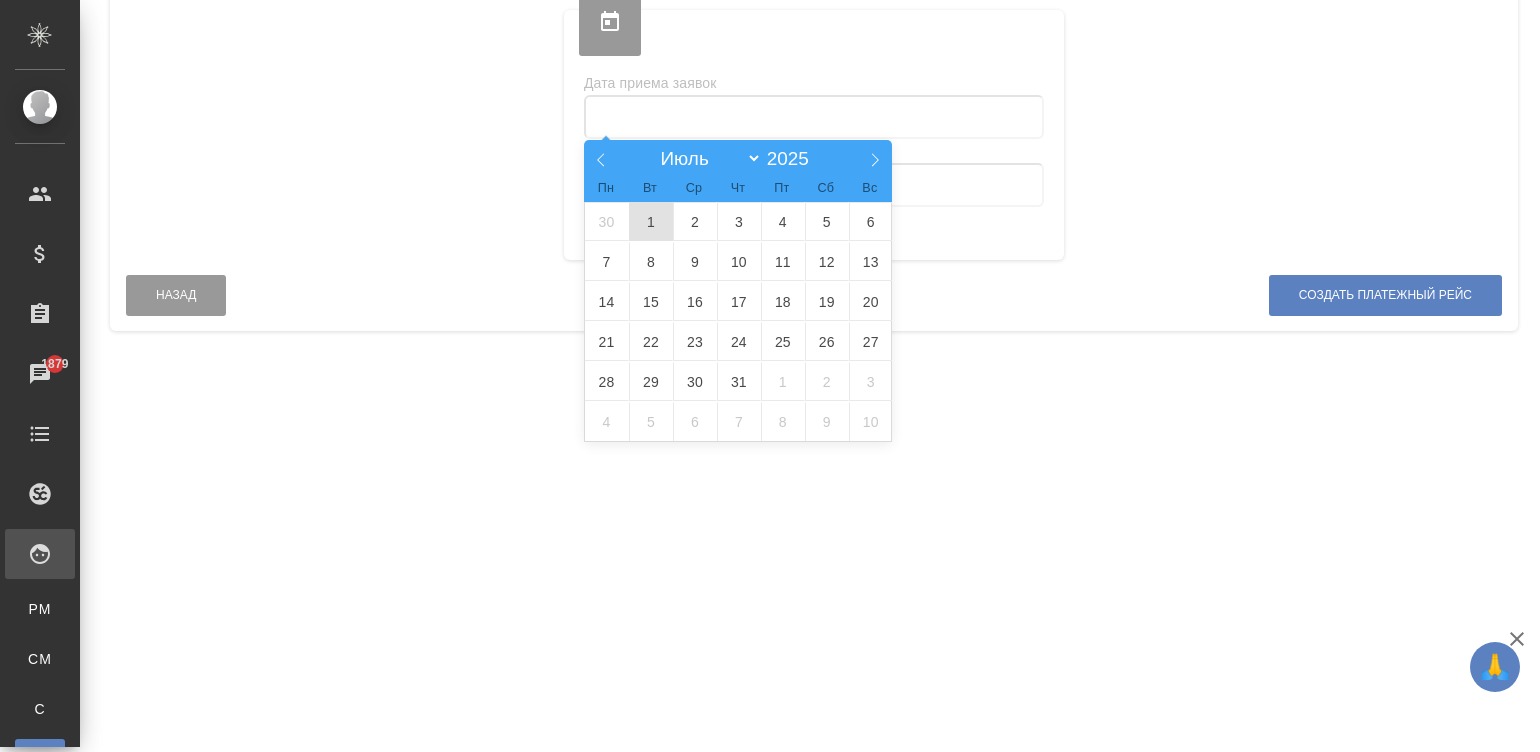 click on "1" at bounding box center [651, 221] 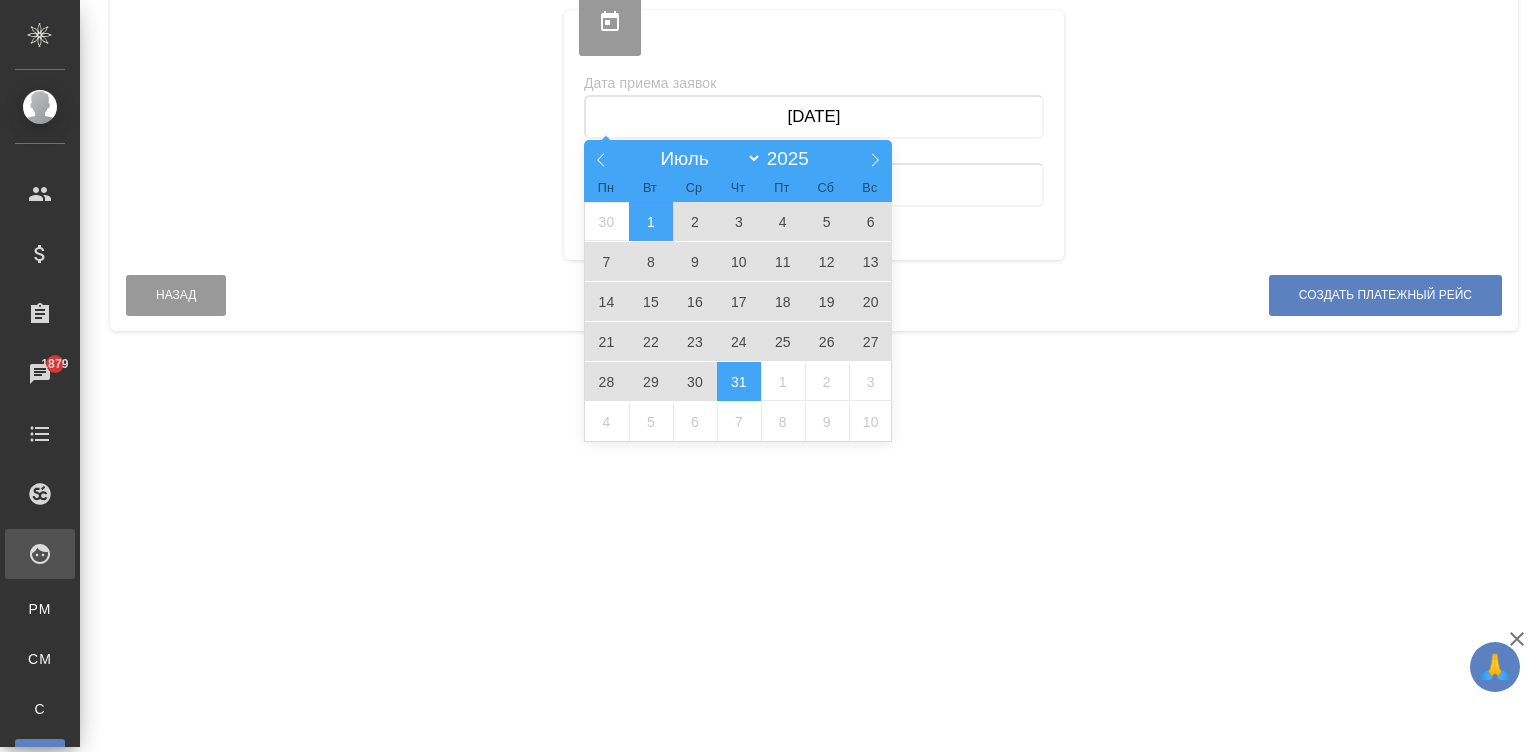 click on "31" at bounding box center (739, 381) 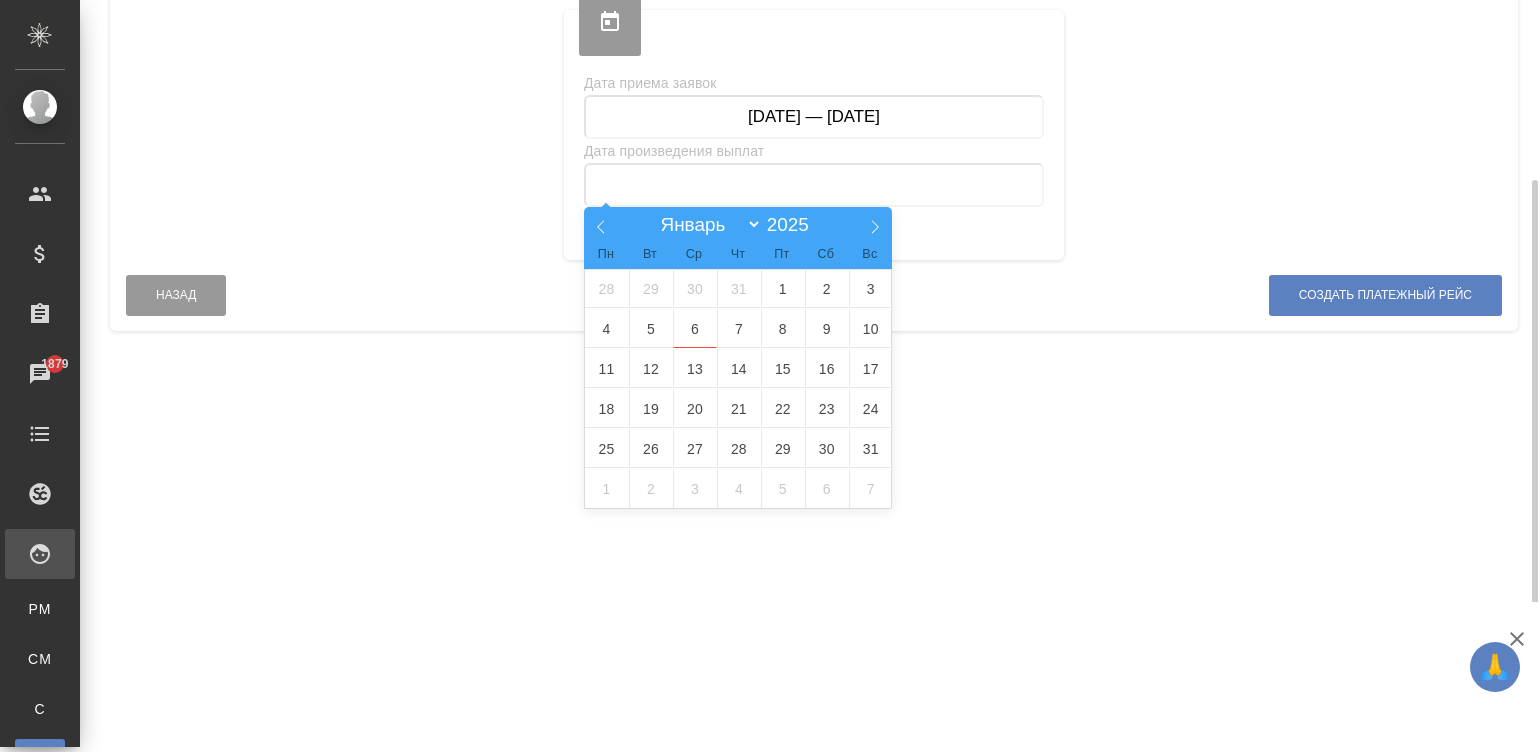 click at bounding box center (814, 185) 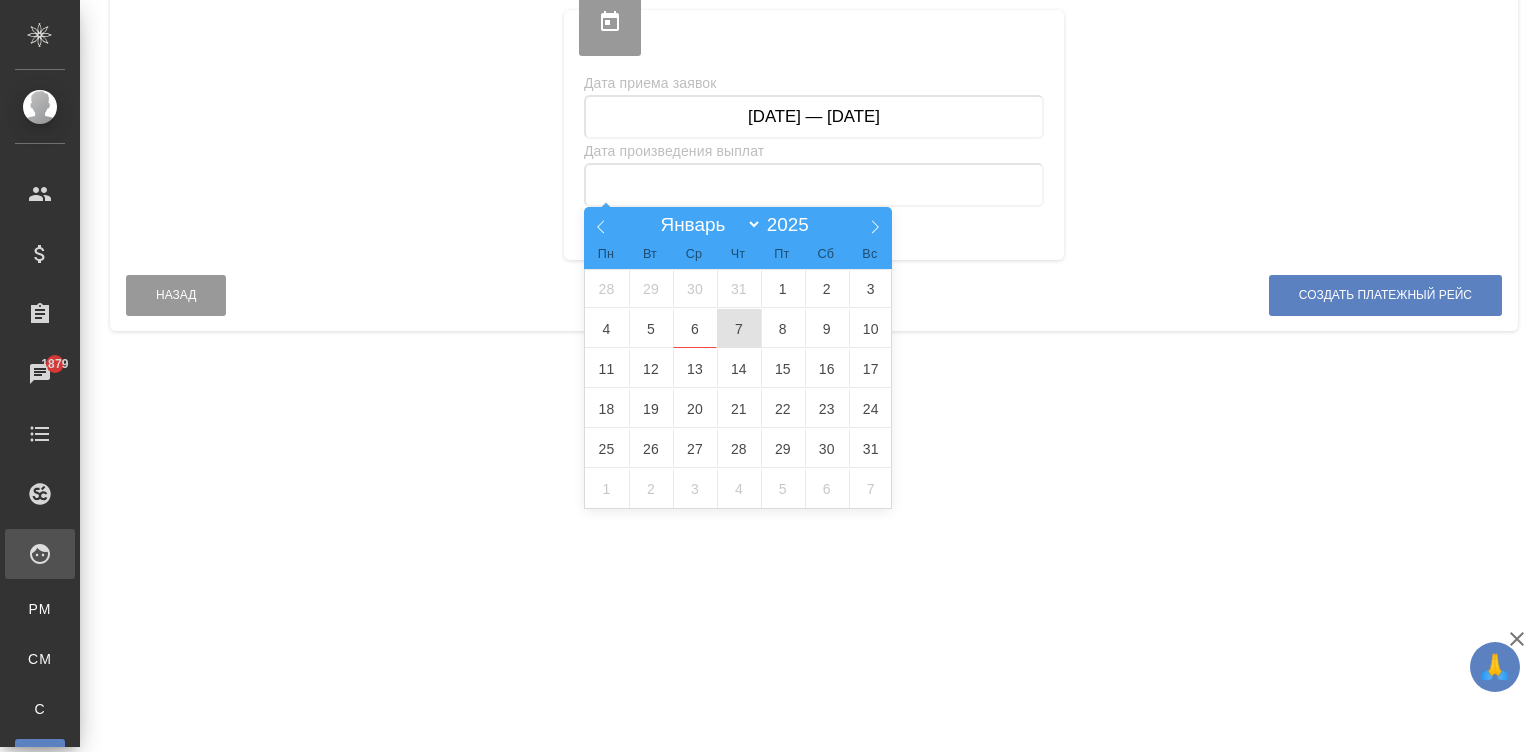 click on "7" at bounding box center (739, 328) 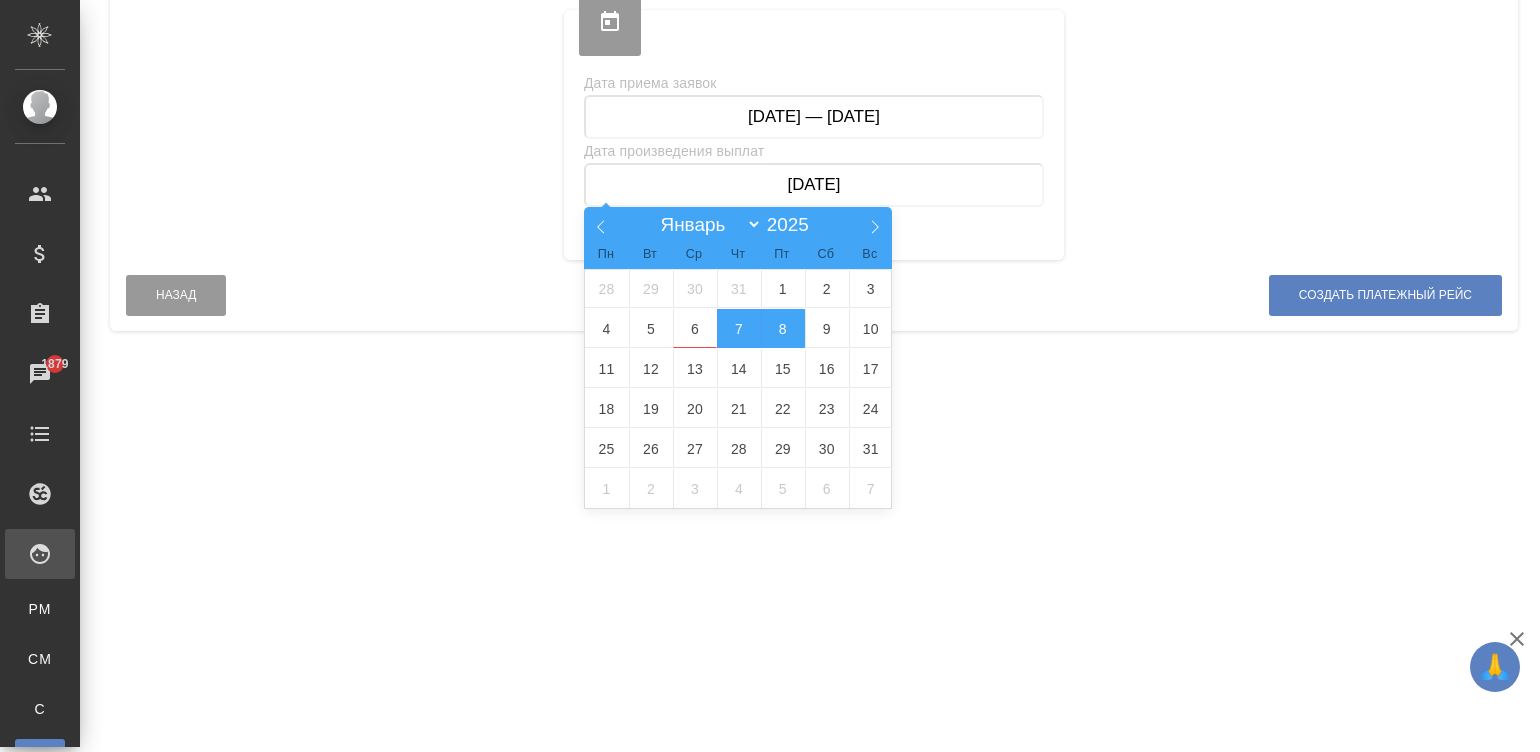 click on "8" at bounding box center [783, 328] 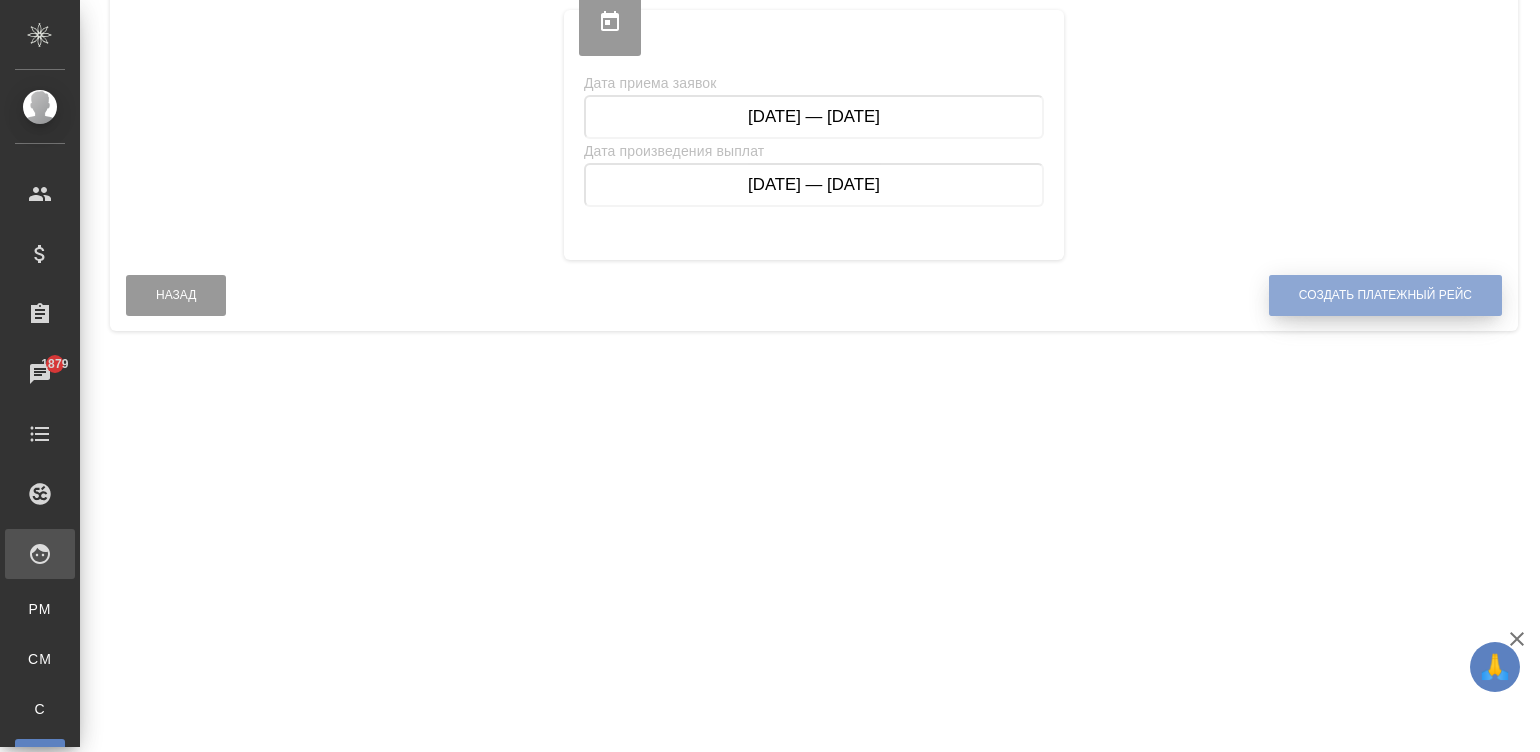 click on "Создать платежный рейс" at bounding box center (1385, 295) 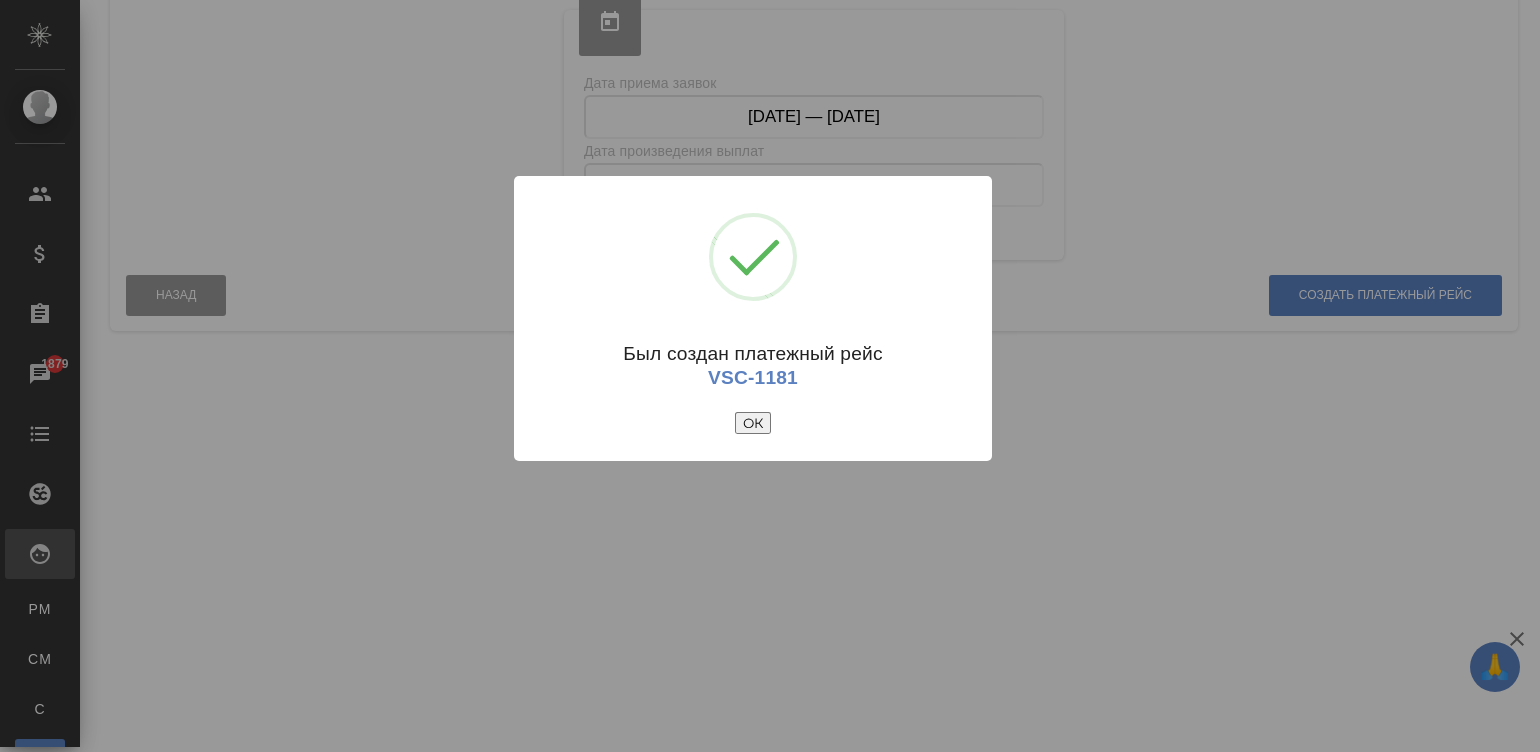 click on "ОК" at bounding box center [753, 423] 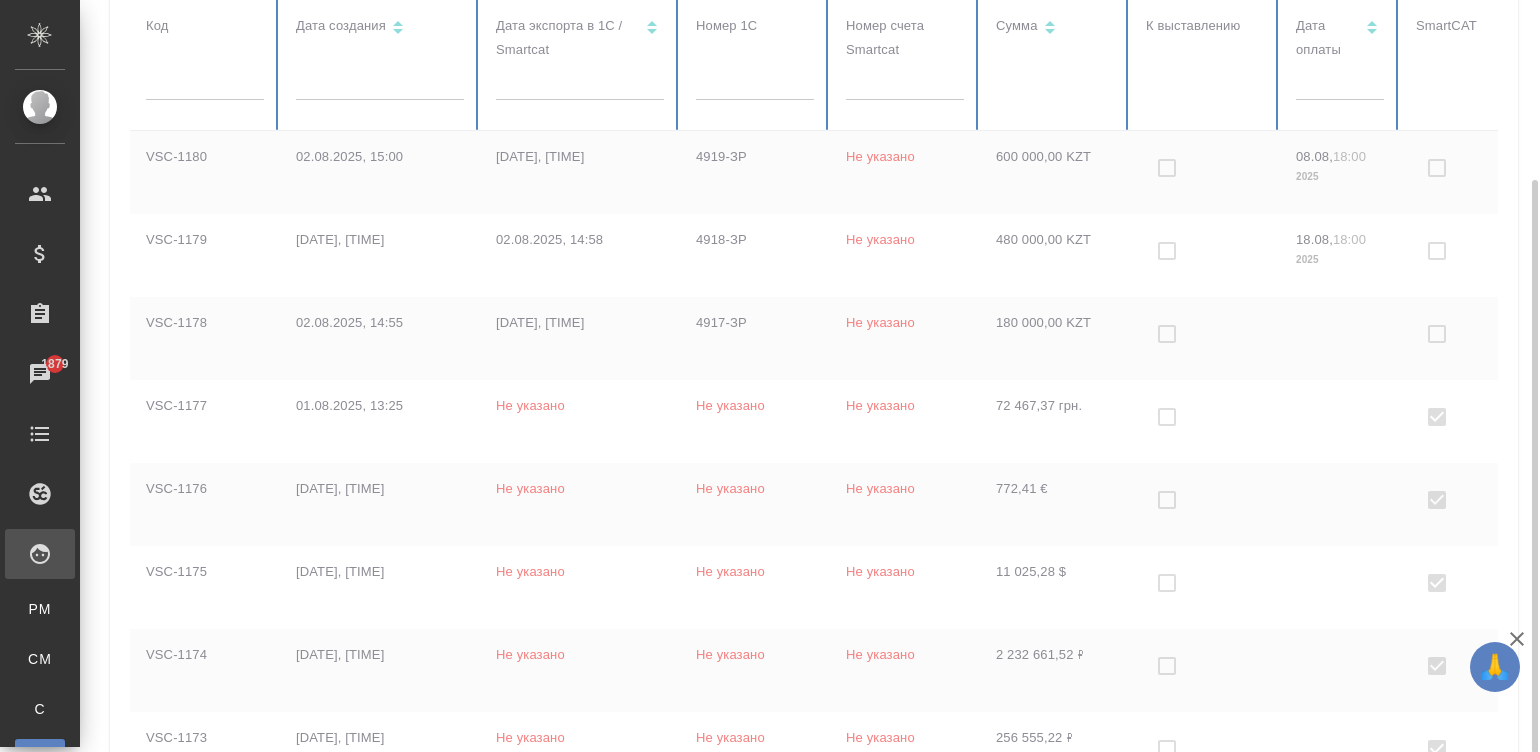 click on "4919-ЗР" at bounding box center [755, 172] 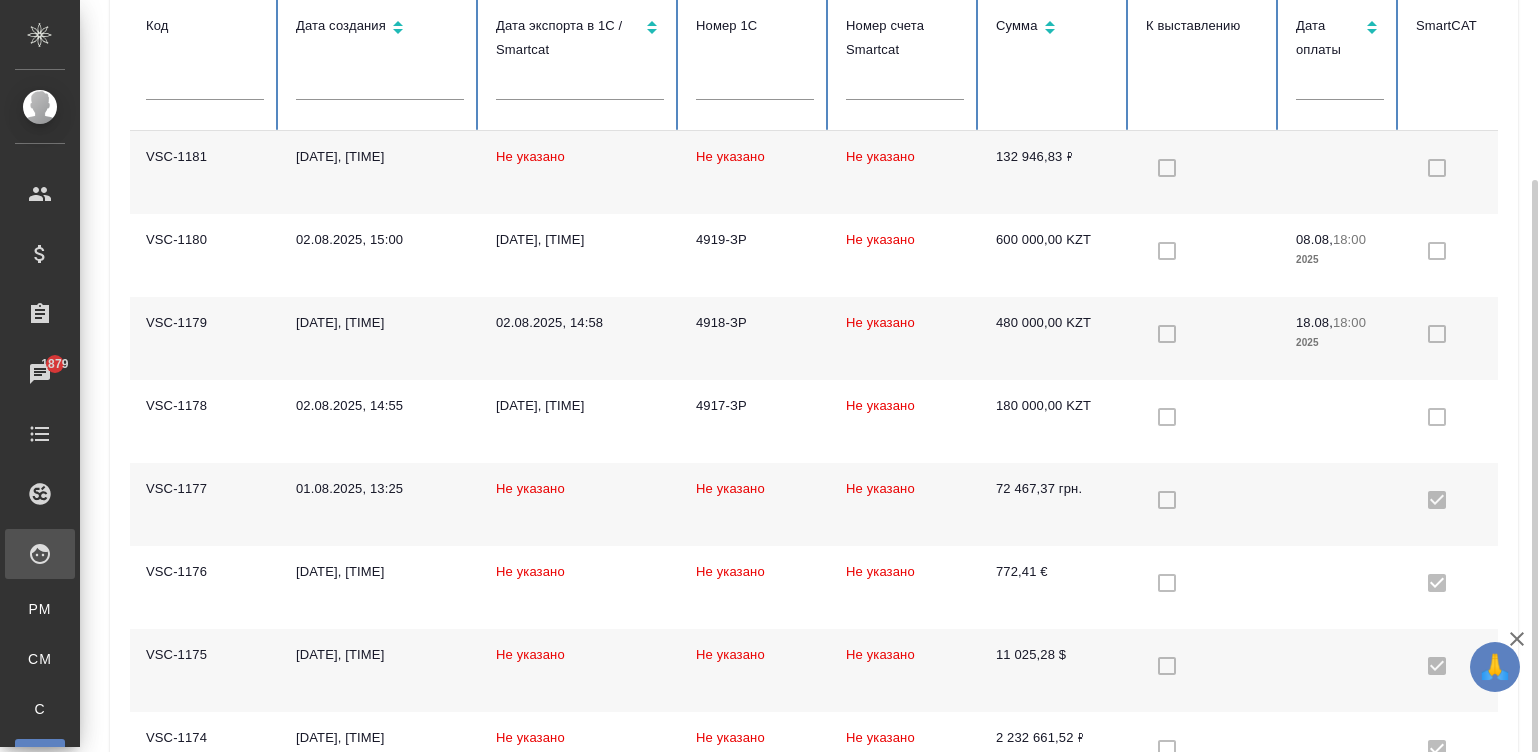 checkbox on "false" 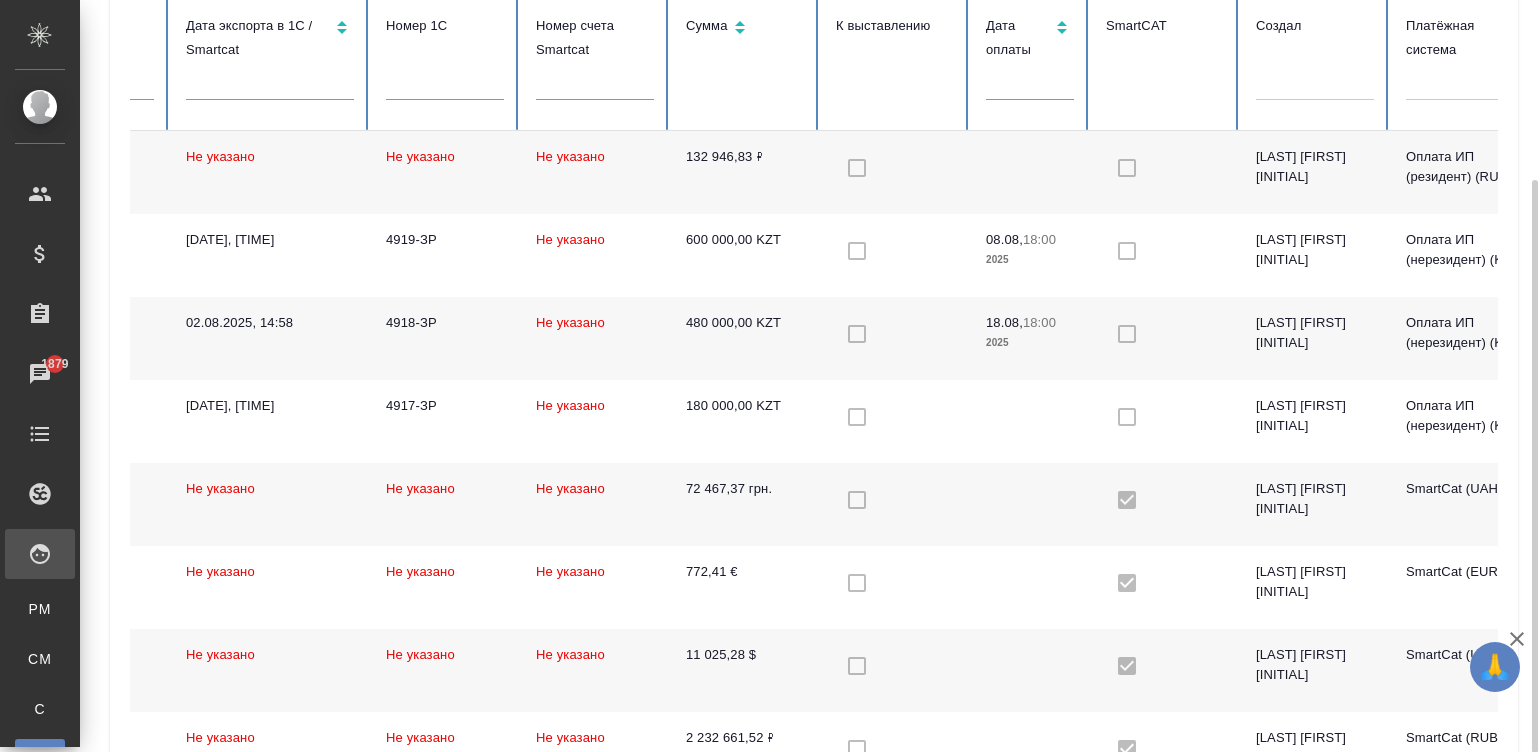 scroll, scrollTop: 0, scrollLeft: 551, axis: horizontal 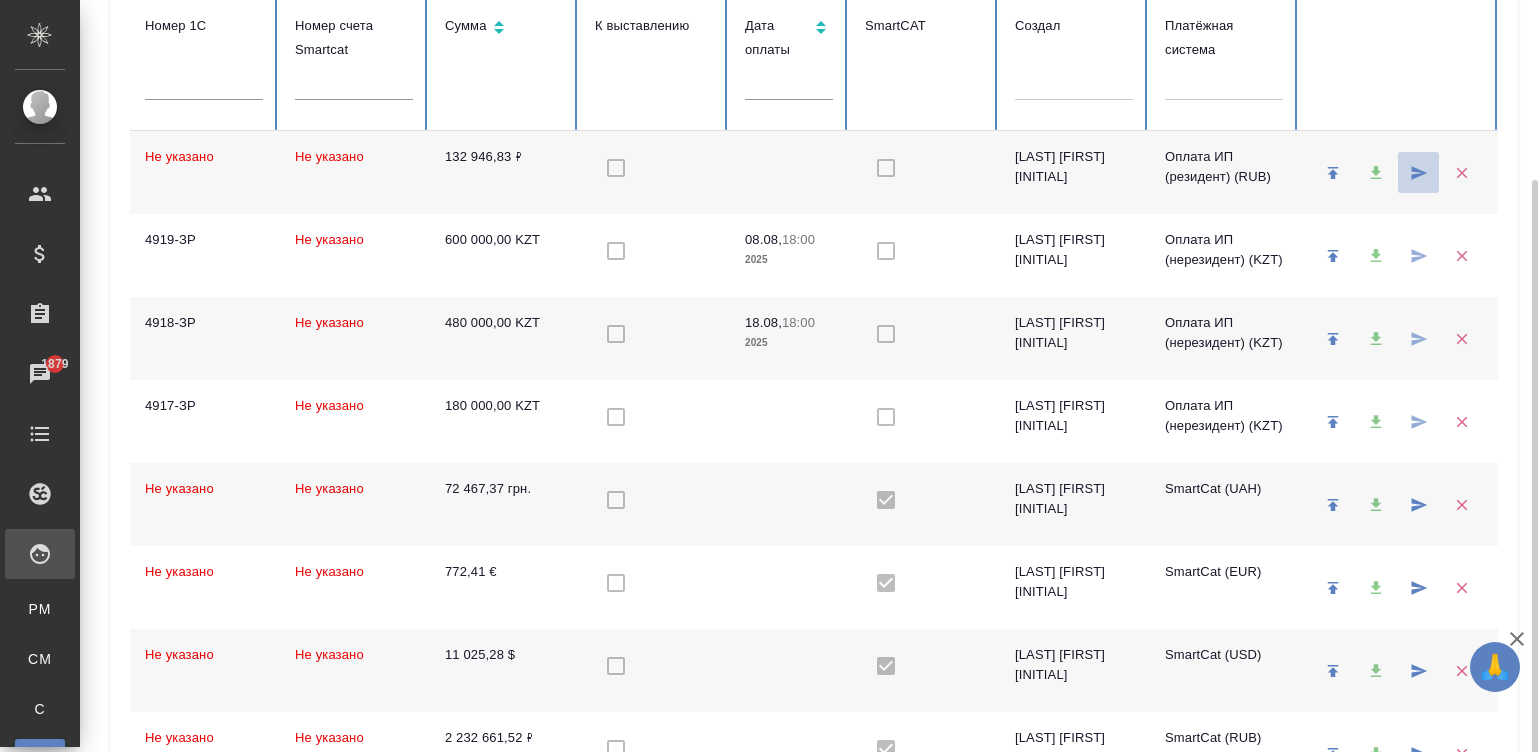 click 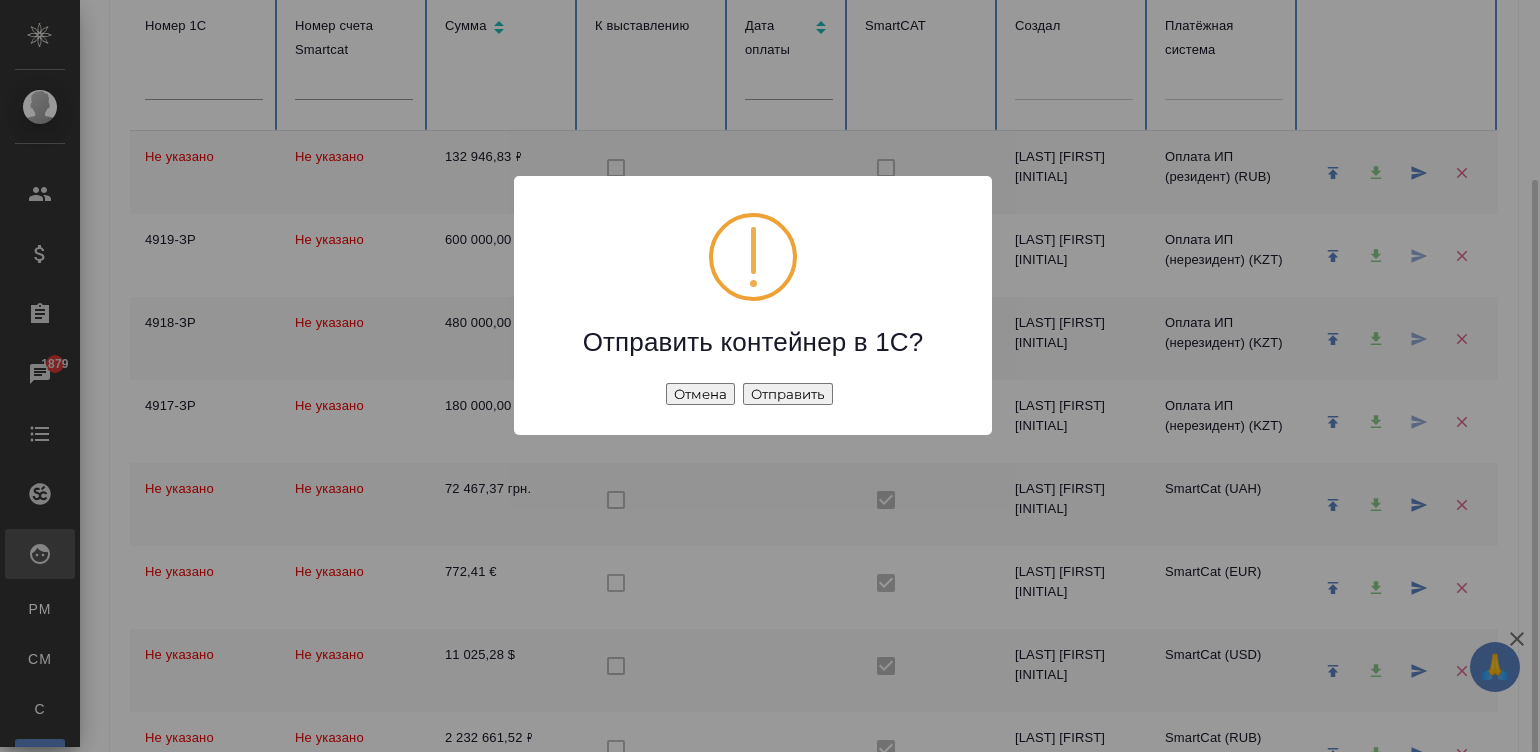 click on "Отправить" at bounding box center [788, 394] 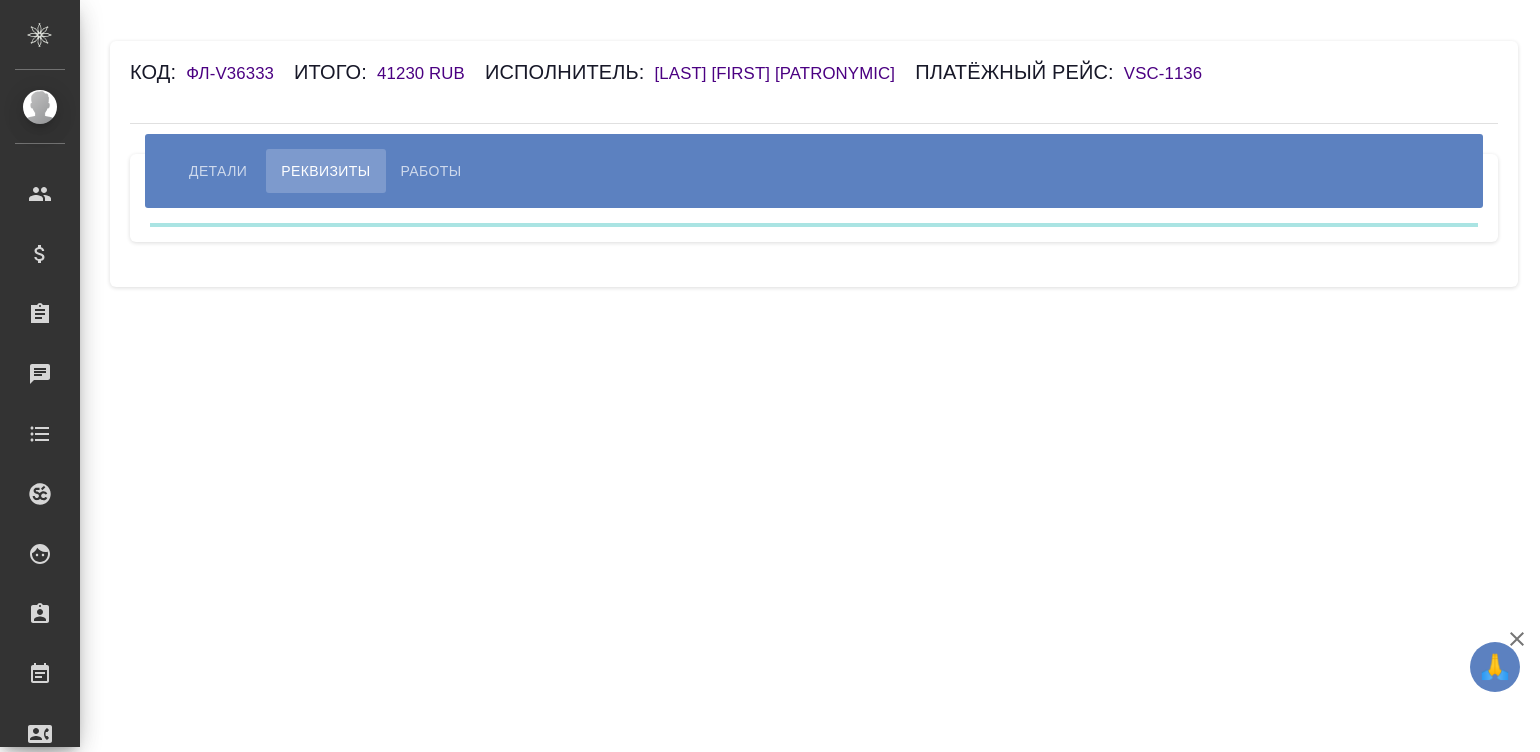 scroll, scrollTop: 0, scrollLeft: 0, axis: both 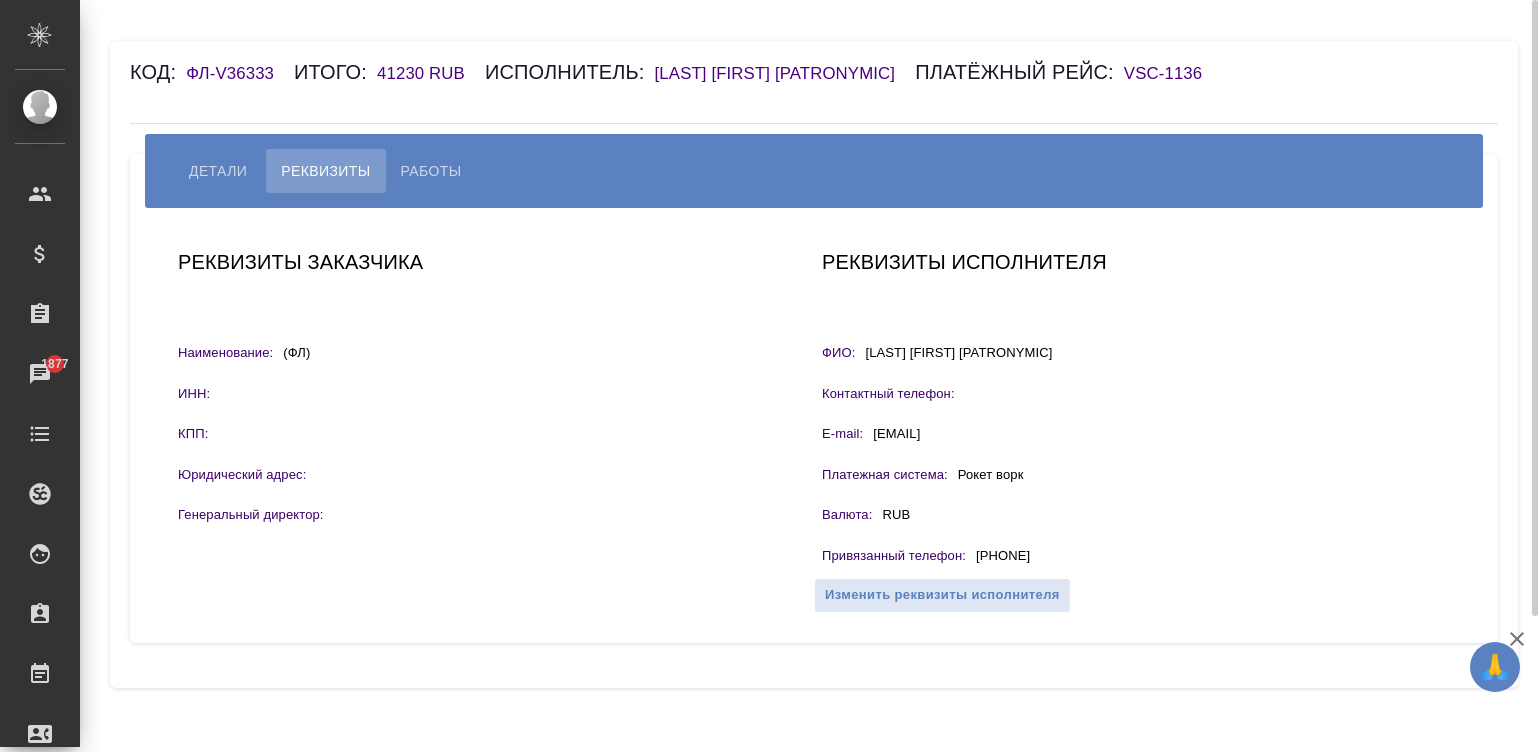 drag, startPoint x: 1082, startPoint y: 579, endPoint x: 977, endPoint y: 581, distance: 105.01904 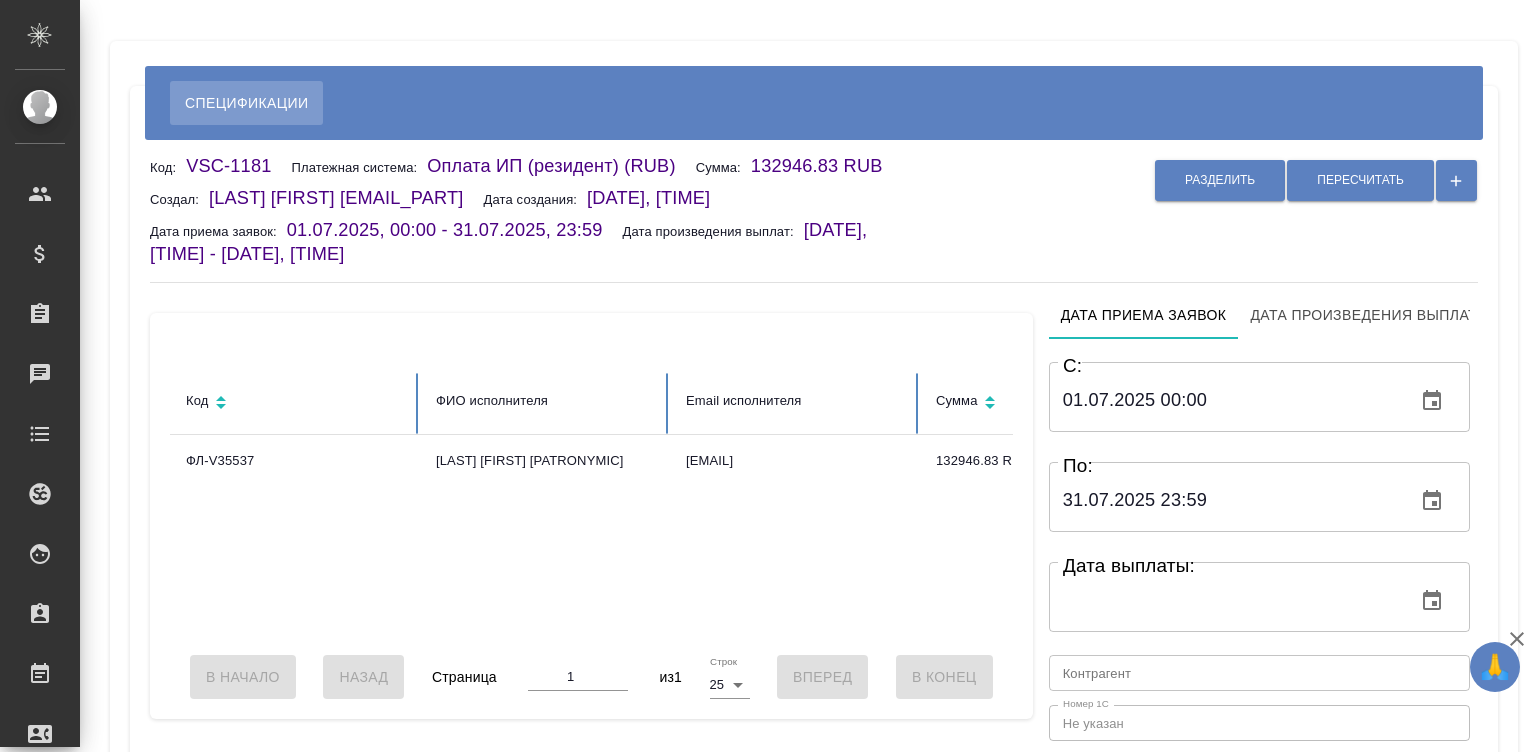 scroll, scrollTop: 0, scrollLeft: 0, axis: both 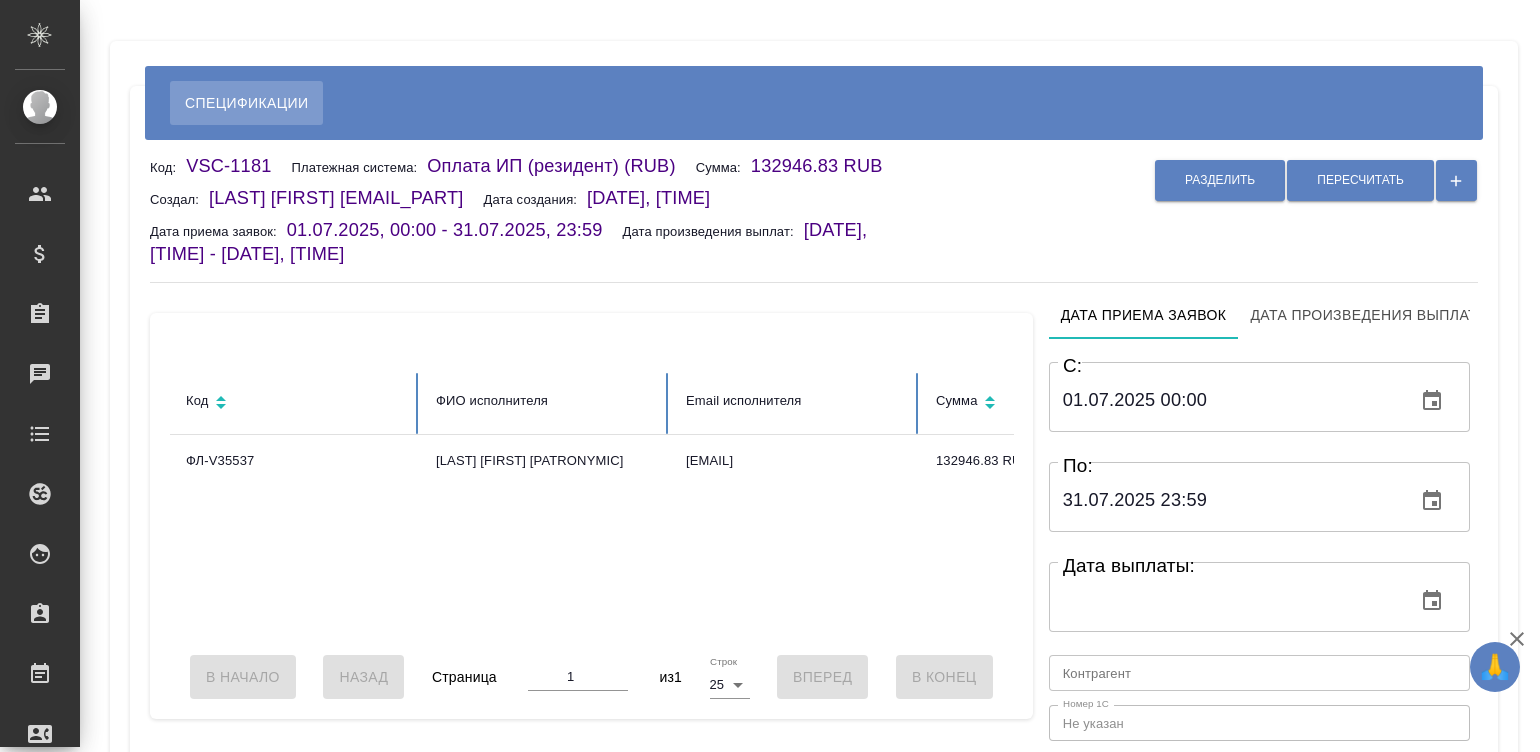 click at bounding box center [1259, 673] 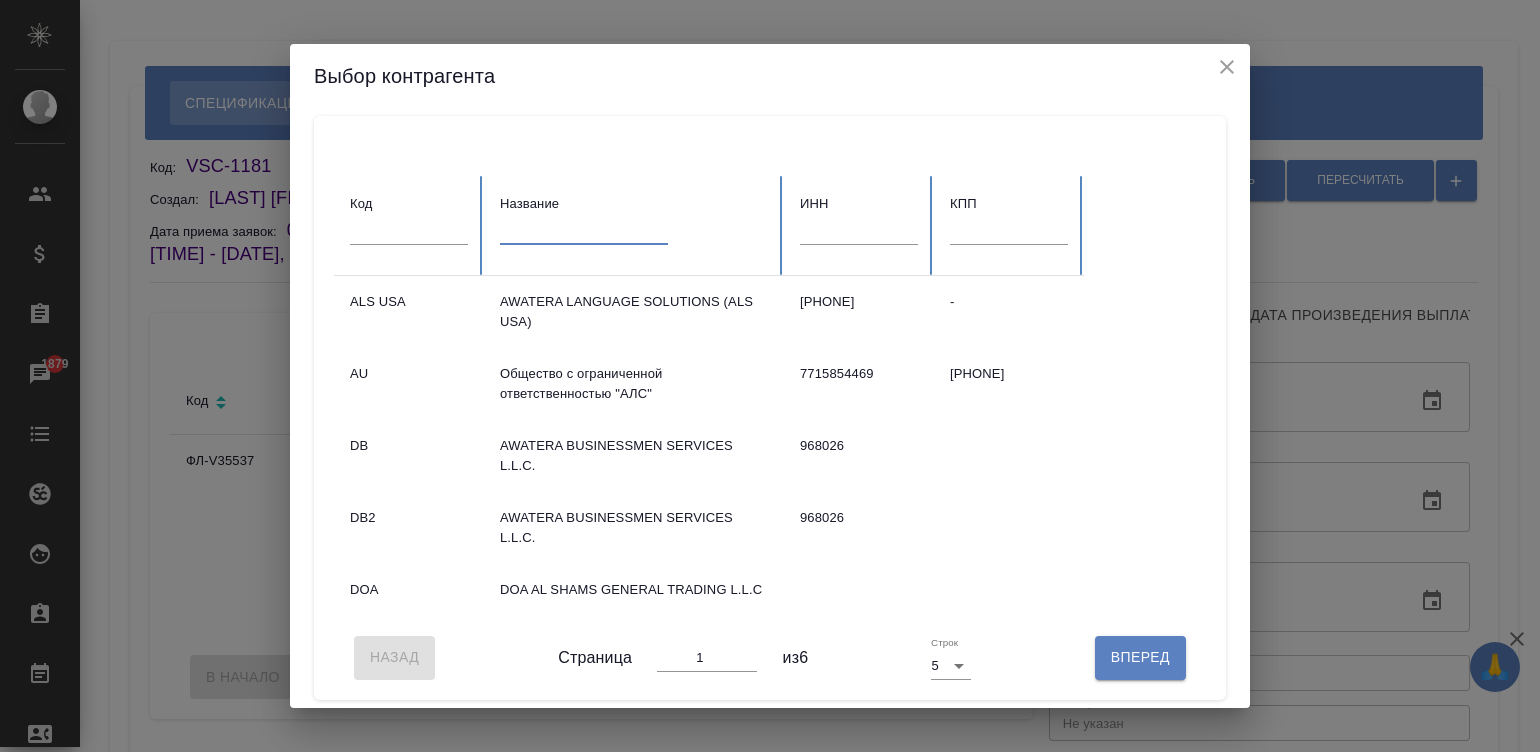 click at bounding box center (584, 230) 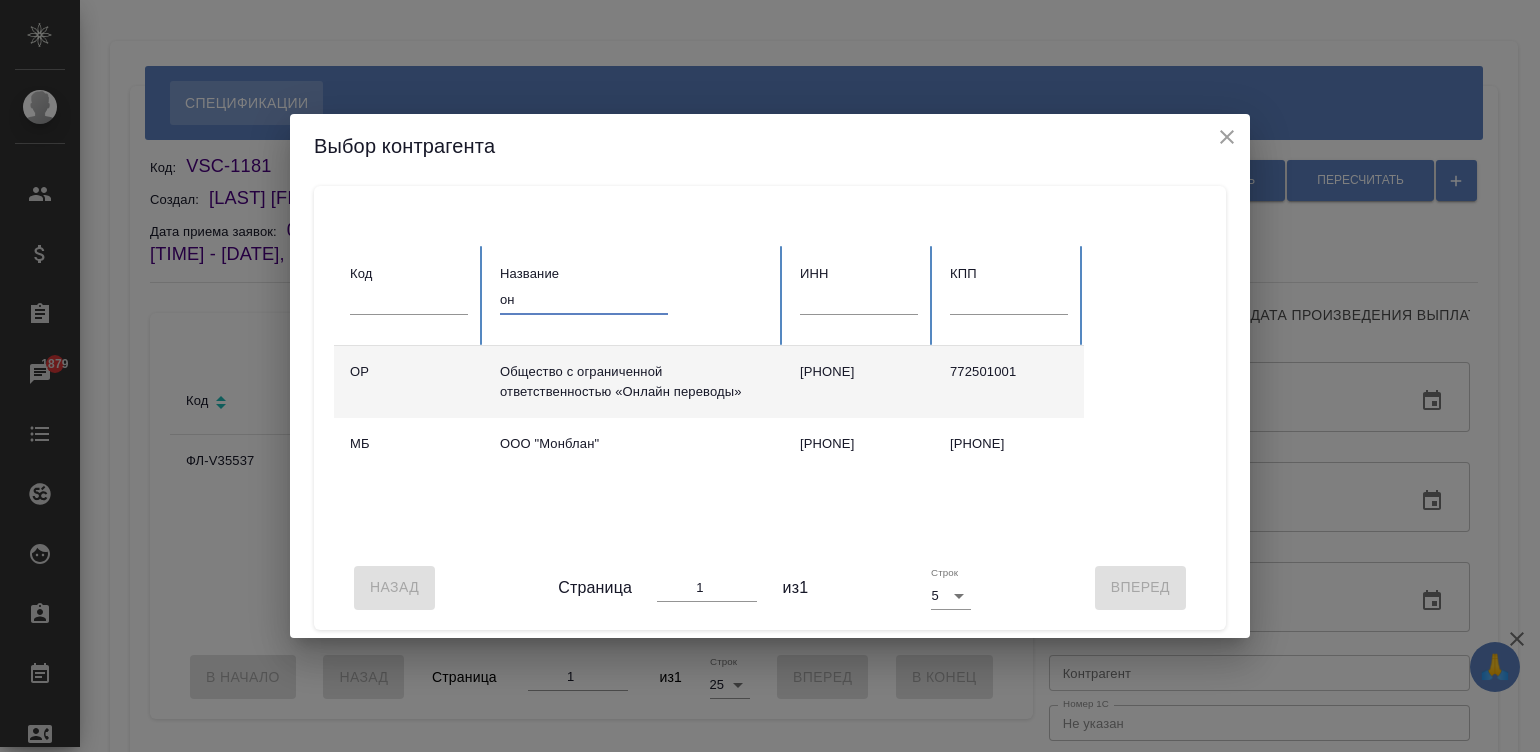type on "он" 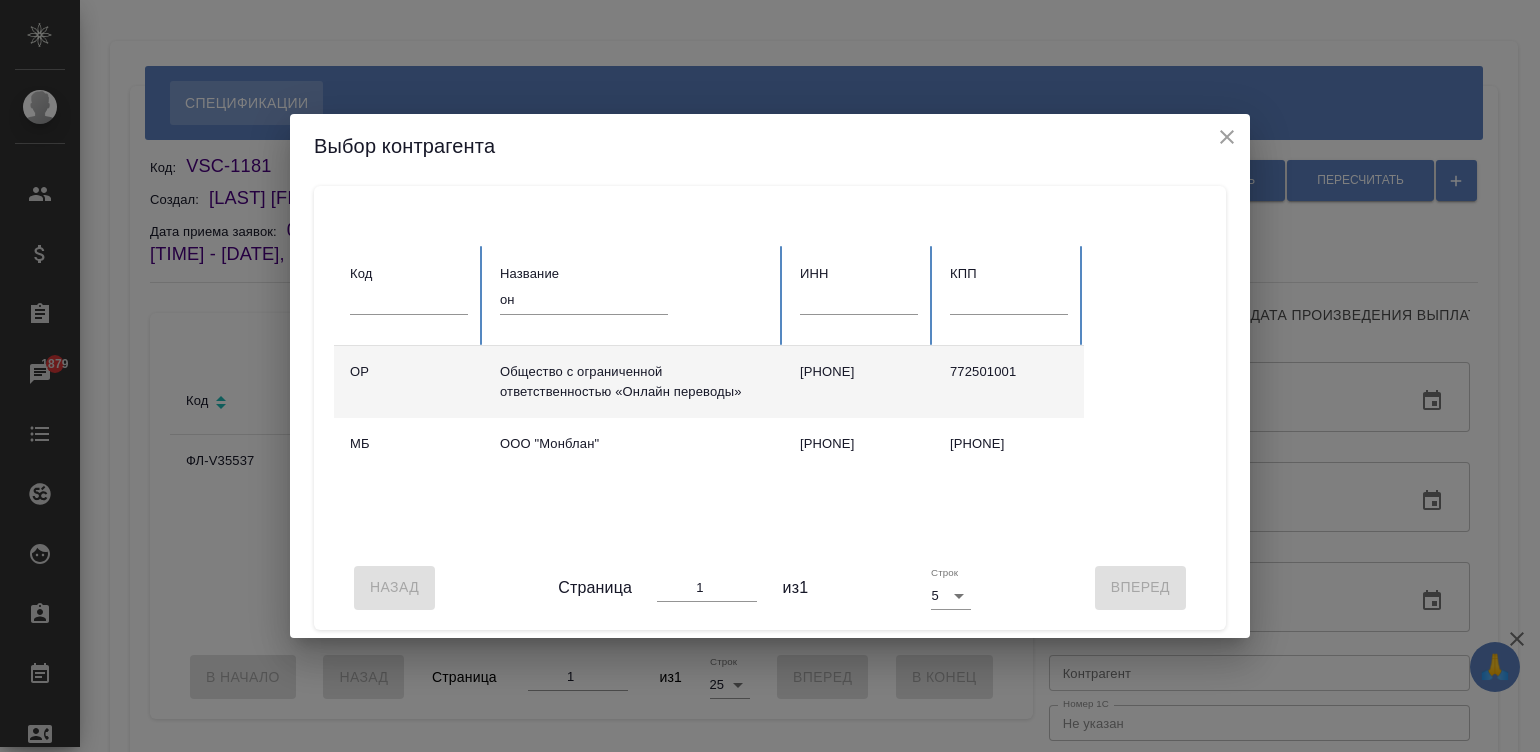 click on "Общество с ограниченной ответственностью «Онлайн переводы»" at bounding box center (634, 382) 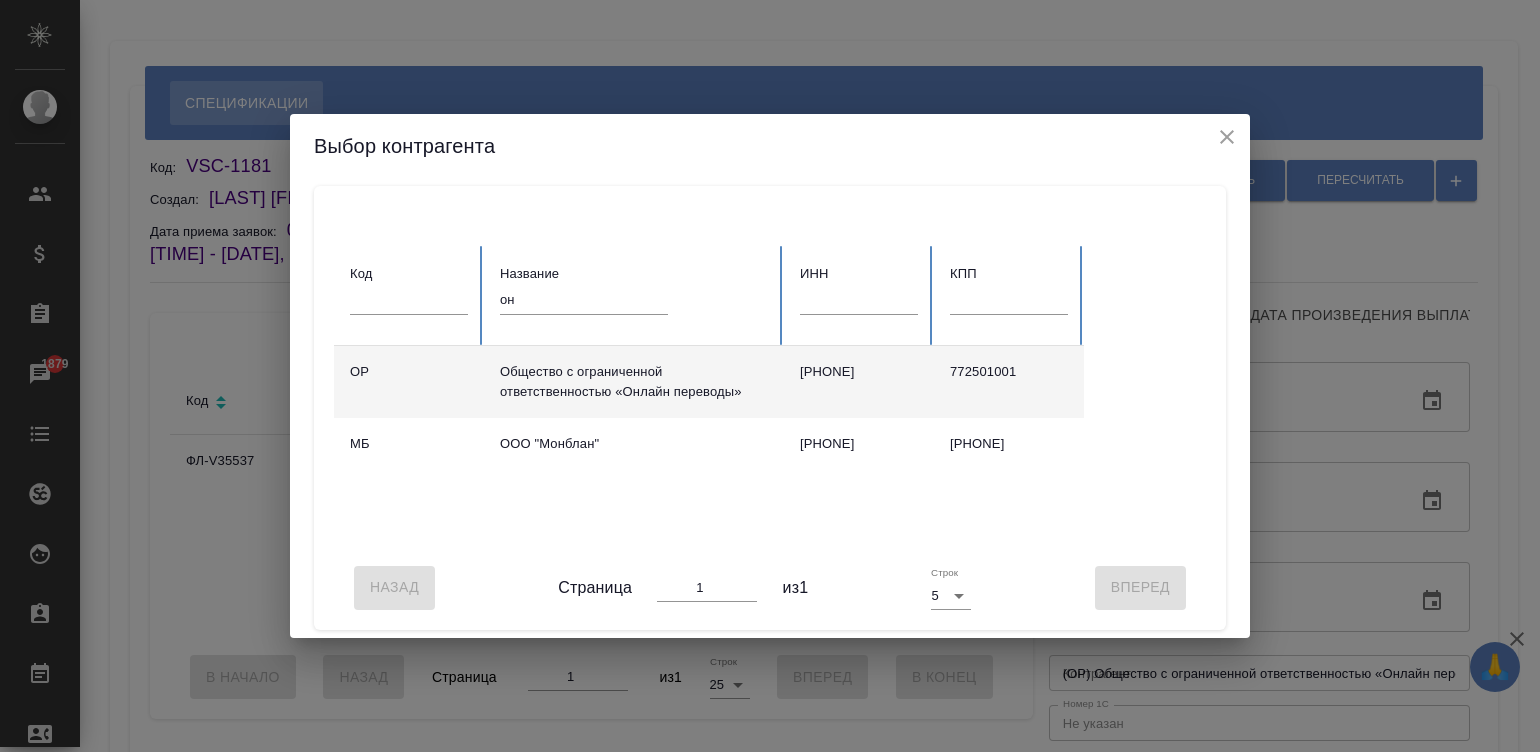 click on "Общество с ограниченной ответственностью «Онлайн переводы»" at bounding box center [634, 382] 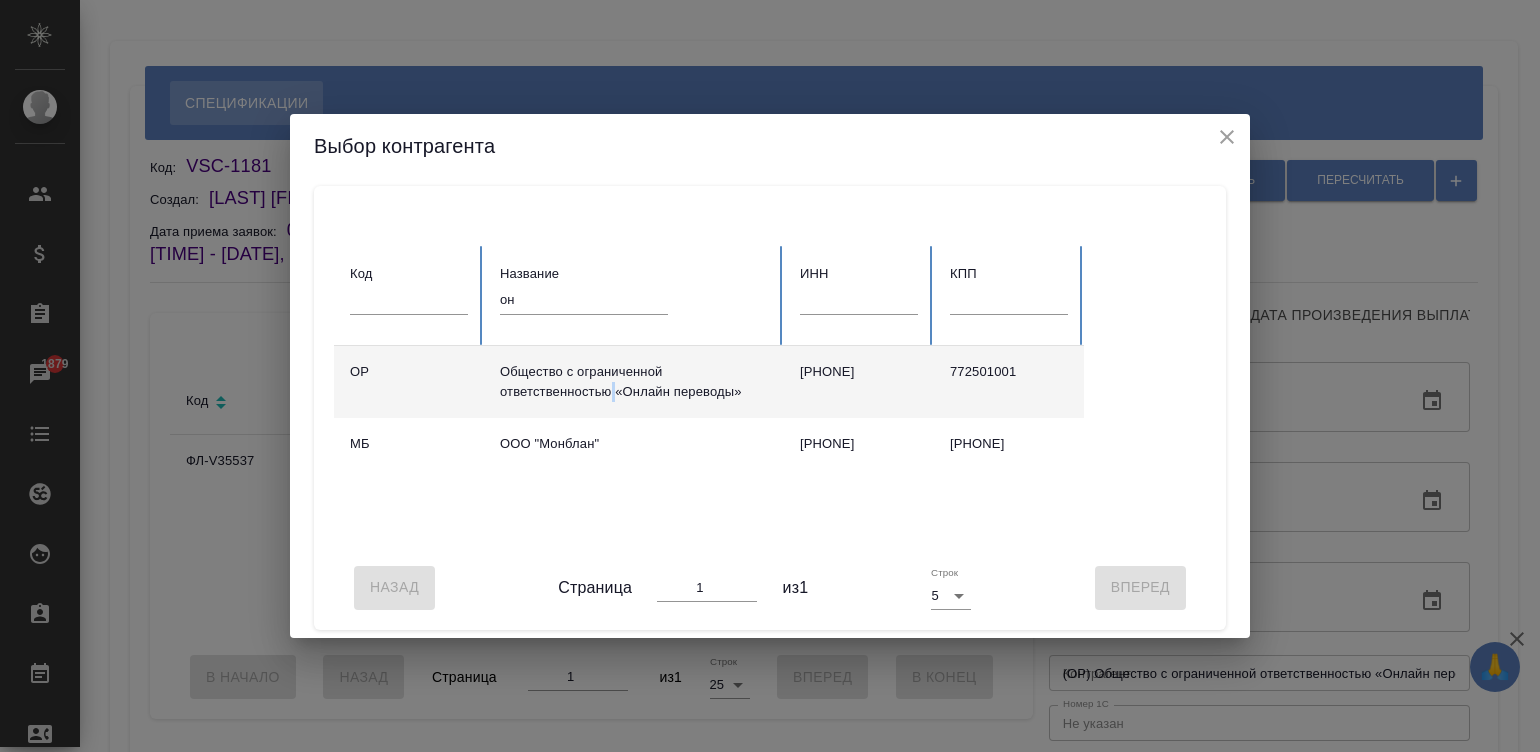 scroll, scrollTop: 0, scrollLeft: 0, axis: both 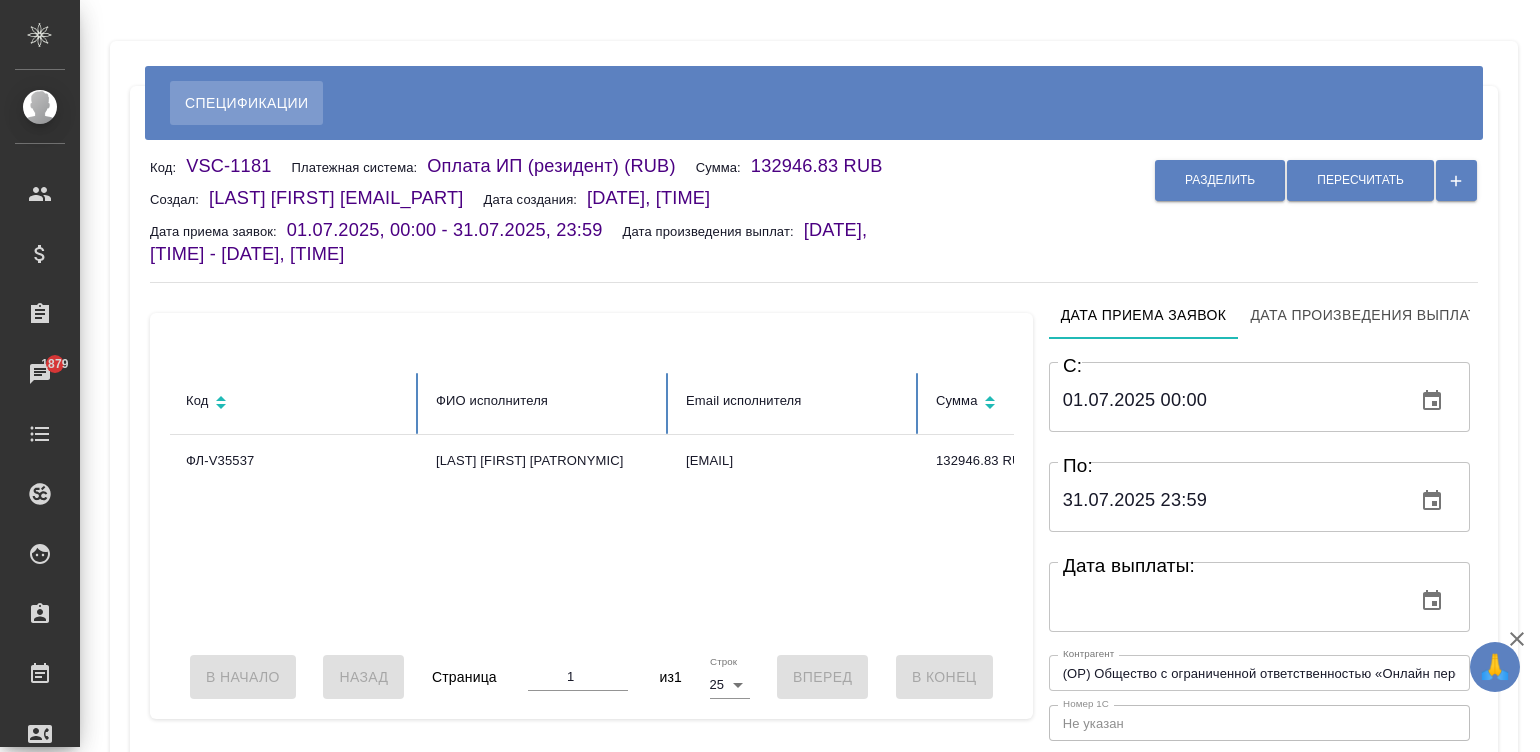 click on "Разделить Пересчитать" at bounding box center [1201, 211] 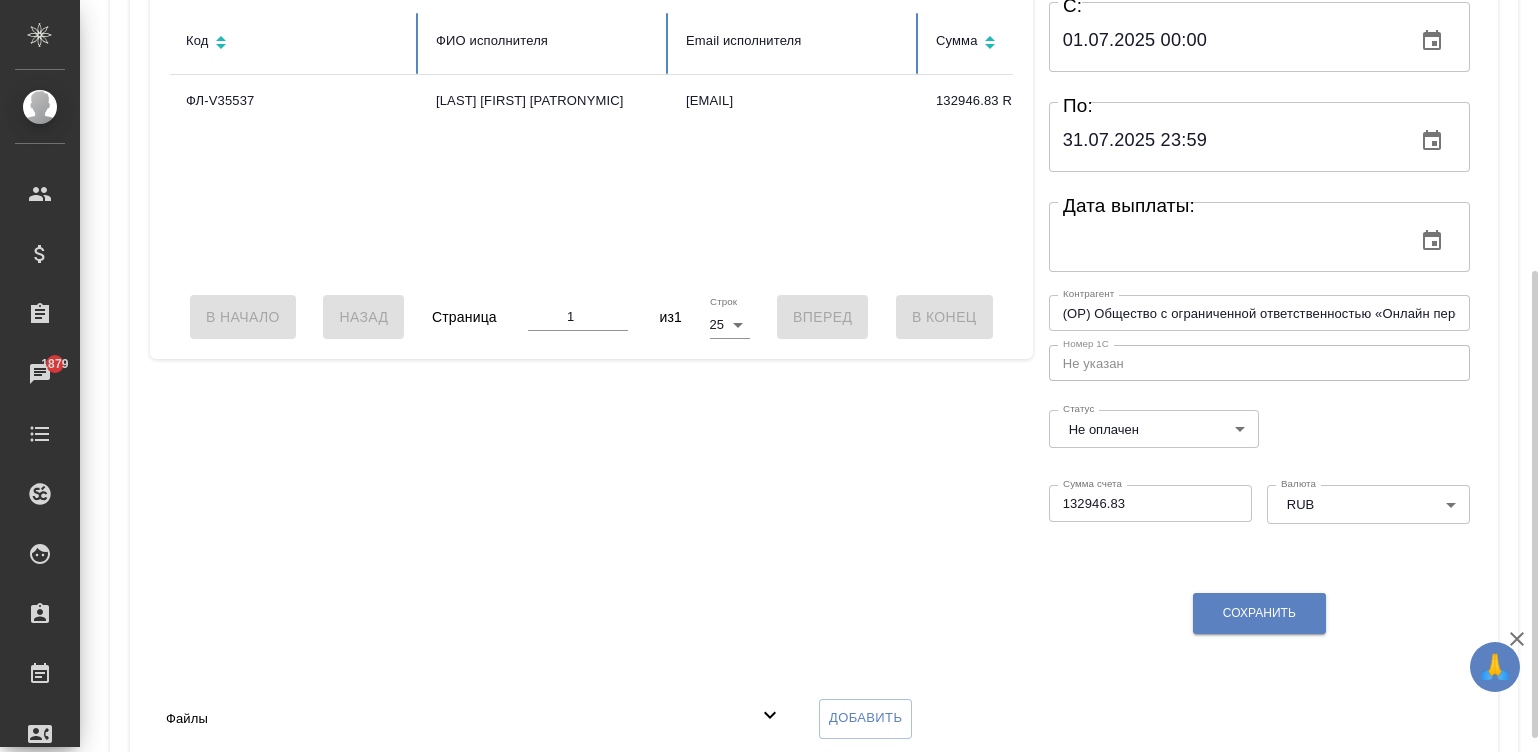 scroll, scrollTop: 419, scrollLeft: 0, axis: vertical 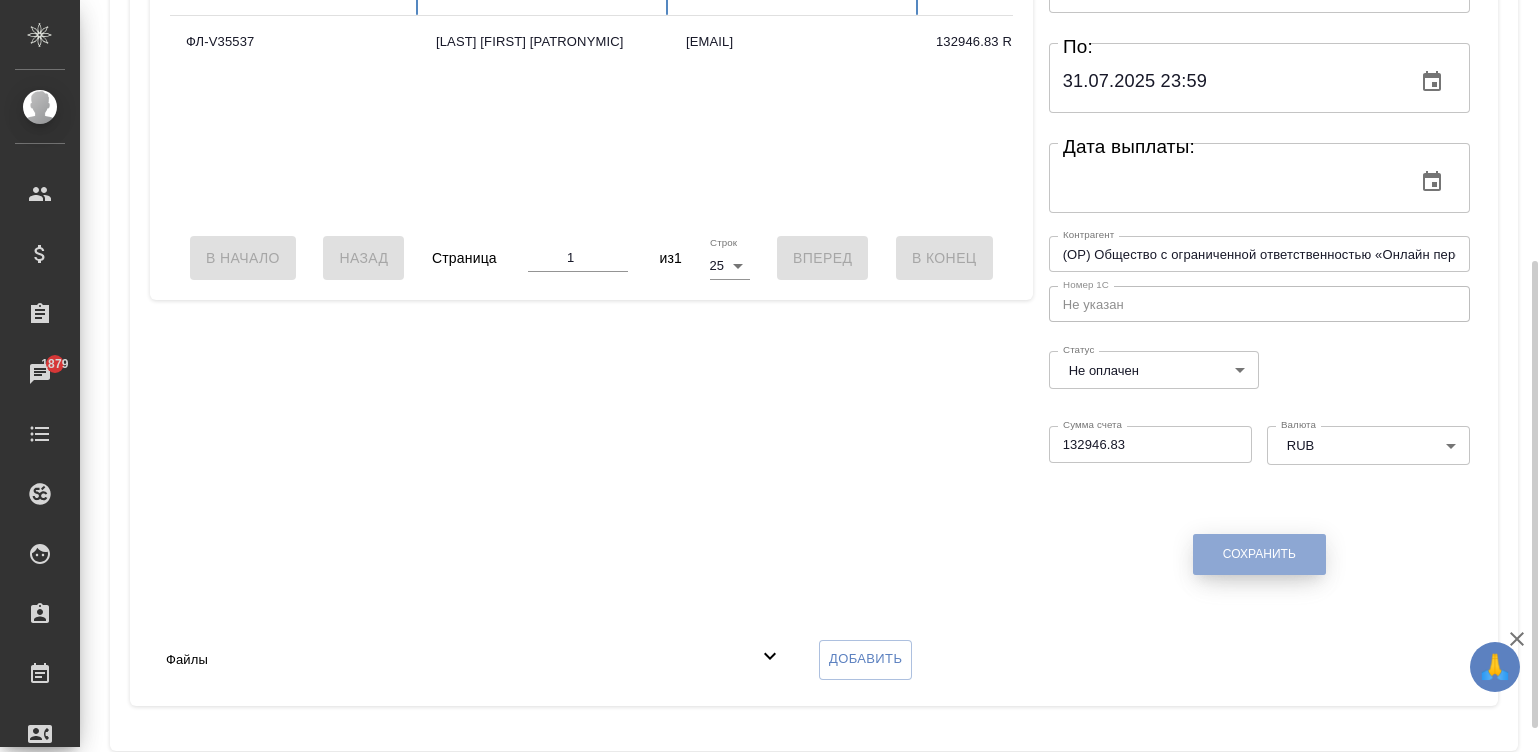 click on "Сохранить" at bounding box center [1259, 554] 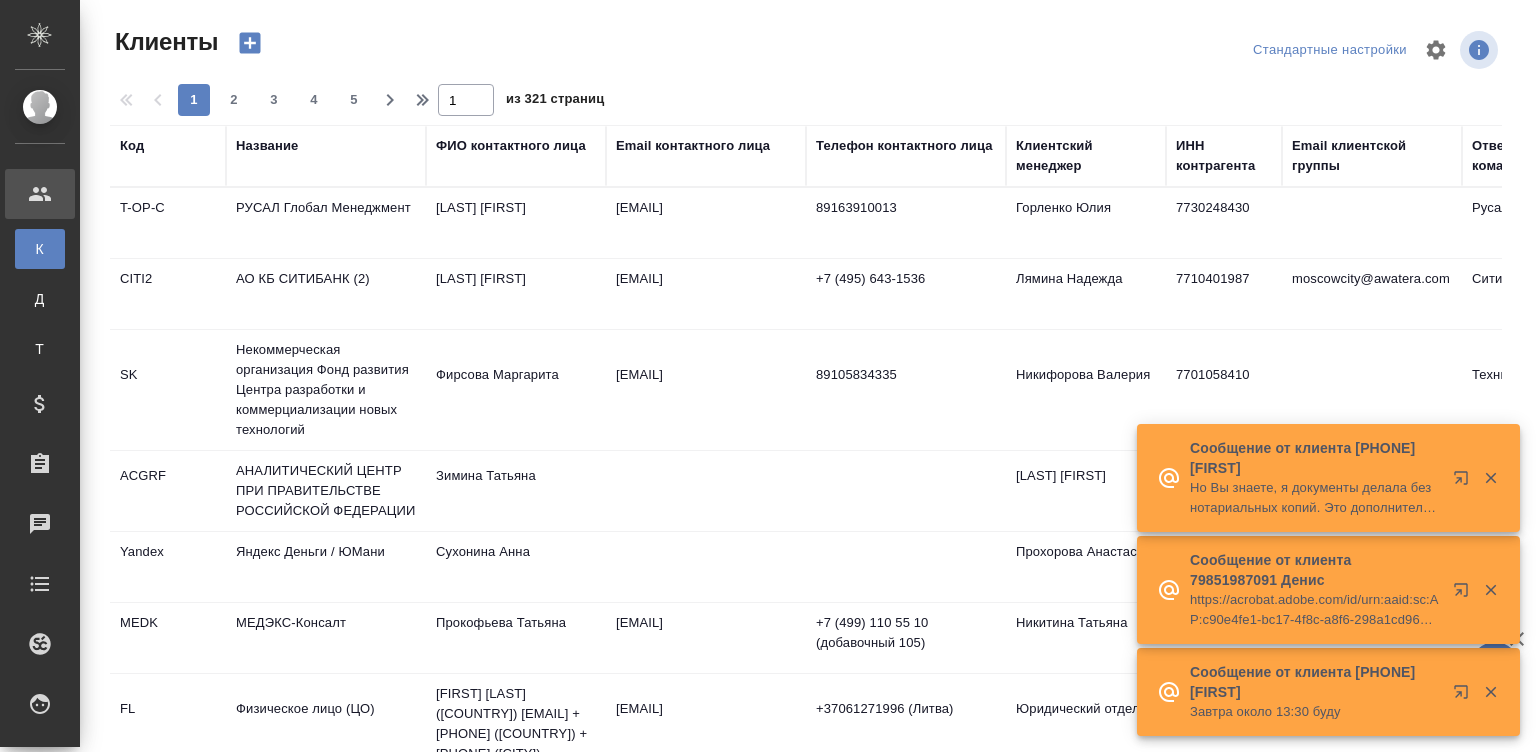 select on "RU" 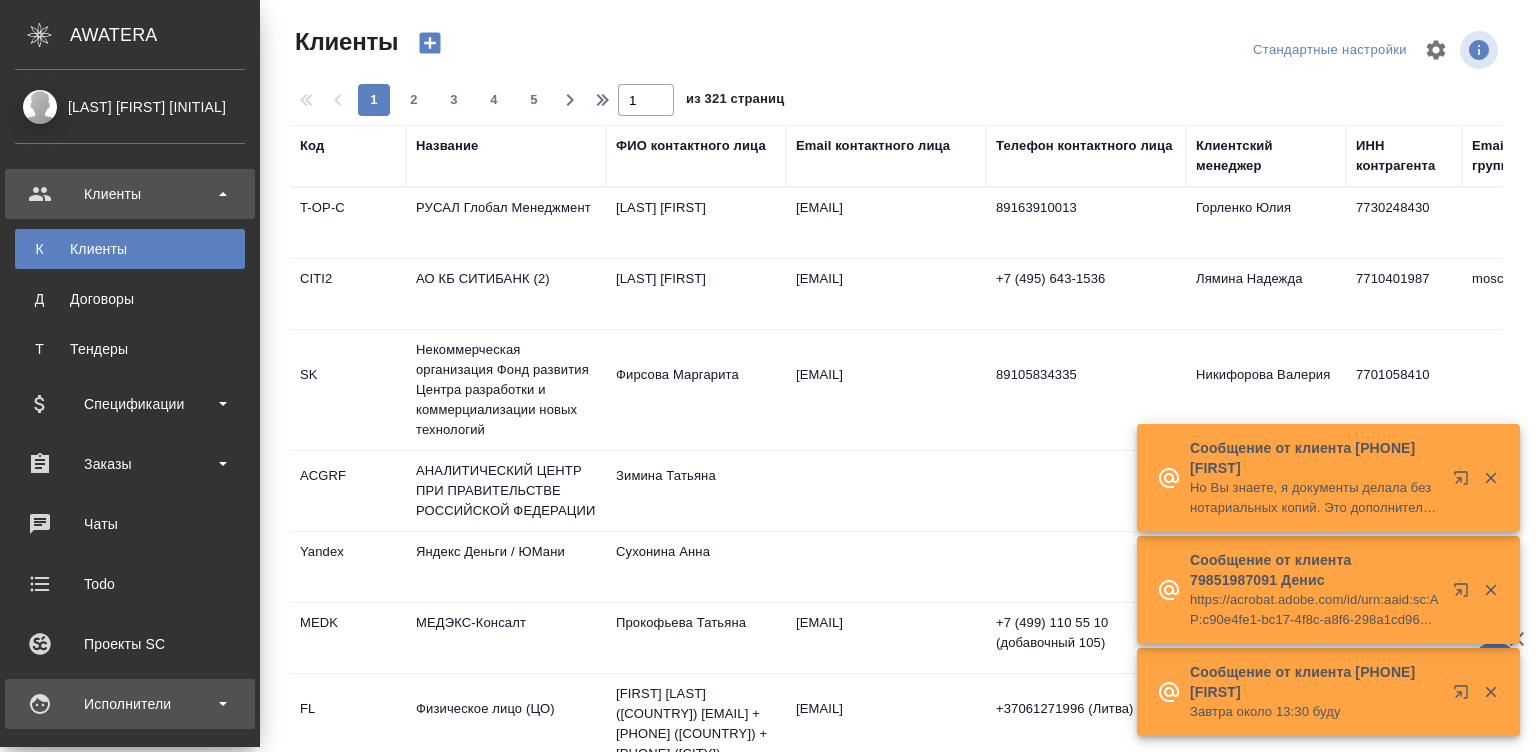 click on "Исполнители" at bounding box center (130, 704) 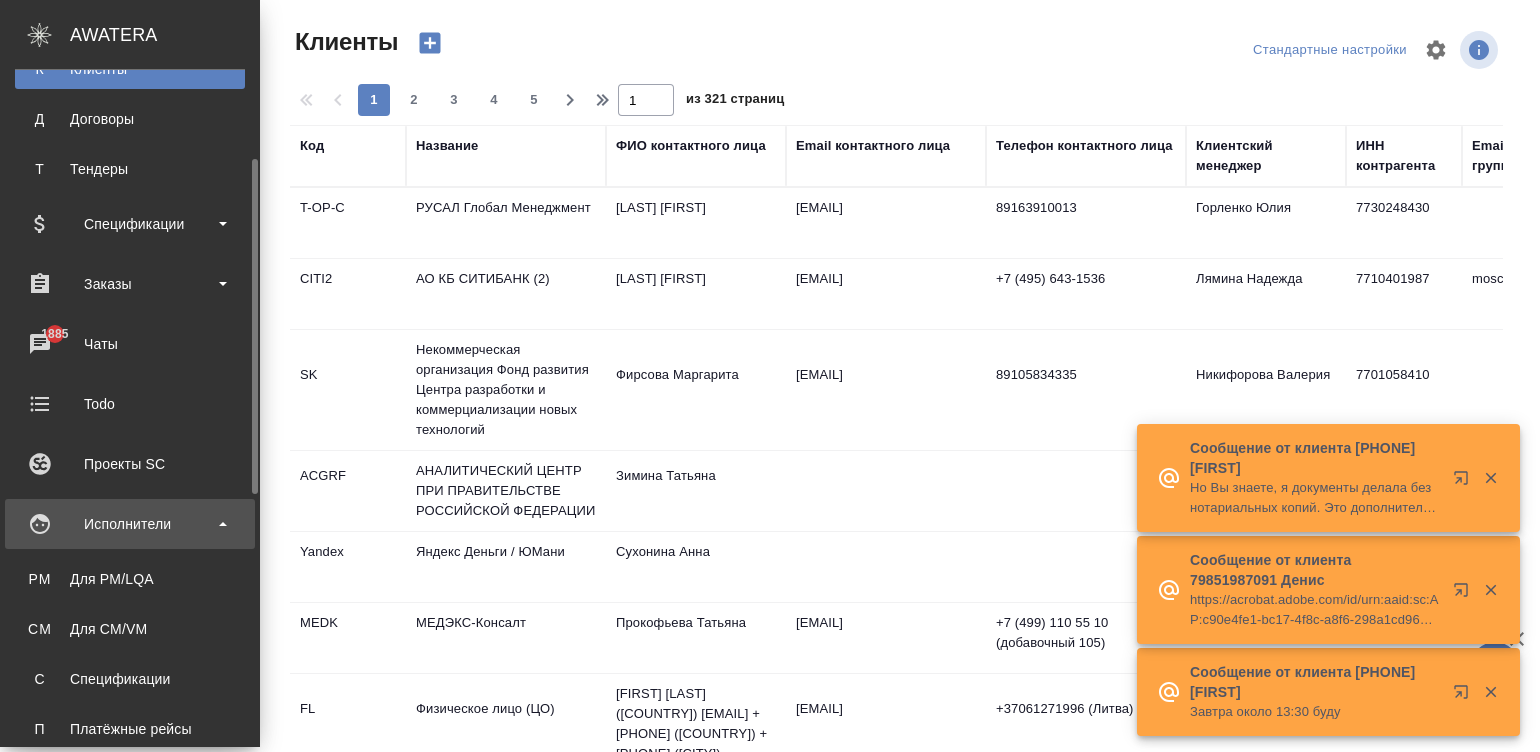 scroll, scrollTop: 209, scrollLeft: 0, axis: vertical 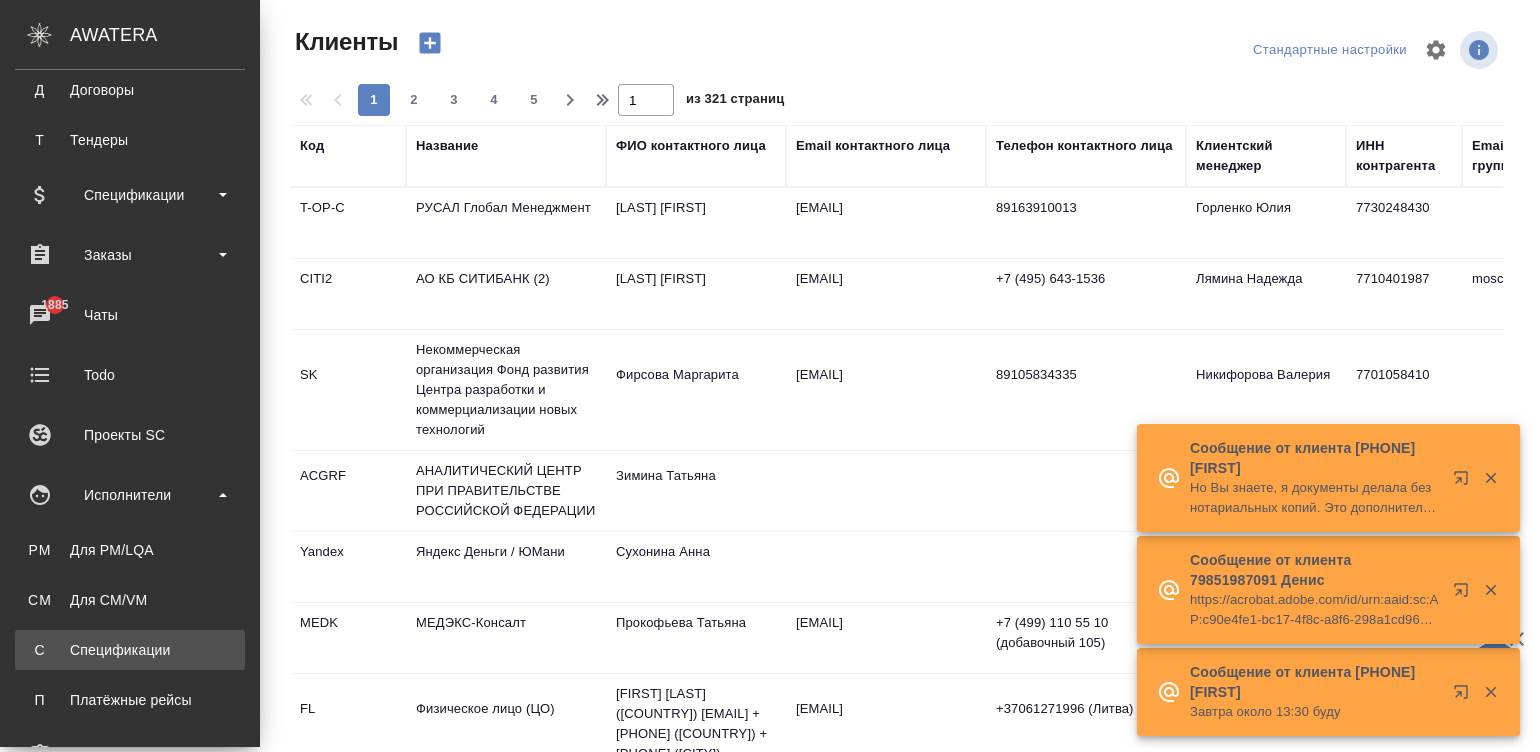 click on "Спецификации" at bounding box center (130, 650) 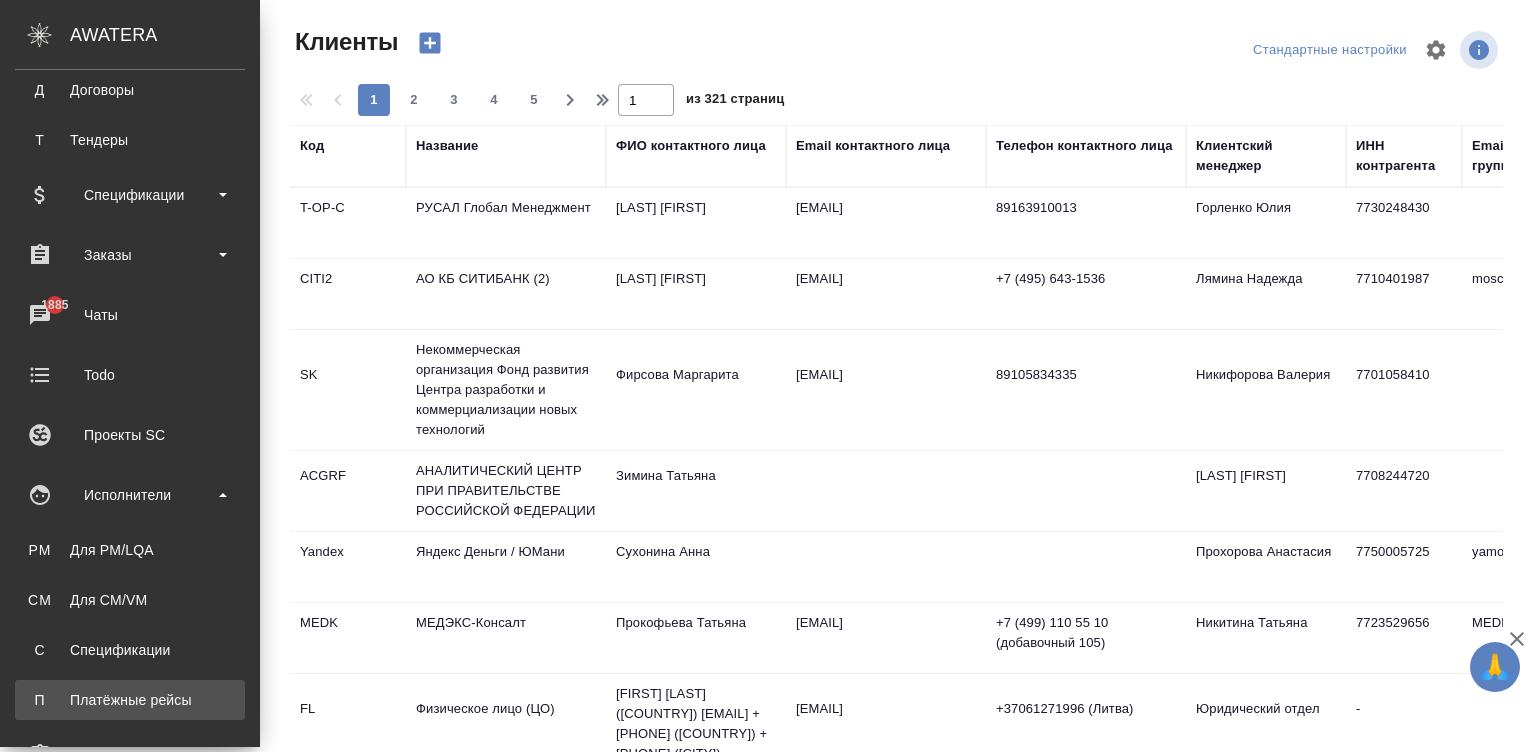 click on "П Платёжные рейсы" at bounding box center [130, 700] 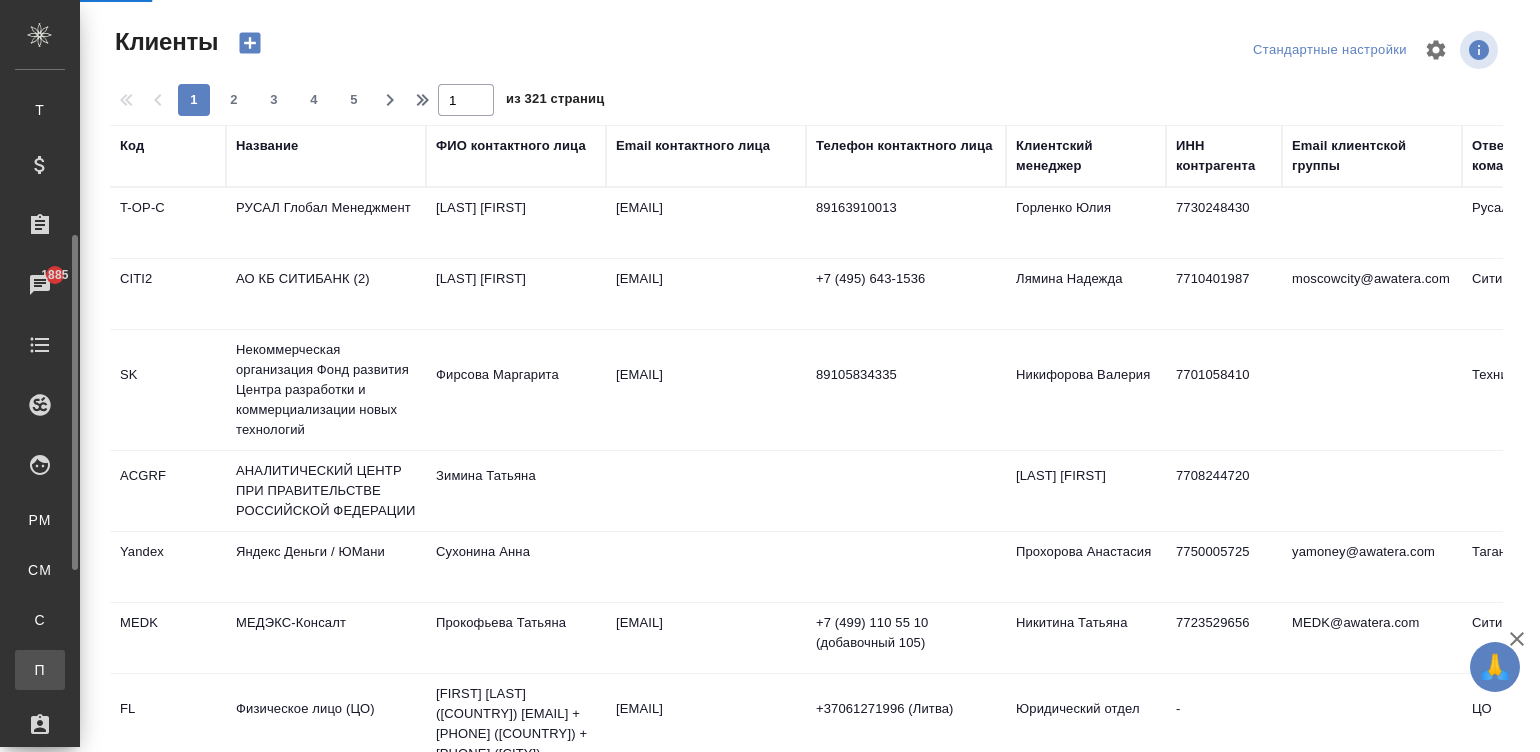 scroll, scrollTop: 270, scrollLeft: 0, axis: vertical 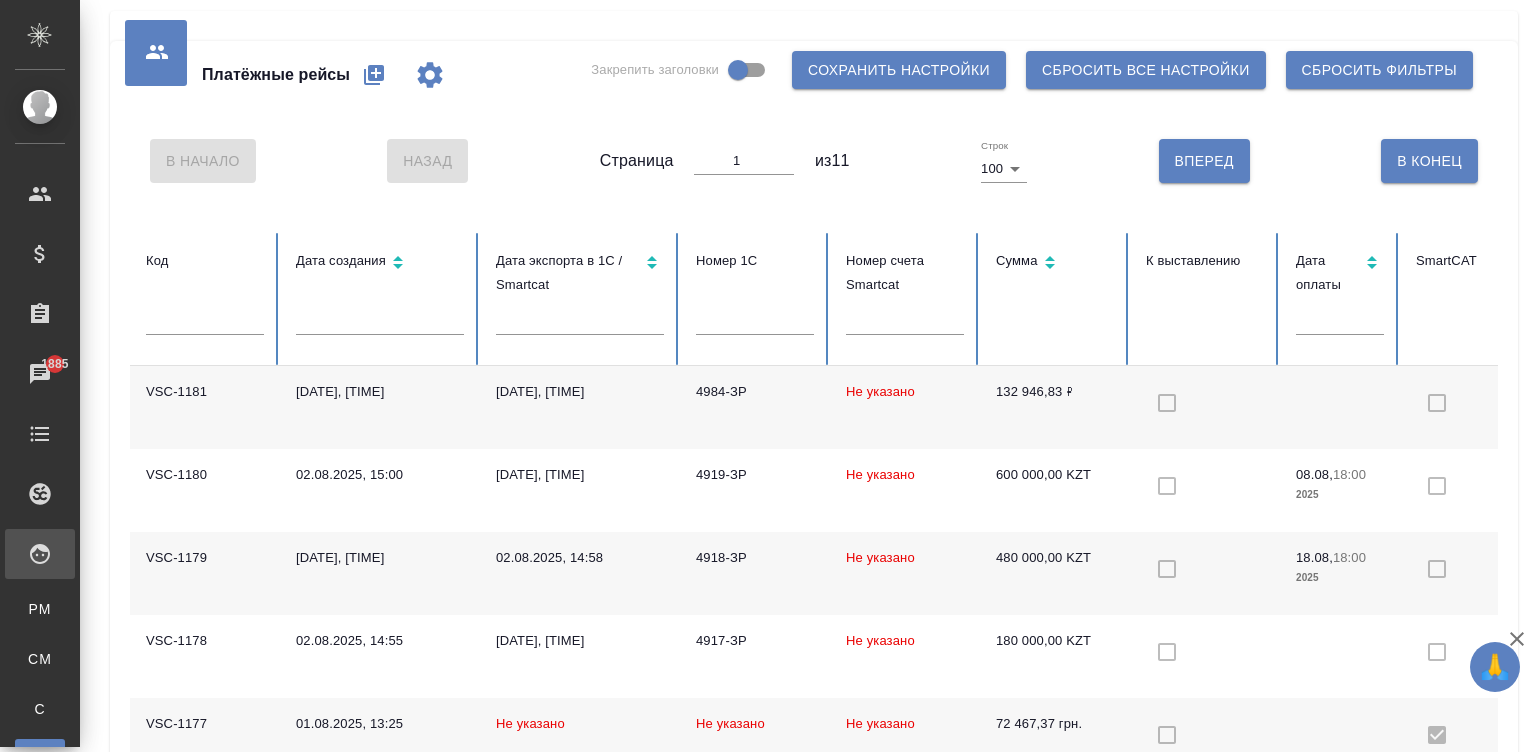 click at bounding box center (1340, 407) 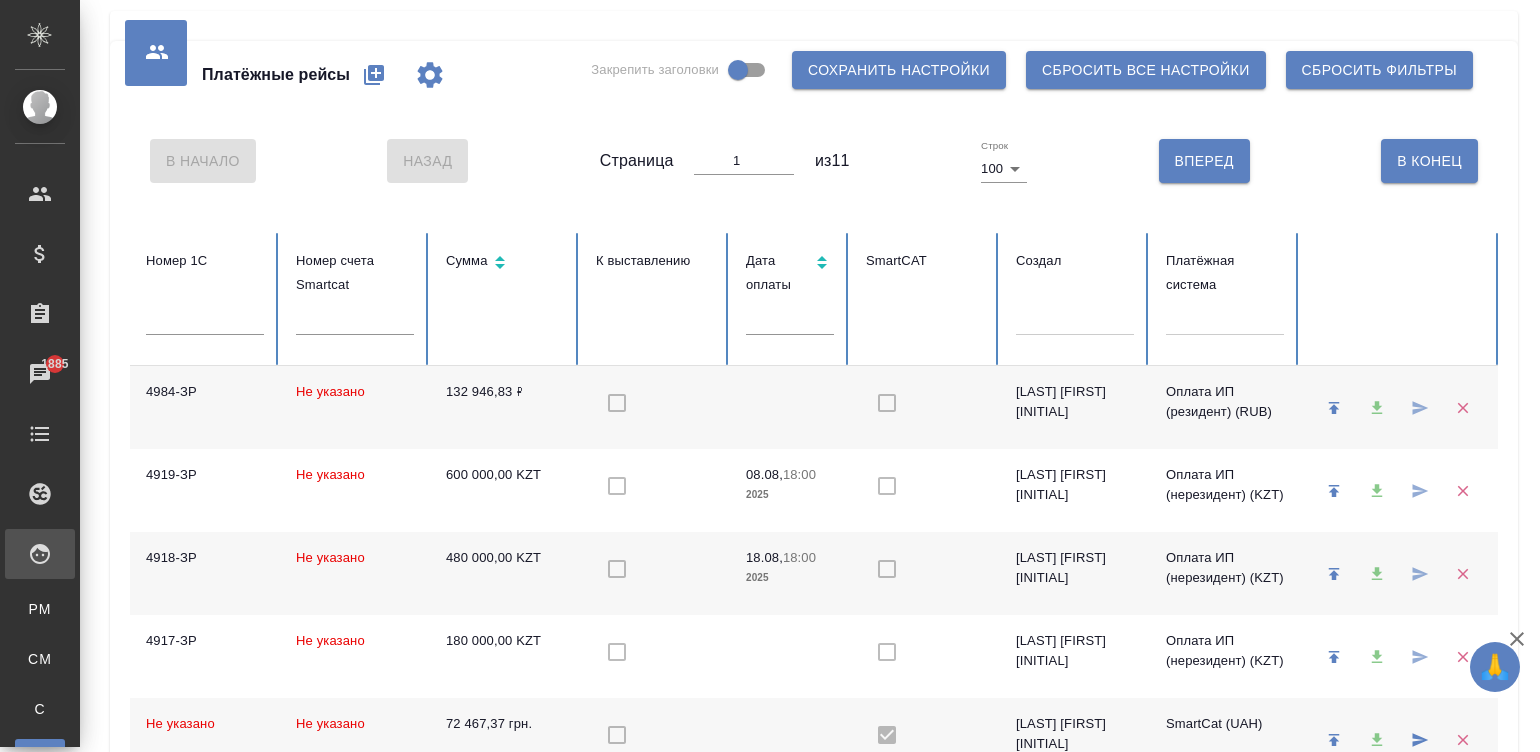 scroll, scrollTop: 0, scrollLeft: 551, axis: horizontal 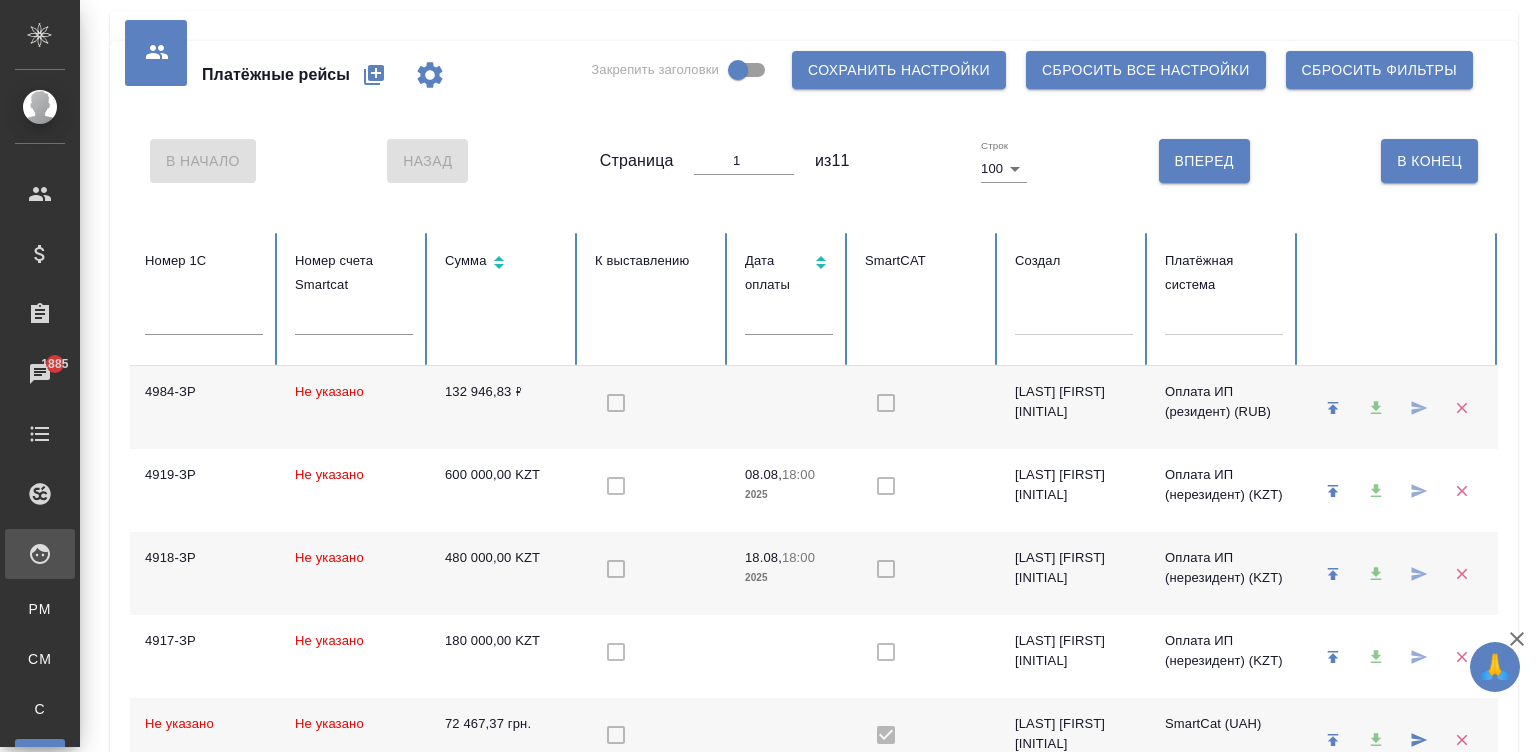 click at bounding box center [1224, 315] 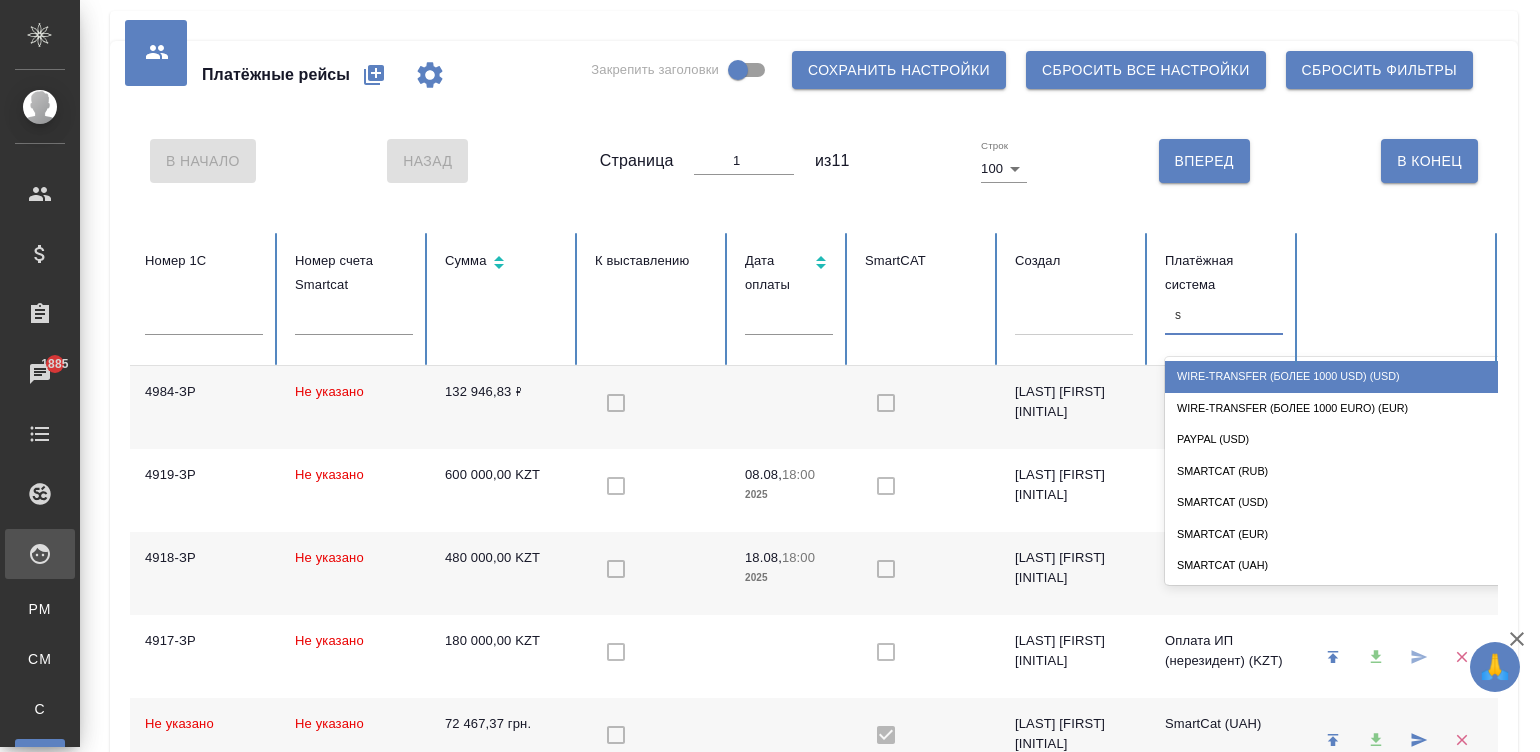 type on "sm" 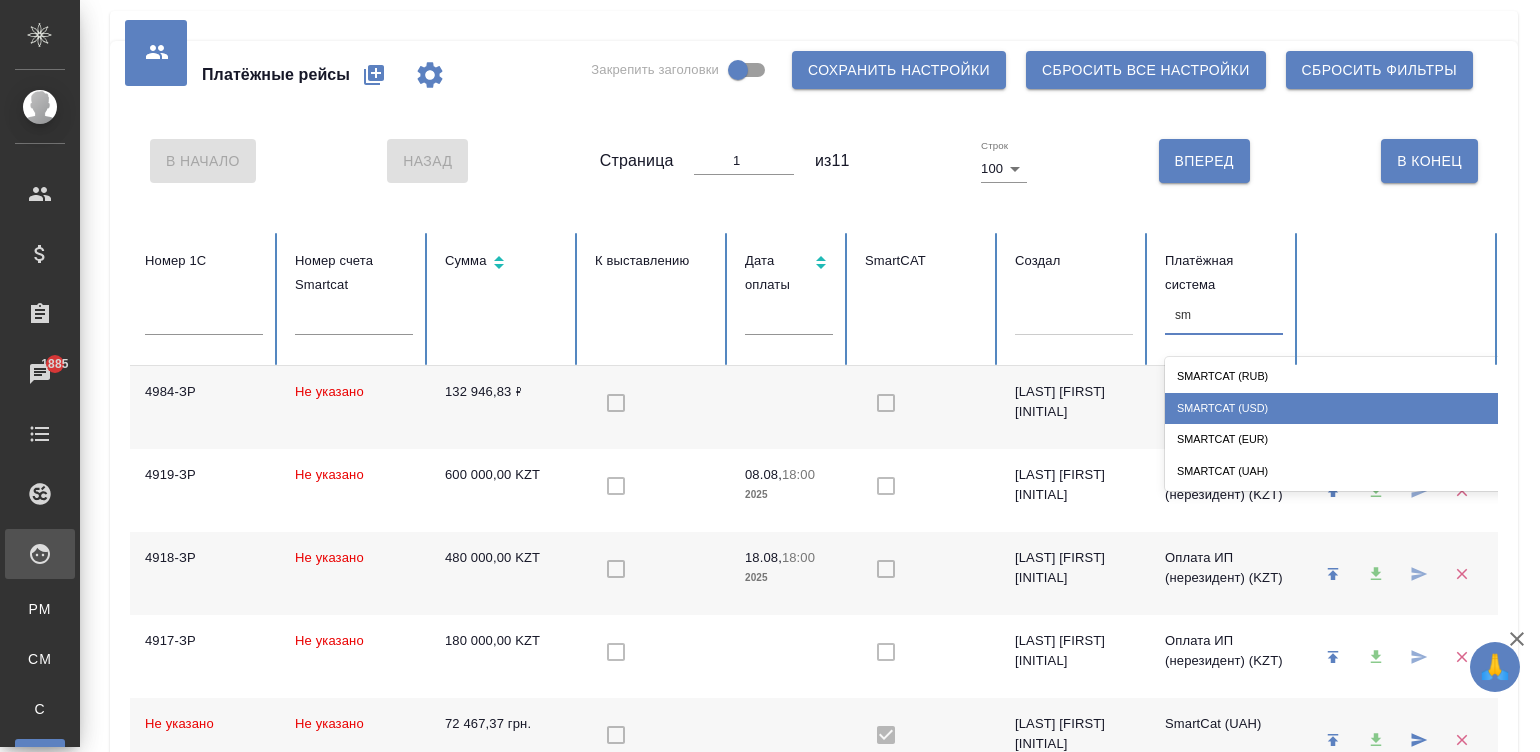 click on "SmartCat (USD)" at bounding box center [1365, 408] 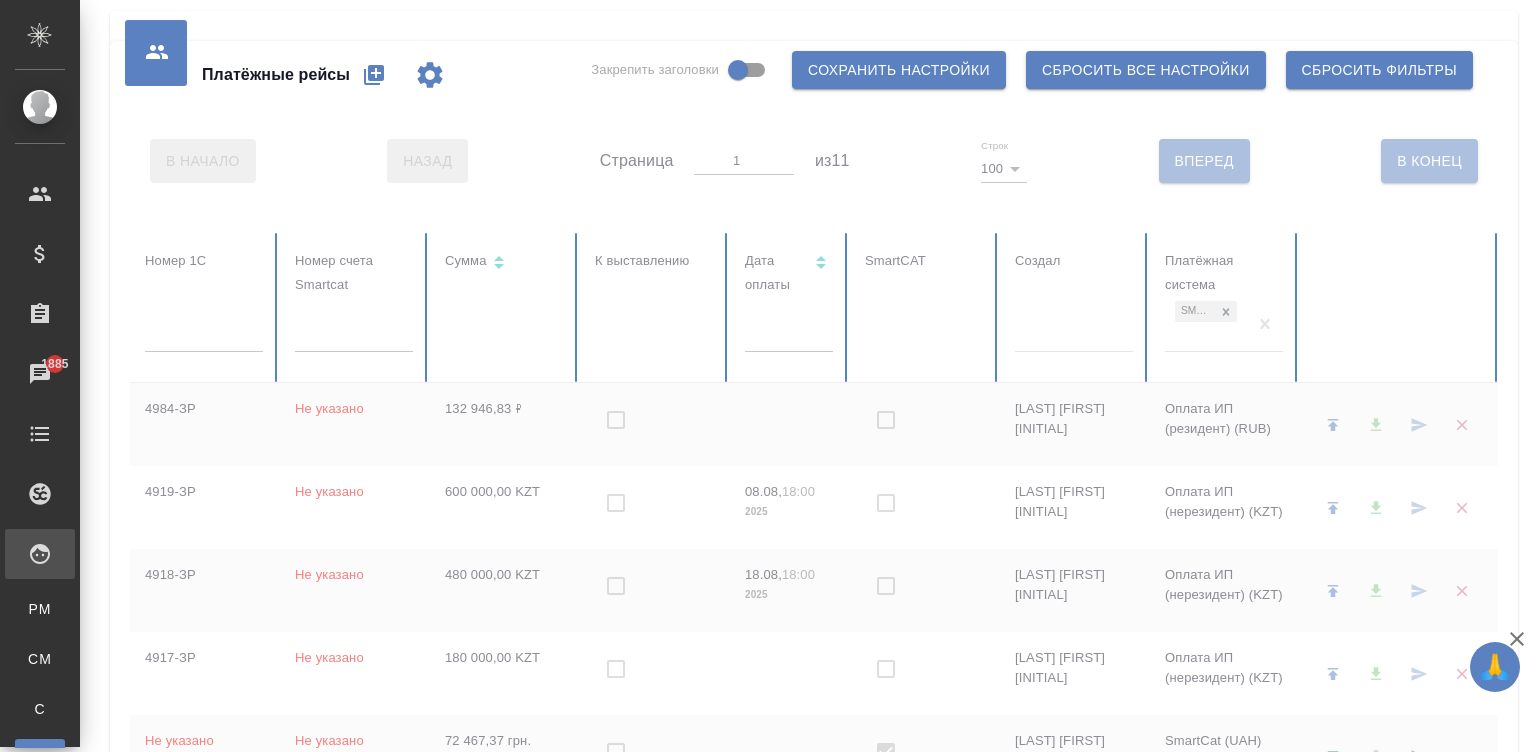 click at bounding box center (539, 4458) 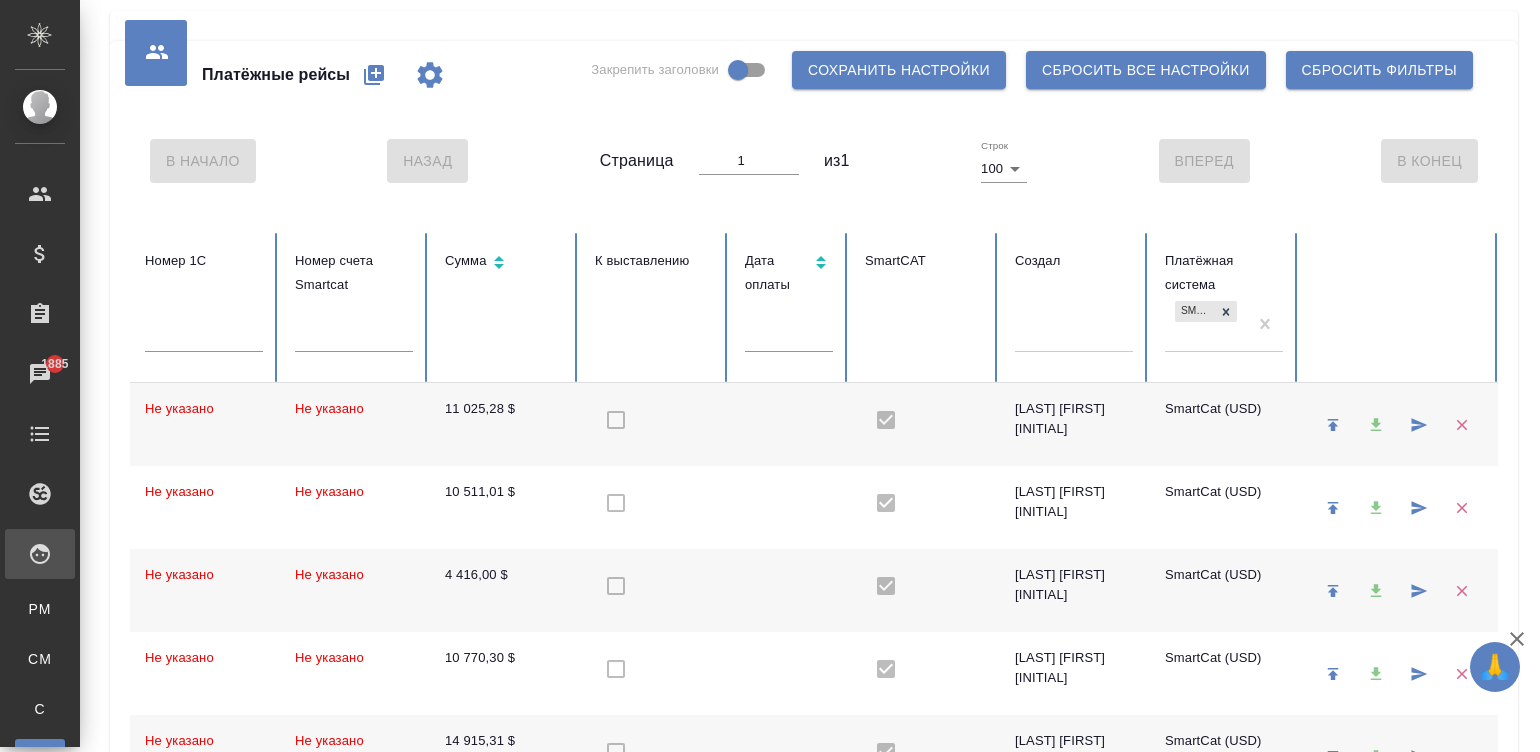 checkbox on "true" 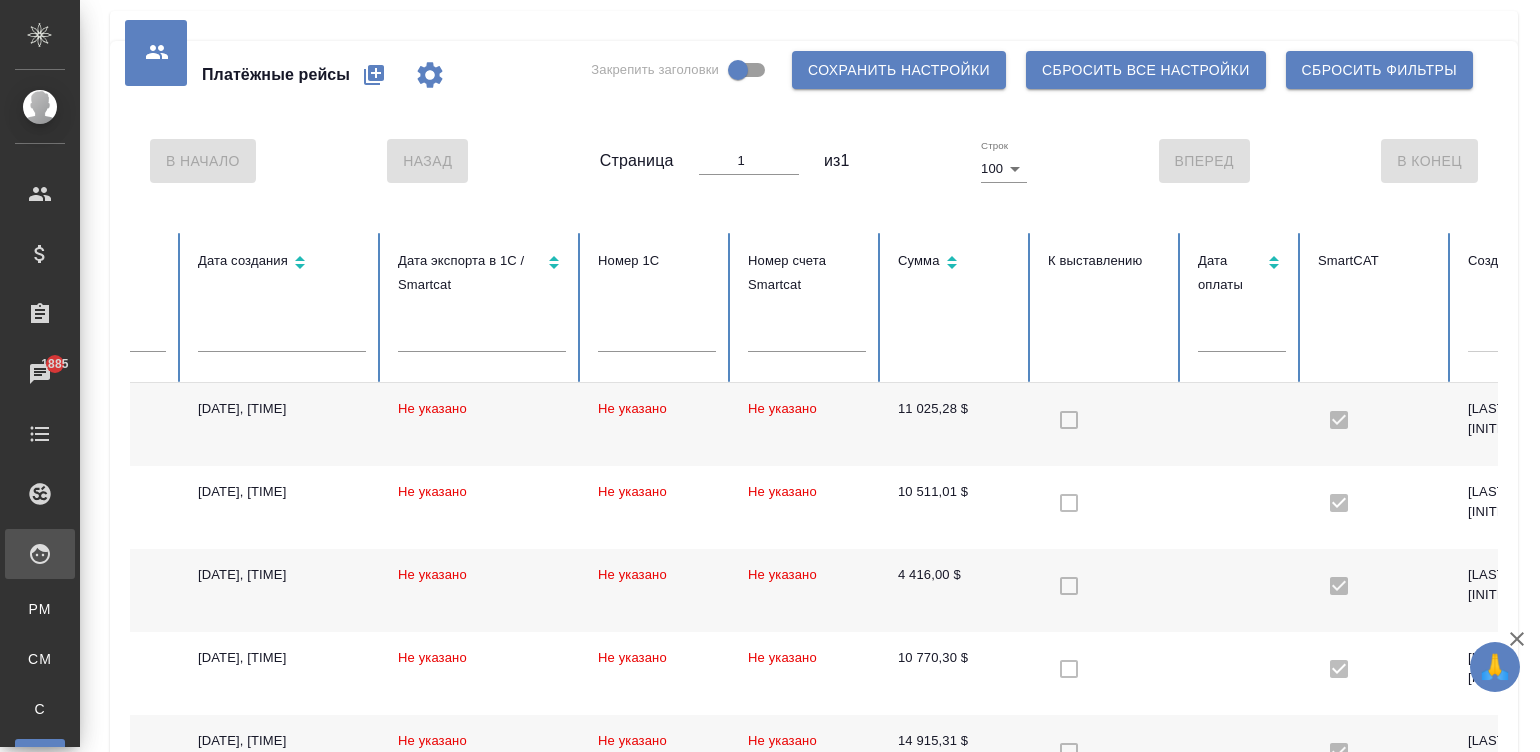 scroll, scrollTop: 0, scrollLeft: 0, axis: both 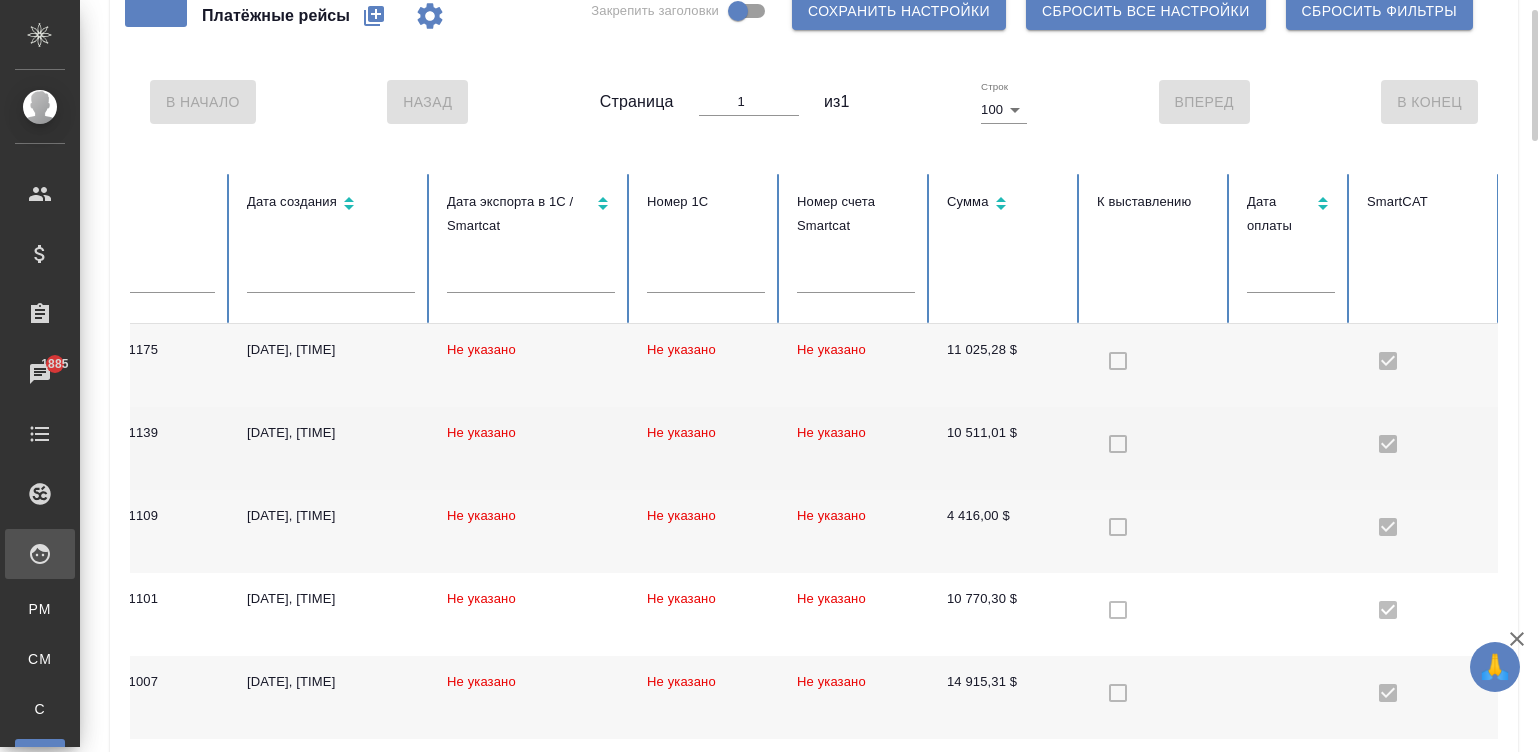 click on "10 511,01 $" at bounding box center (1006, 448) 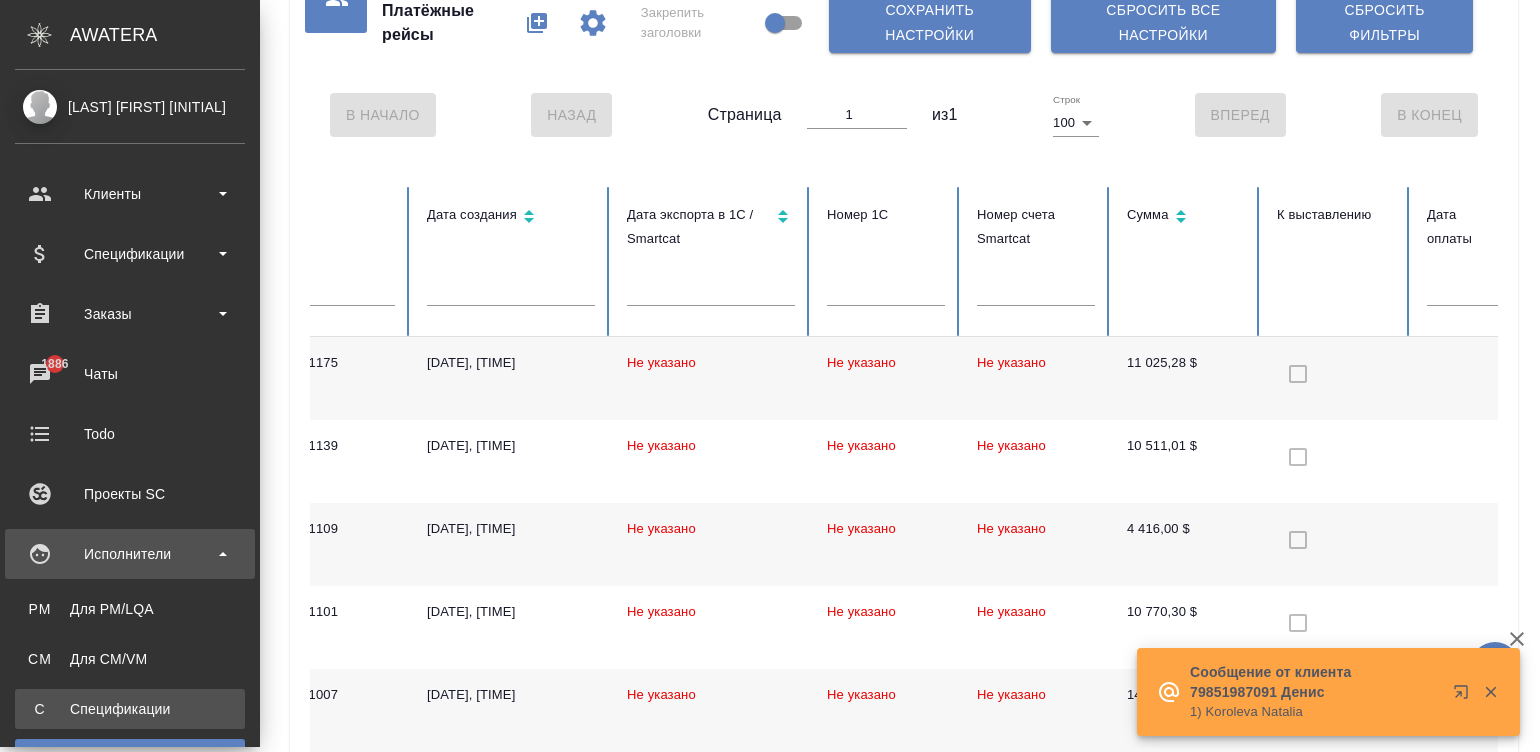click on "С Спецификации" at bounding box center (130, 709) 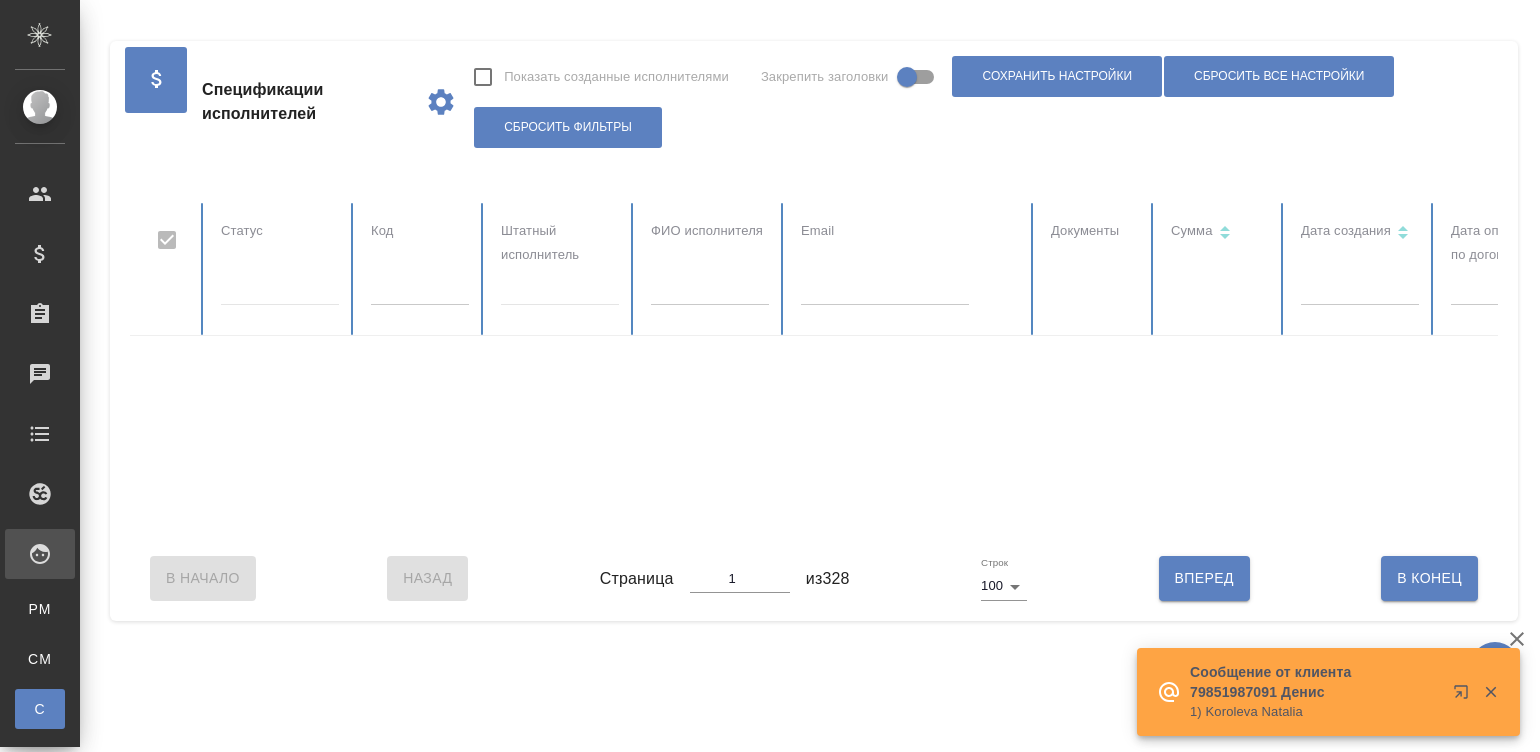 click at bounding box center (1201, 369) 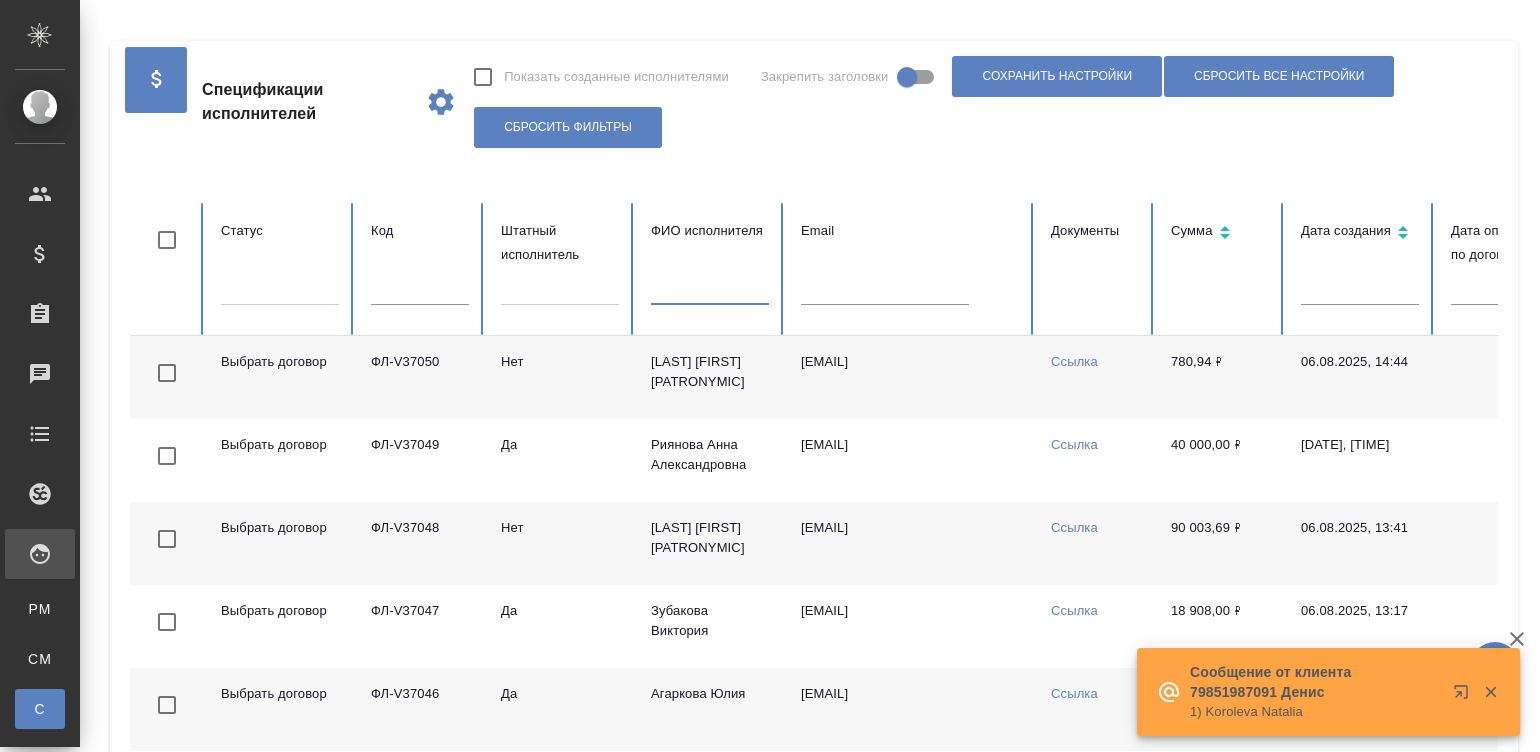checkbox on "false" 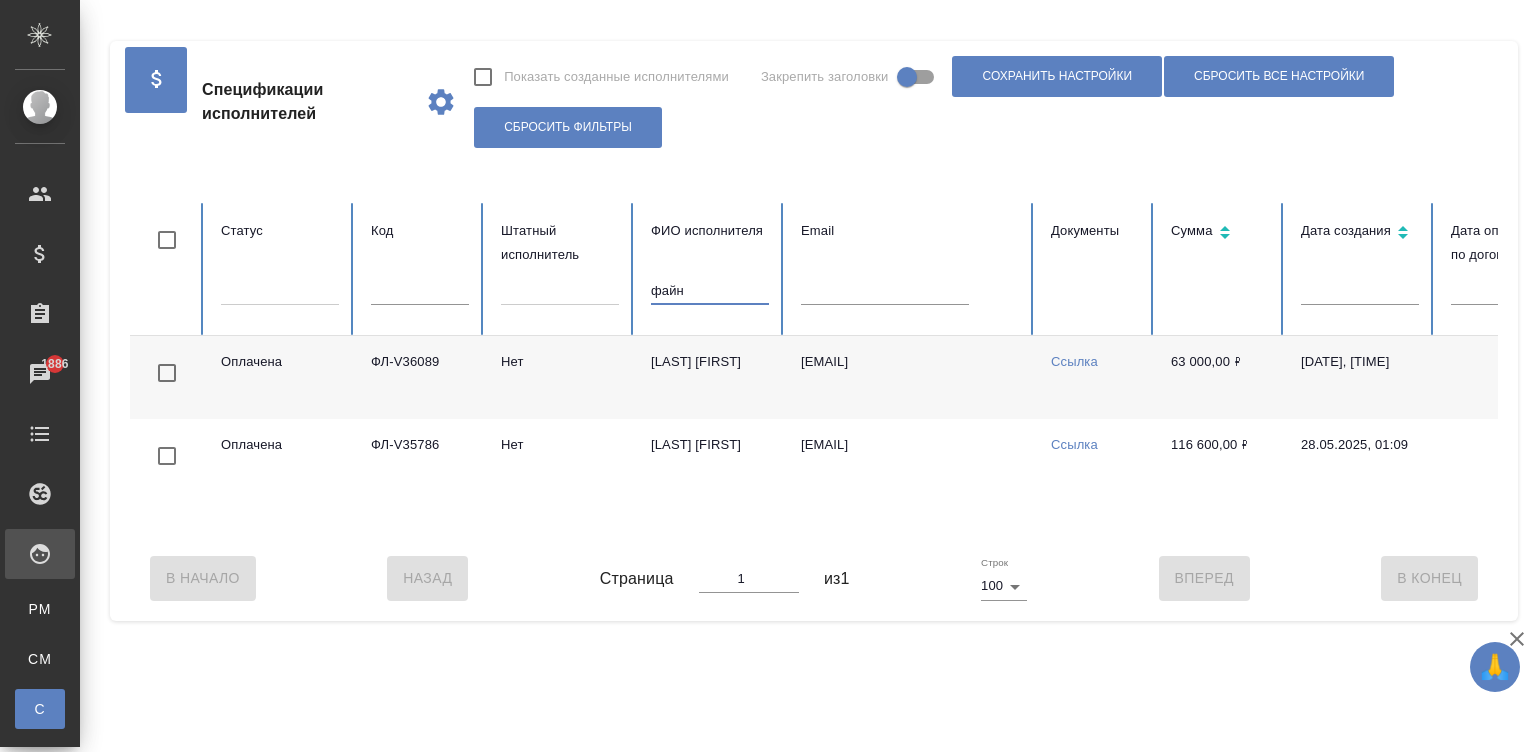 type on "файн" 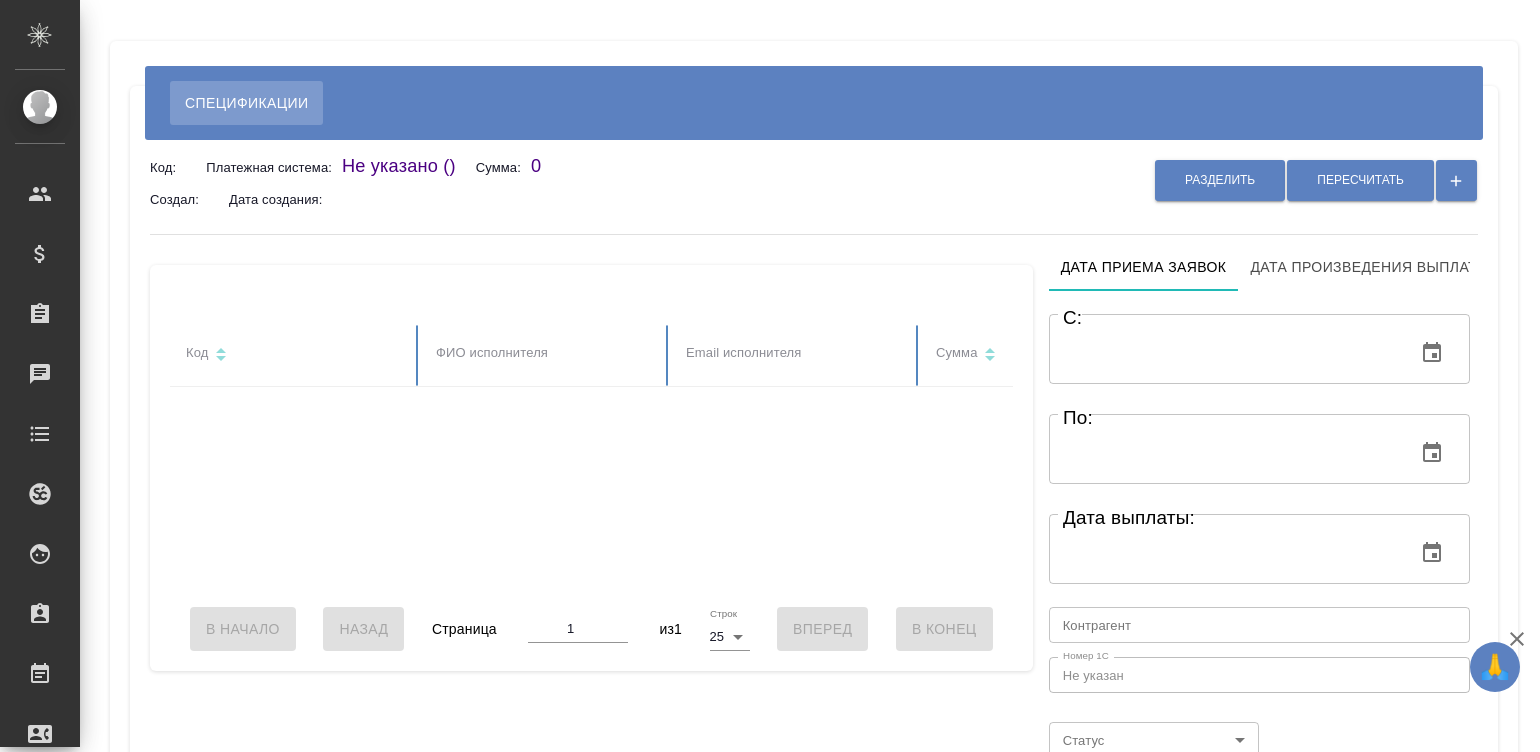 scroll, scrollTop: 0, scrollLeft: 0, axis: both 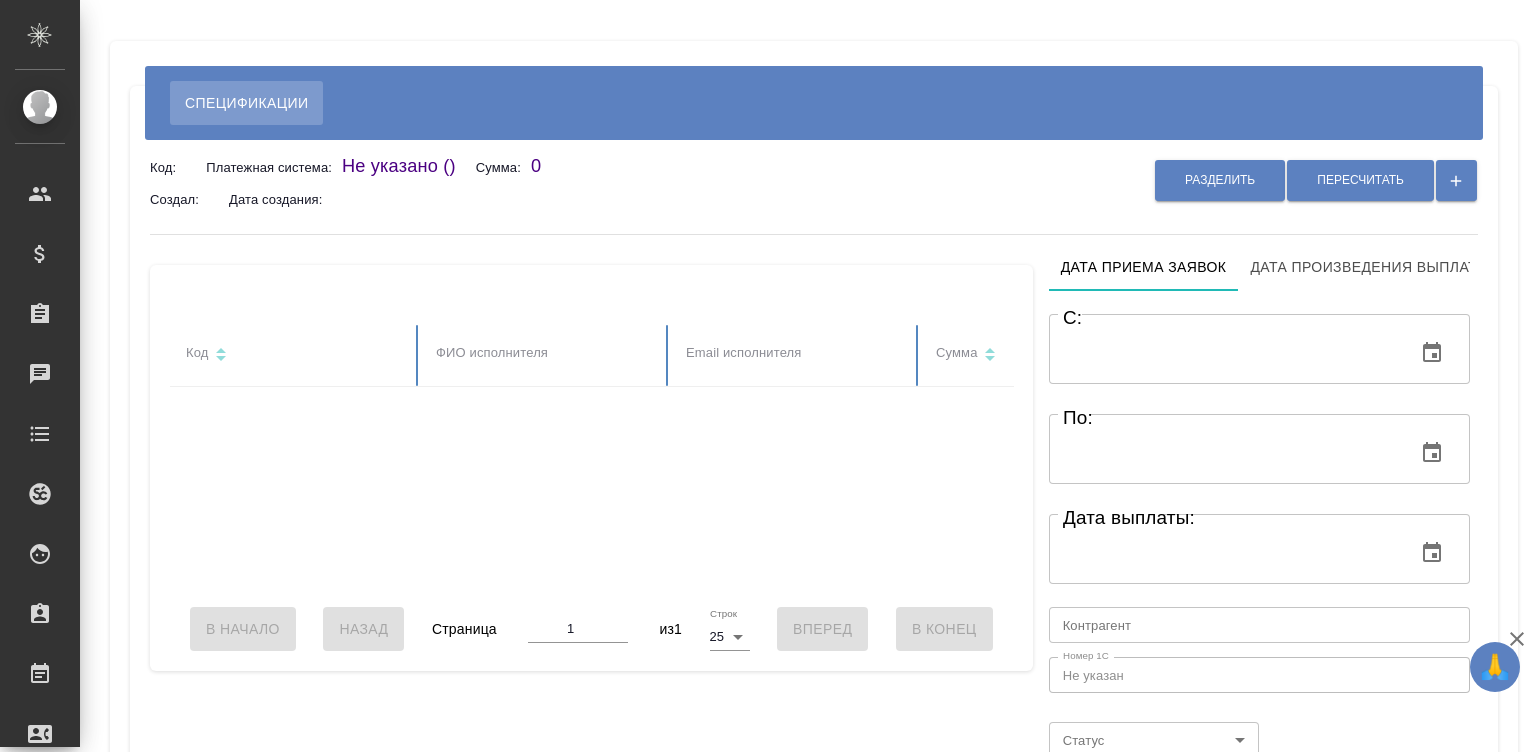 type on "[DATE] [TIME]" 